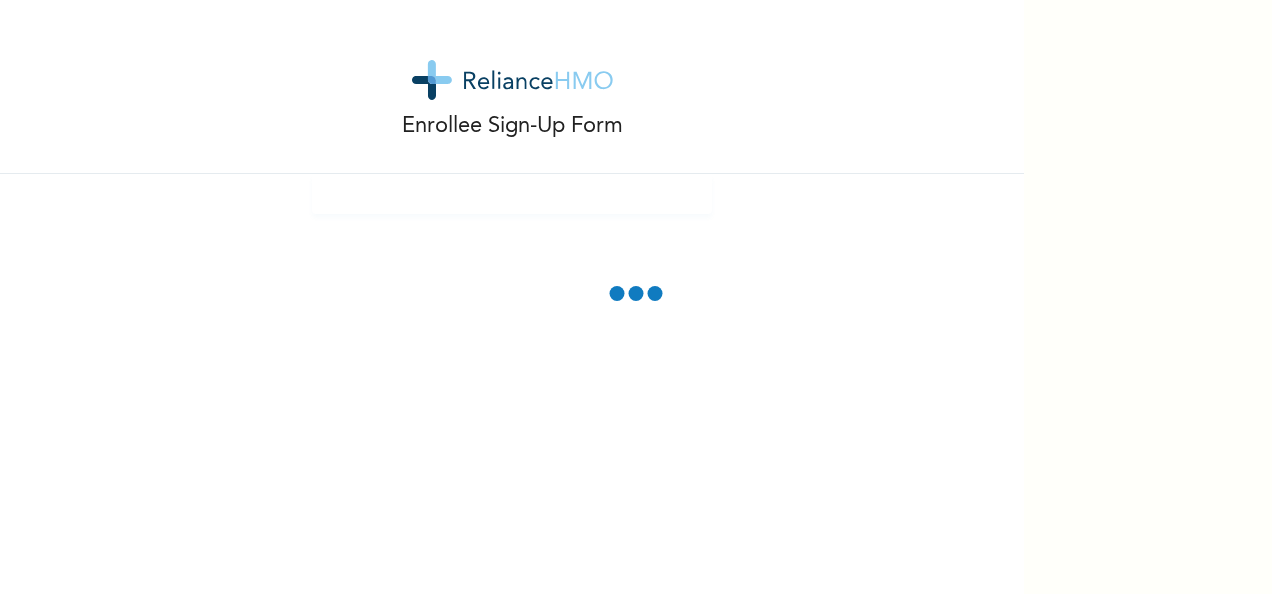 scroll, scrollTop: 0, scrollLeft: 0, axis: both 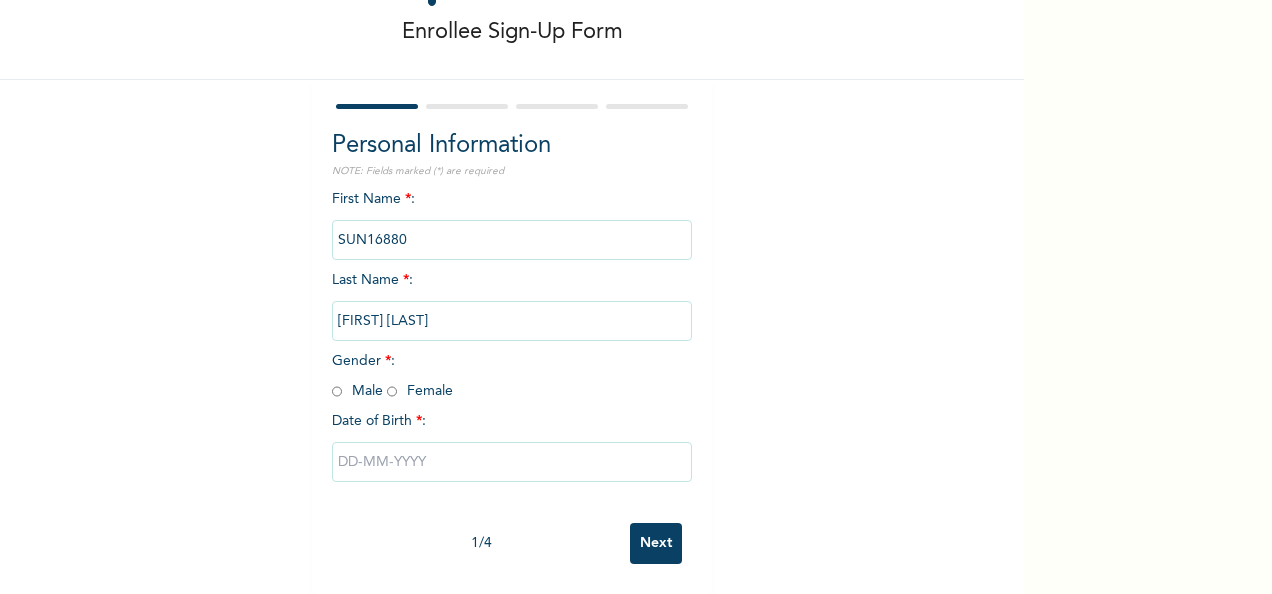 click at bounding box center (392, 391) 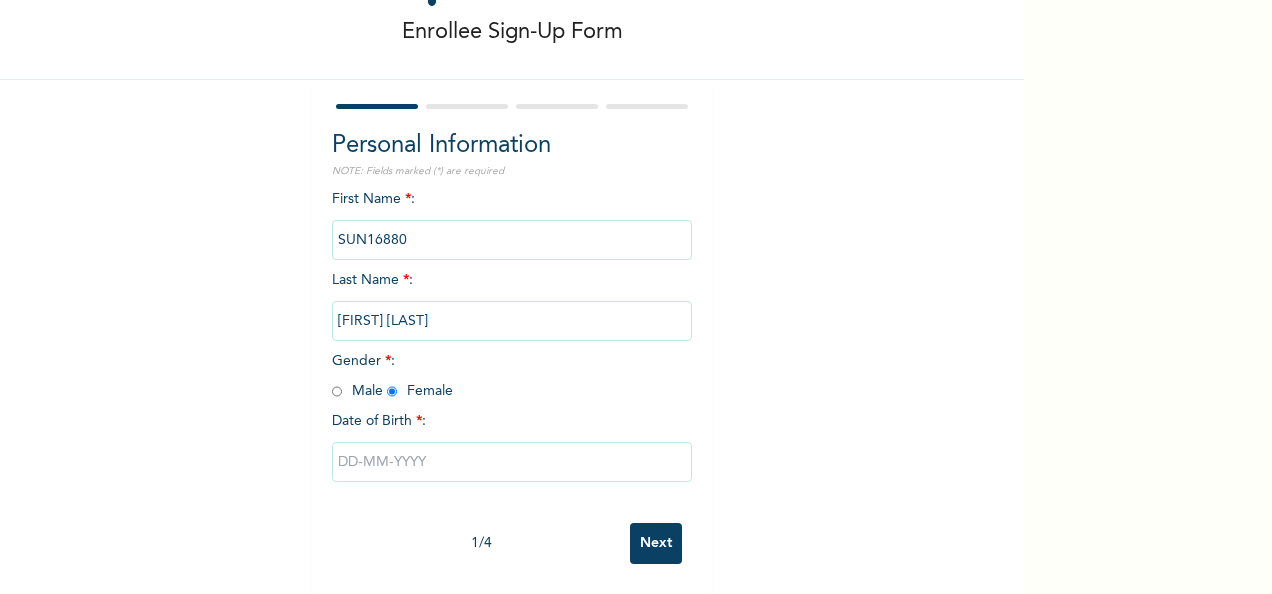 click at bounding box center [512, 462] 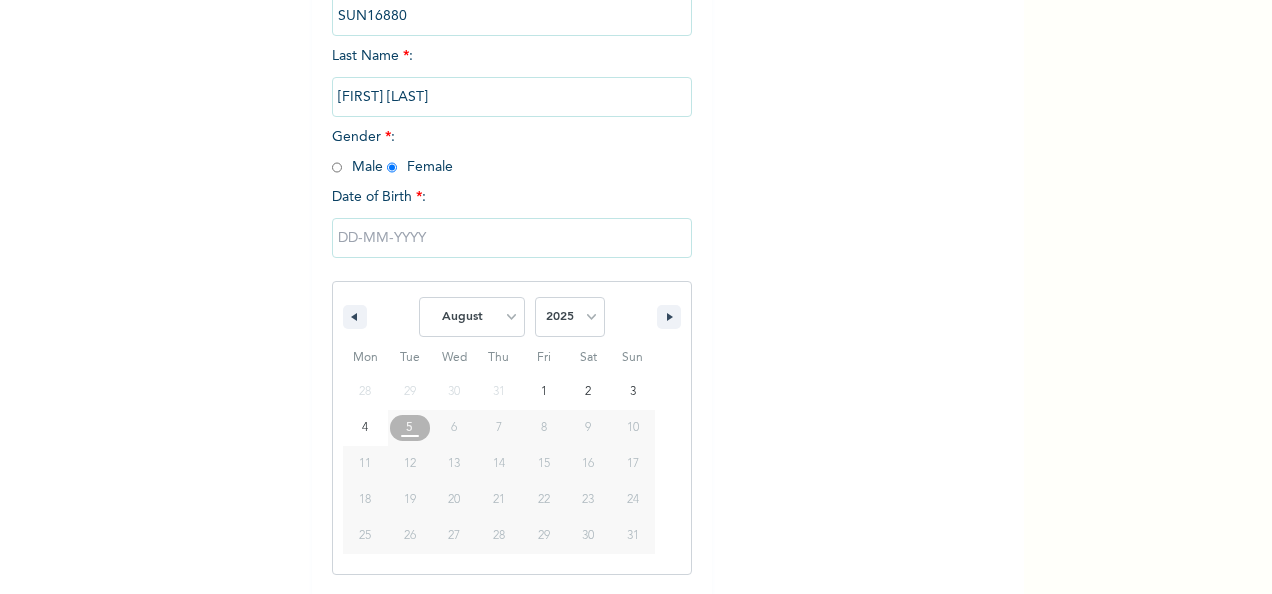 scroll, scrollTop: 418, scrollLeft: 0, axis: vertical 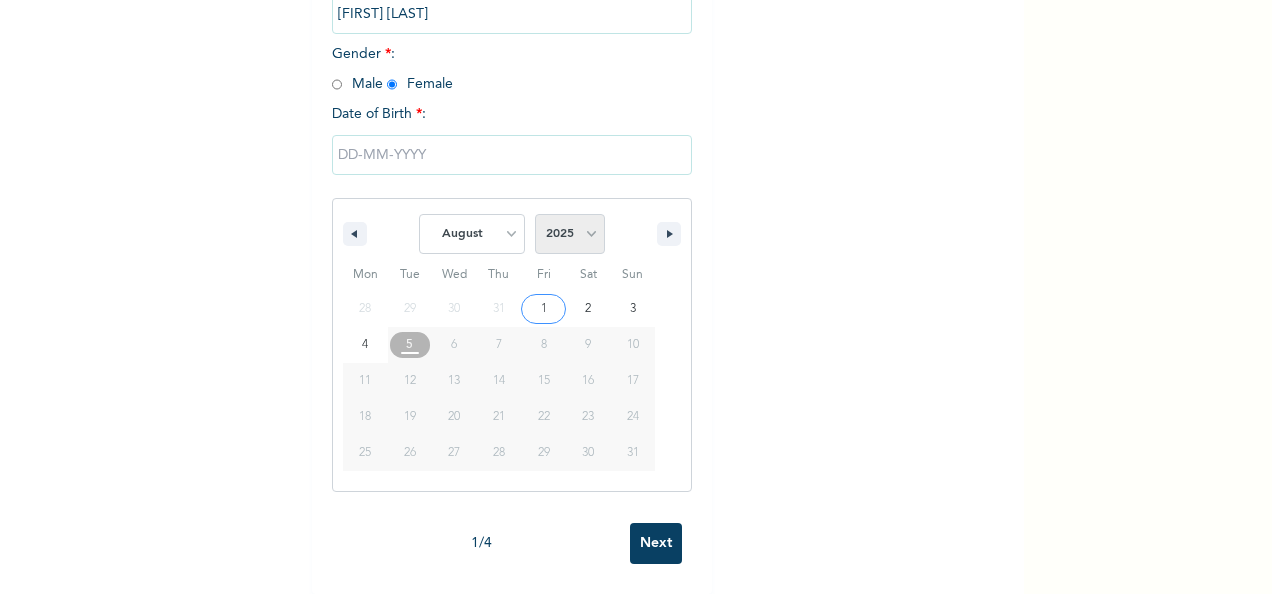 click on "2025 2024 2023 2022 2021 2020 2019 2018 2017 2016 2015 2014 2013 2012 2011 2010 2009 2008 2007 2006 2005 2004 2003 2002 2001 2000 1999 1998 1997 1996 1995 1994 1993 1992 1991 1990 1989 1988 1987 1986 1985 1984 1983 1982 1981 1980 1979 1978 1977 1976 1975 1974 1973 1972 1971 1970 1969 1968 1967 1966 1965 1964 1963 1962 1961 1960" at bounding box center (570, 234) 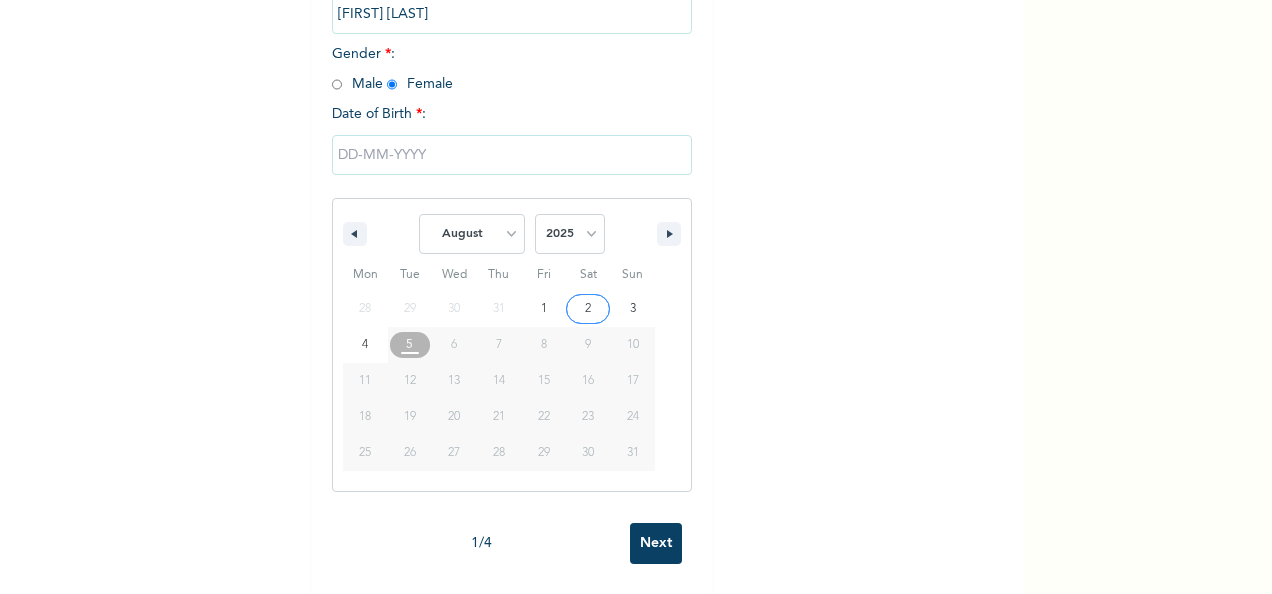 select on "1995" 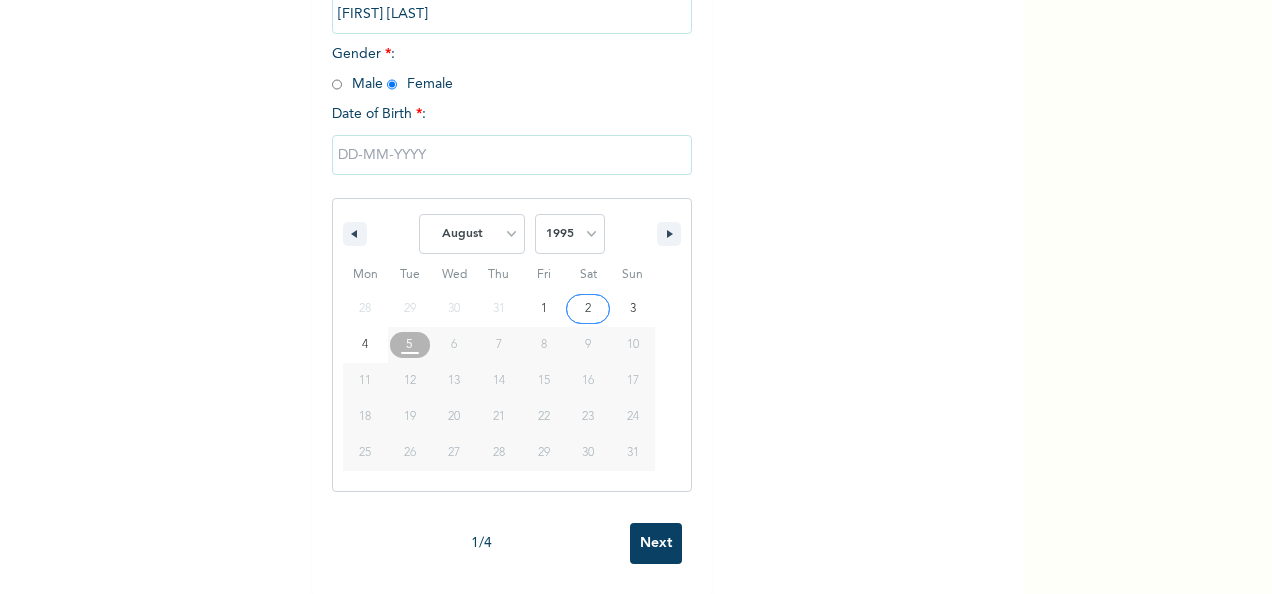 click on "2025 2024 2023 2022 2021 2020 2019 2018 2017 2016 2015 2014 2013 2012 2011 2010 2009 2008 2007 2006 2005 2004 2003 2002 2001 2000 1999 1998 1997 1996 1995 1994 1993 1992 1991 1990 1989 1988 1987 1986 1985 1984 1983 1982 1981 1980 1979 1978 1977 1976 1975 1974 1973 1972 1971 1970 1969 1968 1967 1966 1965 1964 1963 1962 1961 1960" at bounding box center (570, 234) 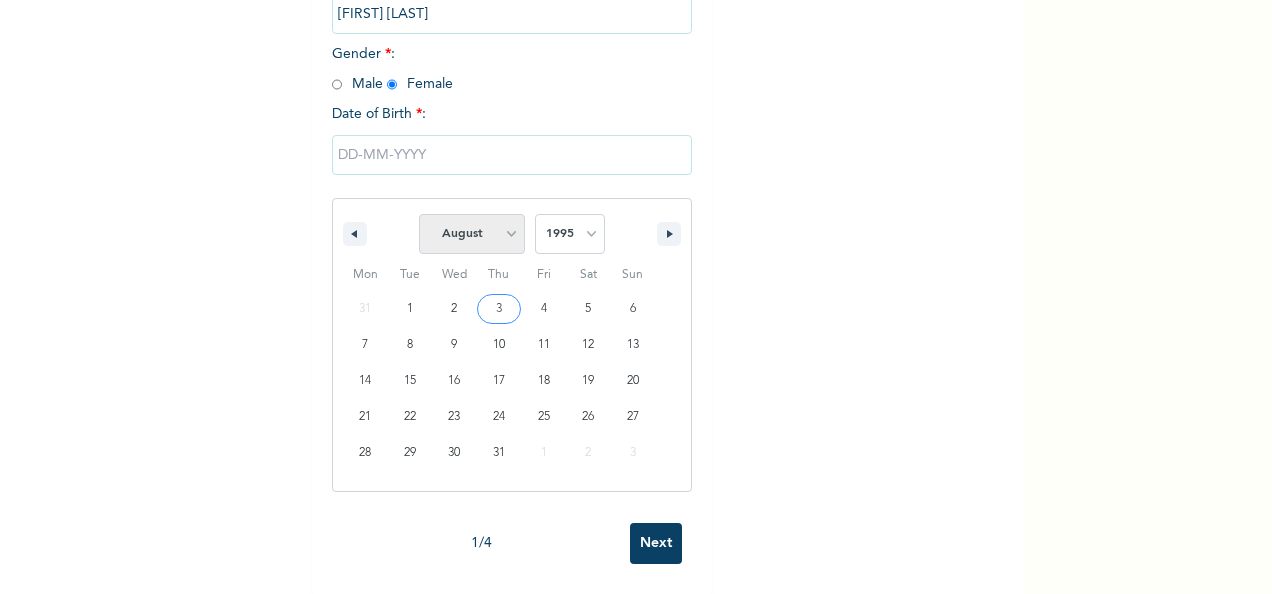 click on "January February March April May June July August September October November December" at bounding box center [472, 234] 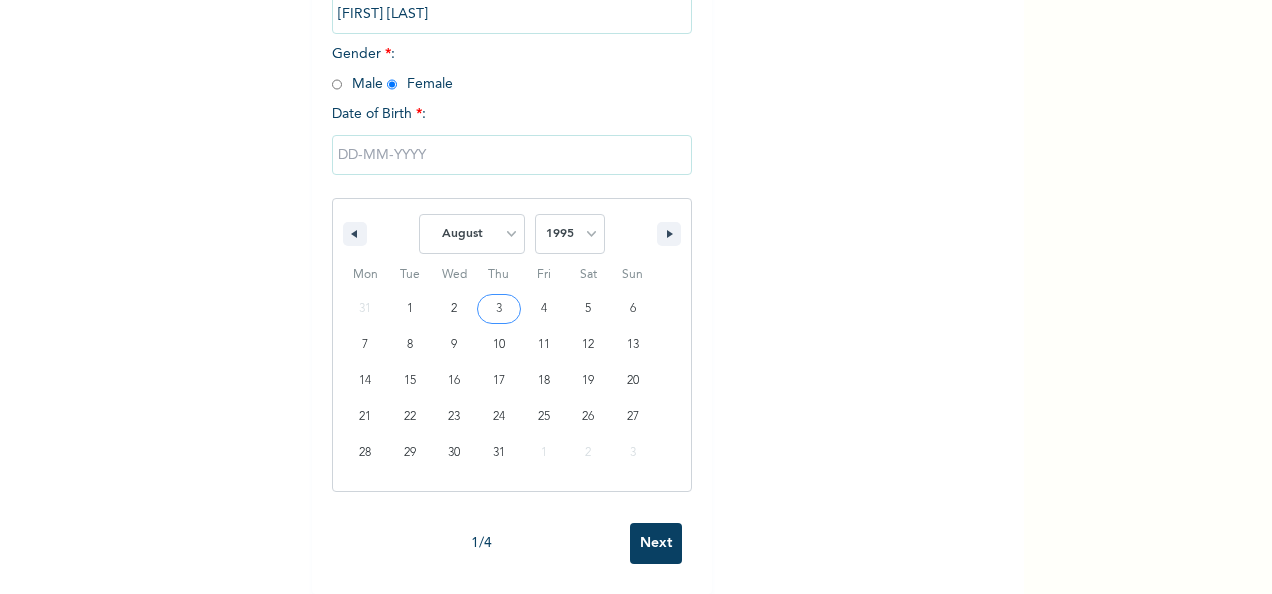 select on "8" 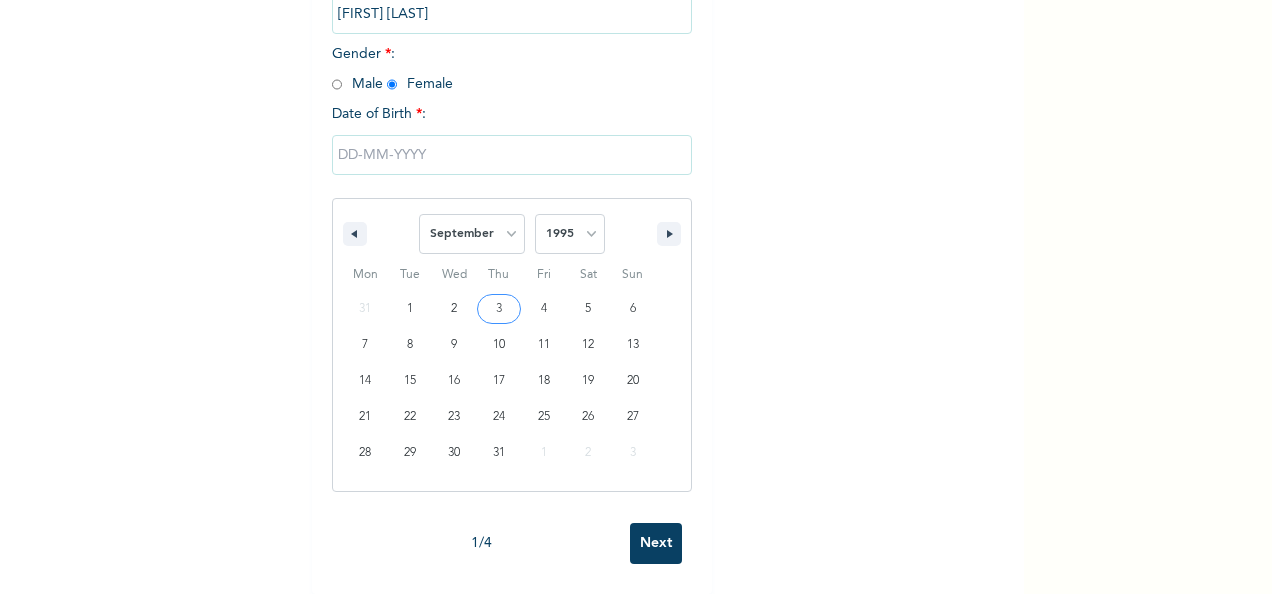 click on "January February March April May June July August September October November December" at bounding box center (472, 234) 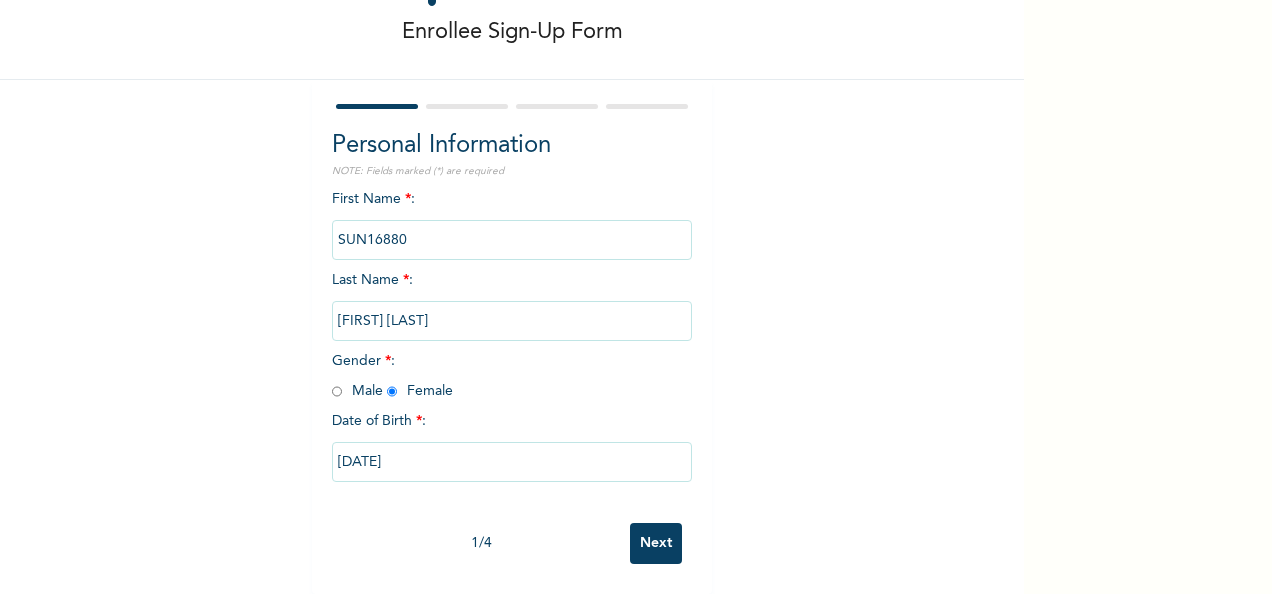 type on "09/03/1995" 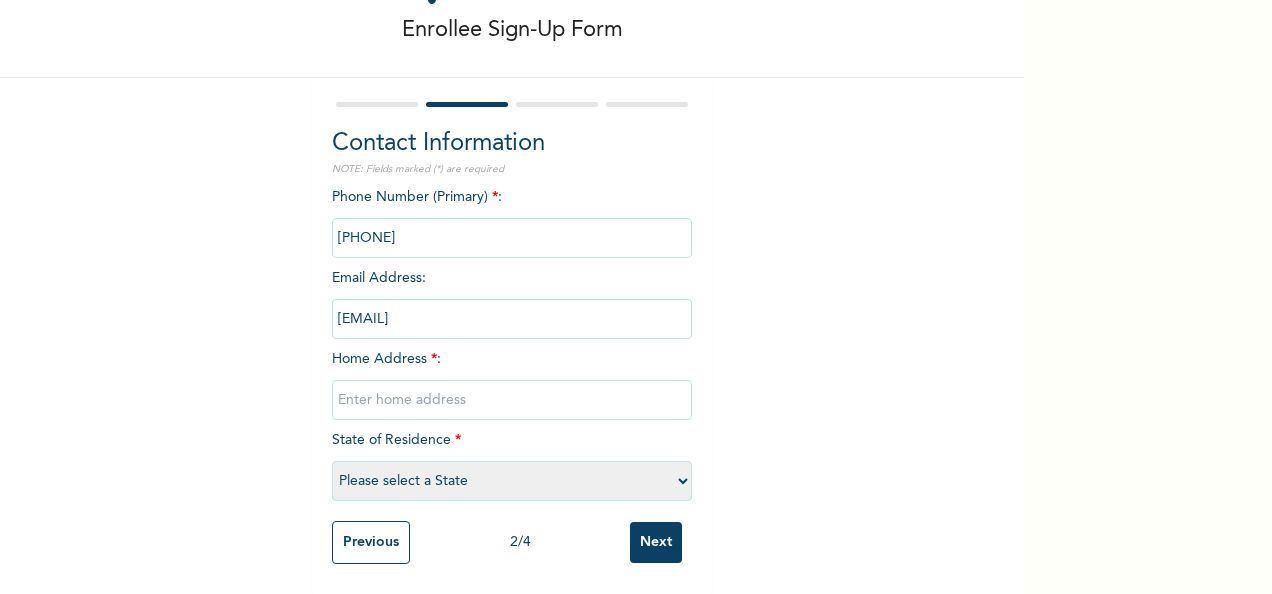 click on "Phone Number (Primary)   * : Email Address : chinaemeremikeh02@gmail.com Home Address   * : State of Residence   * Please select a State Abia Abuja (FCT) Adamawa Akwa Ibom Anambra Bauchi Bayelsa Benue Borno Cross River Delta Ebonyi Edo Ekiti Enugu Gombe Imo Jigawa Kaduna Kano Katsina Kebbi Kogi Kwara Lagos Nasarawa Niger Ogun Ondo Osun Oyo Plateau Rivers Sokoto Taraba Yobe Zamfara" at bounding box center (512, 349) 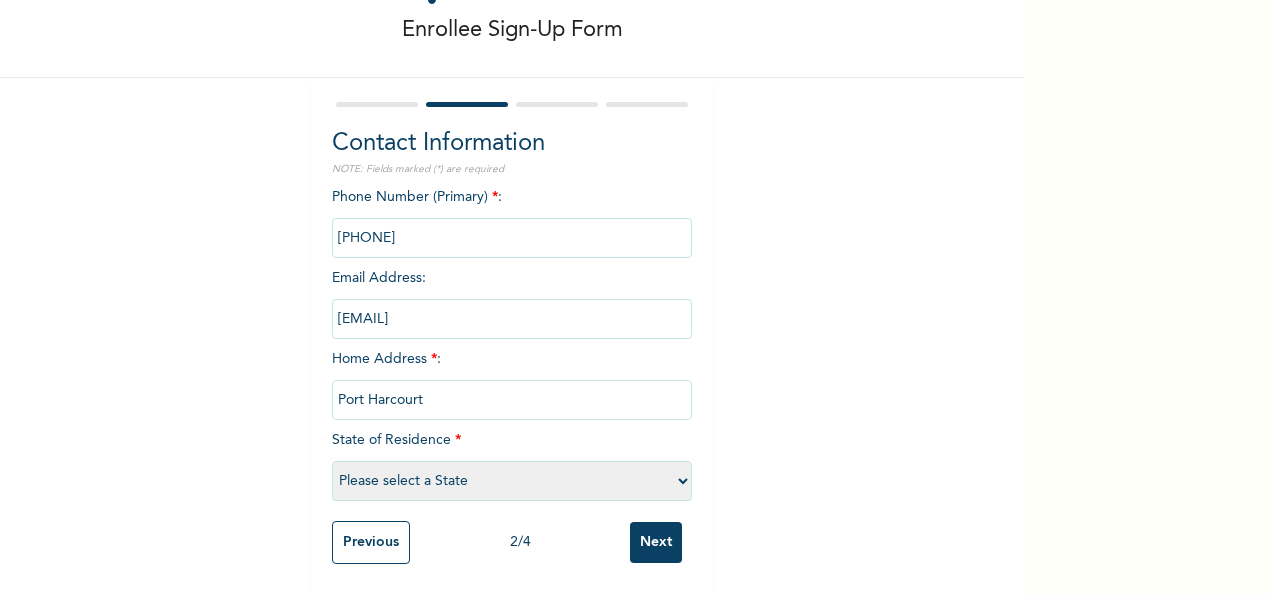 select on "33" 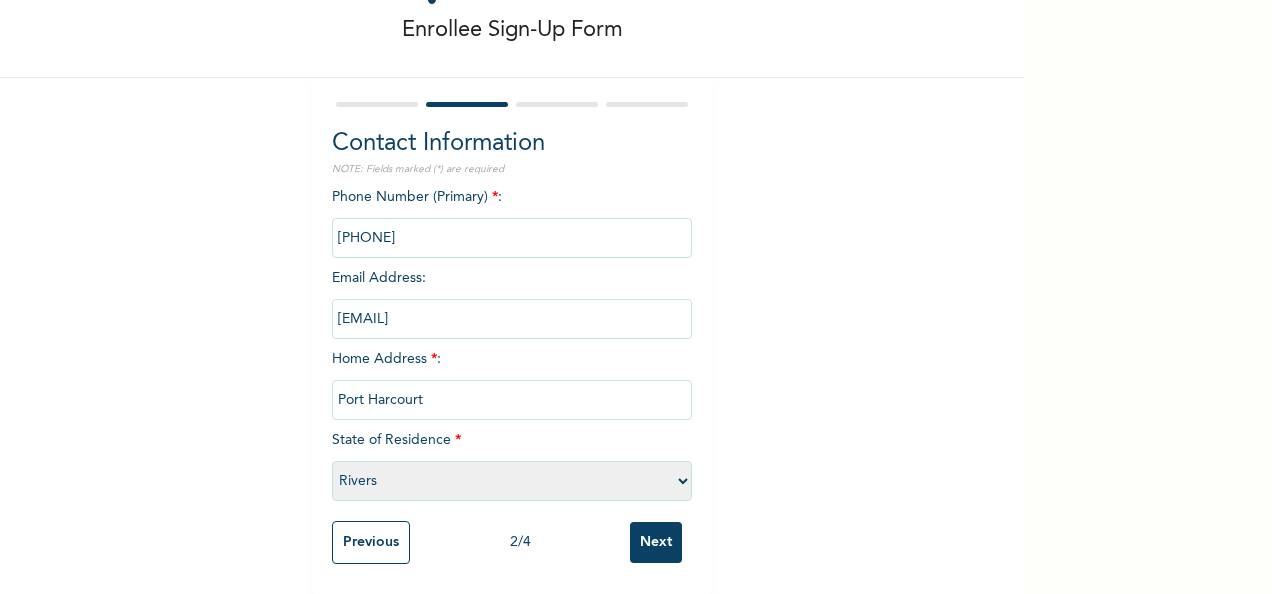 click on "Next" at bounding box center (656, 542) 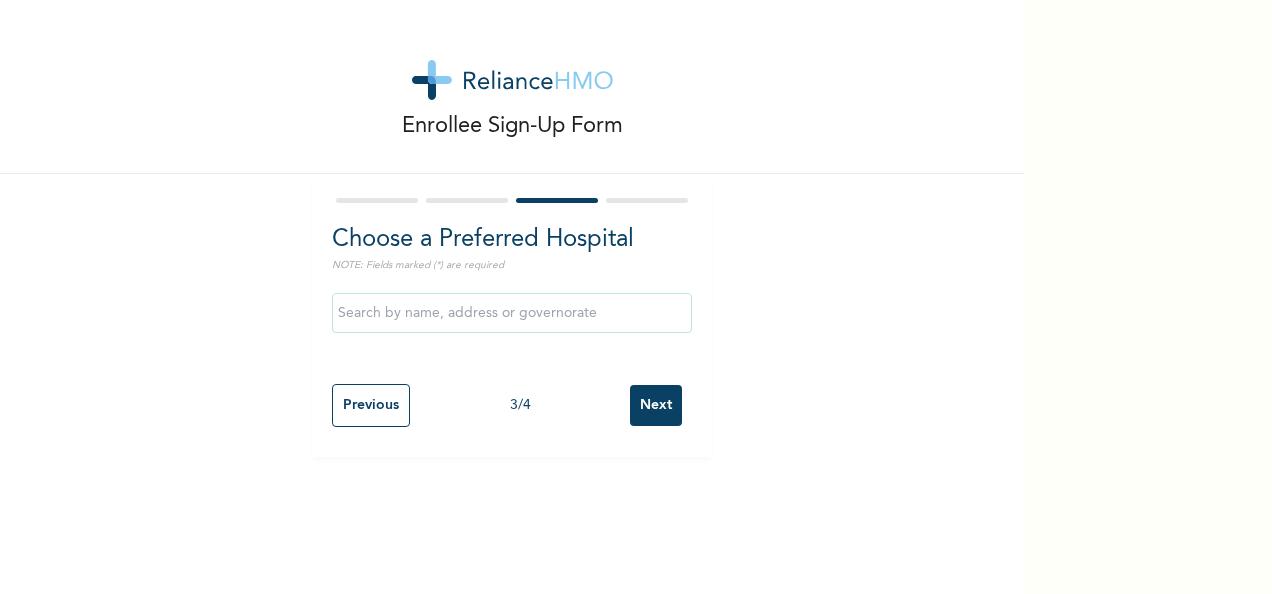 scroll, scrollTop: 0, scrollLeft: 0, axis: both 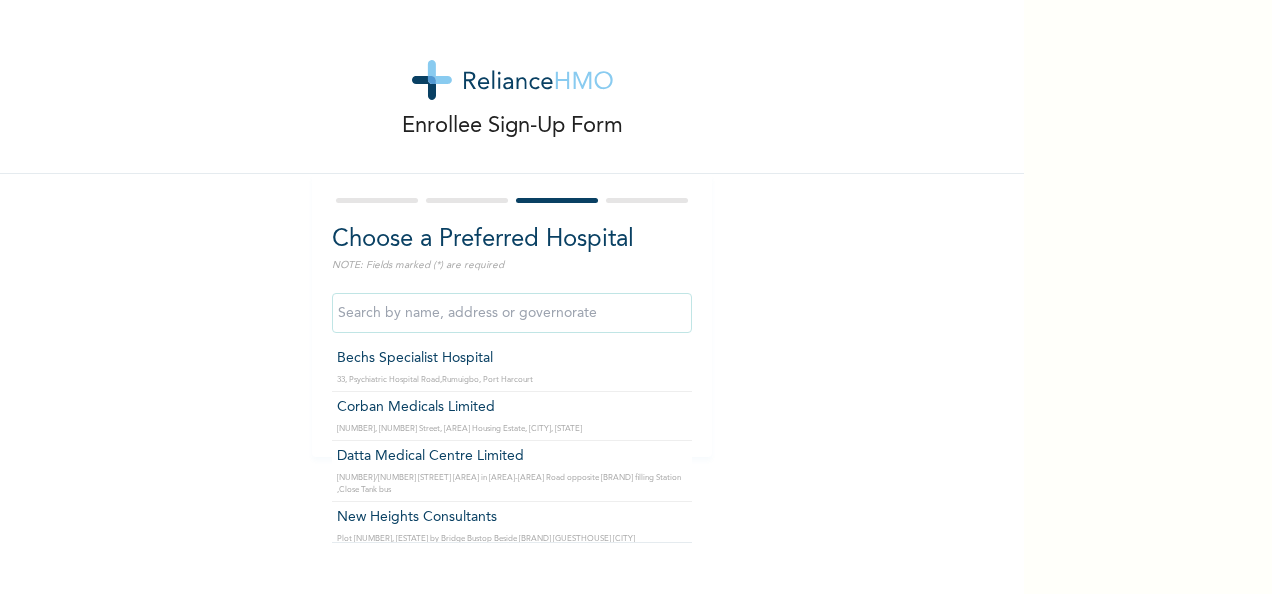 click on "Enrollee Sign-Up Form Choose a Preferred Hospital NOTE: Fields marked (*) are required Bechs Specialist Hospital 33, Psychiatric Hospital Road,Rumuigbo, Port Harcourt Corban Medicals Limited 22, 5th Street, Elekahia Housing Estate, Port harcourt, Rivers State Datta Medical Centre Limited 4/5 EZE tata close Atali in Eneka-Iguwurta Road opposite Rosoco filling Station ,Close Tank bus New Heights Consultants Plot 200, Rumuogba Estate by Bridge Bustop Beside Genesis  GuestHouse Rumuogba Pearl Clinics And Maternity 4 Manilla Pepple Street, D-line, Port Harcourt Providence Clinic And Maternity 11, Railway Road, Behind Nitel, D-Line, PortHarcourt Sonabel Medical Centre- Orazi No 14, Owabie Road, Mile 4 Market Road, Off Ikwere Road, Orazi PortHarcourt Esteem Dental Clinic 42, Isioko Street, D-Line Pamo Clinics And Hospital NO 300 ABA ROAD, RUMUOMASI PORT HARCOURT. ST. Catherine's Specialist Hospital -Rivers 14, TRANS WOJI ROAD, WOJI PORT HARCOURT Sonabel Medical Centre - Eleme Green Care Medical Consultants Rapha Gym" at bounding box center [512, 228] 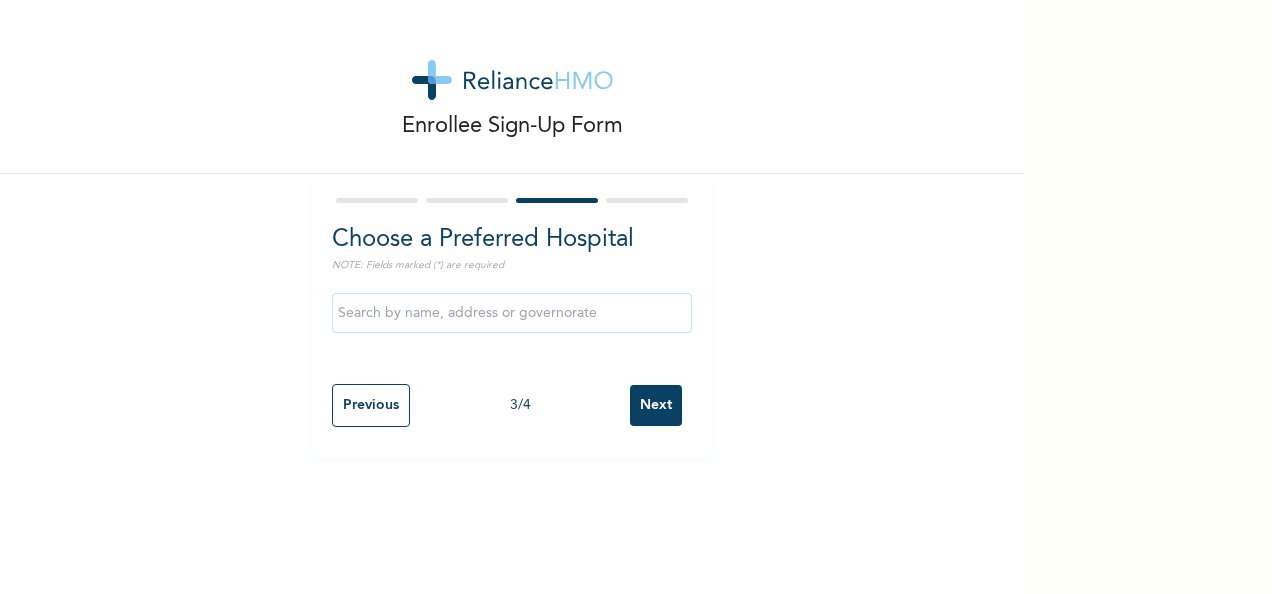 click on "Next" at bounding box center (656, 405) 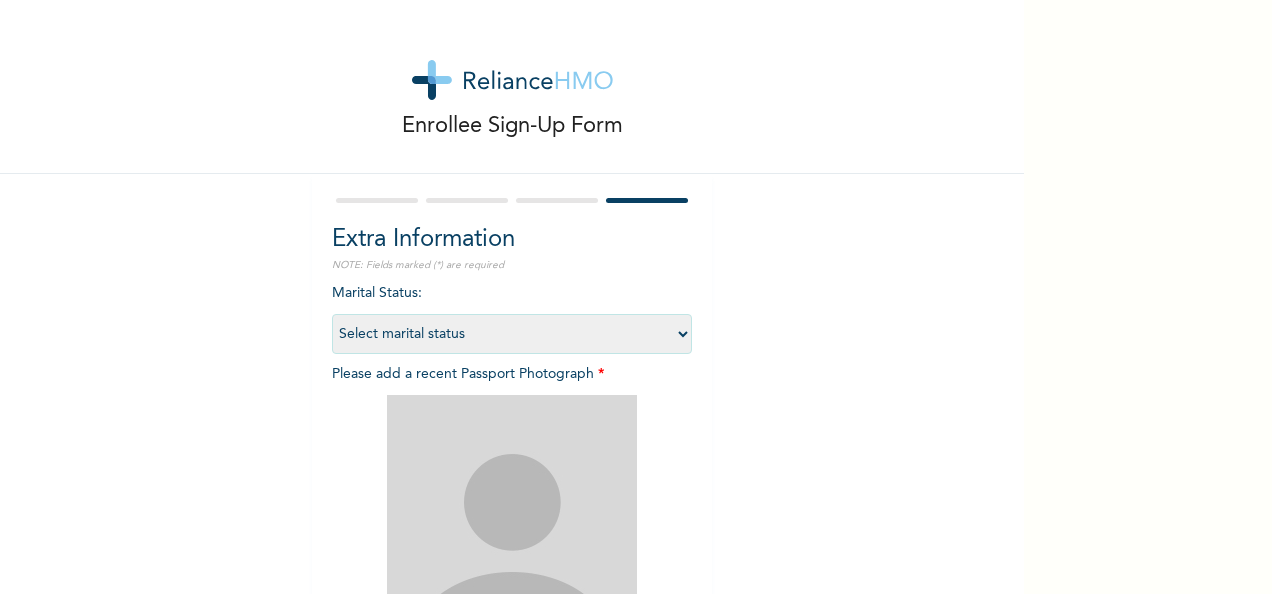 click on "Select marital status Single Married Divorced Widow/Widower" at bounding box center [512, 334] 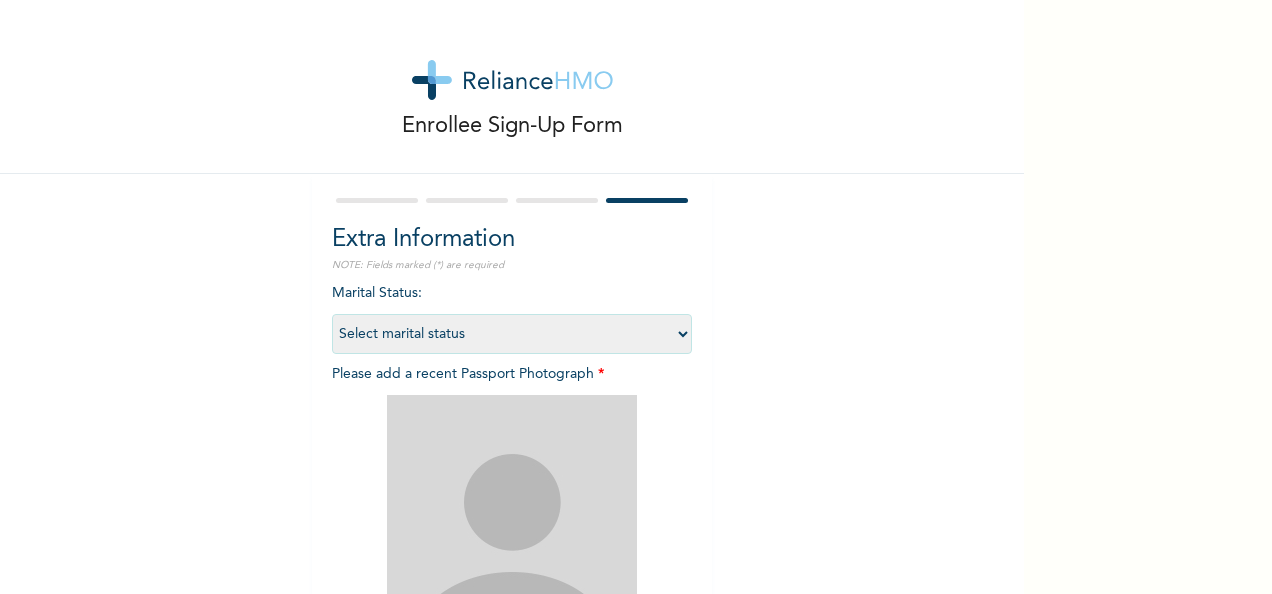 select on "1" 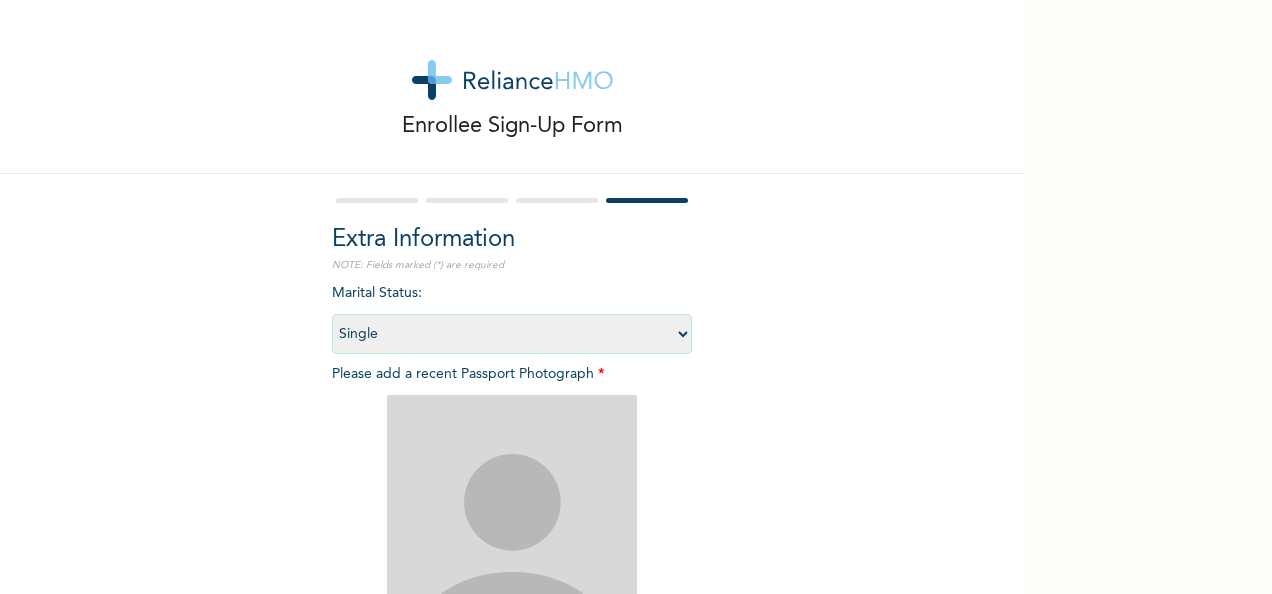 click on "Select marital status Single Married Divorced Widow/Widower" at bounding box center (512, 334) 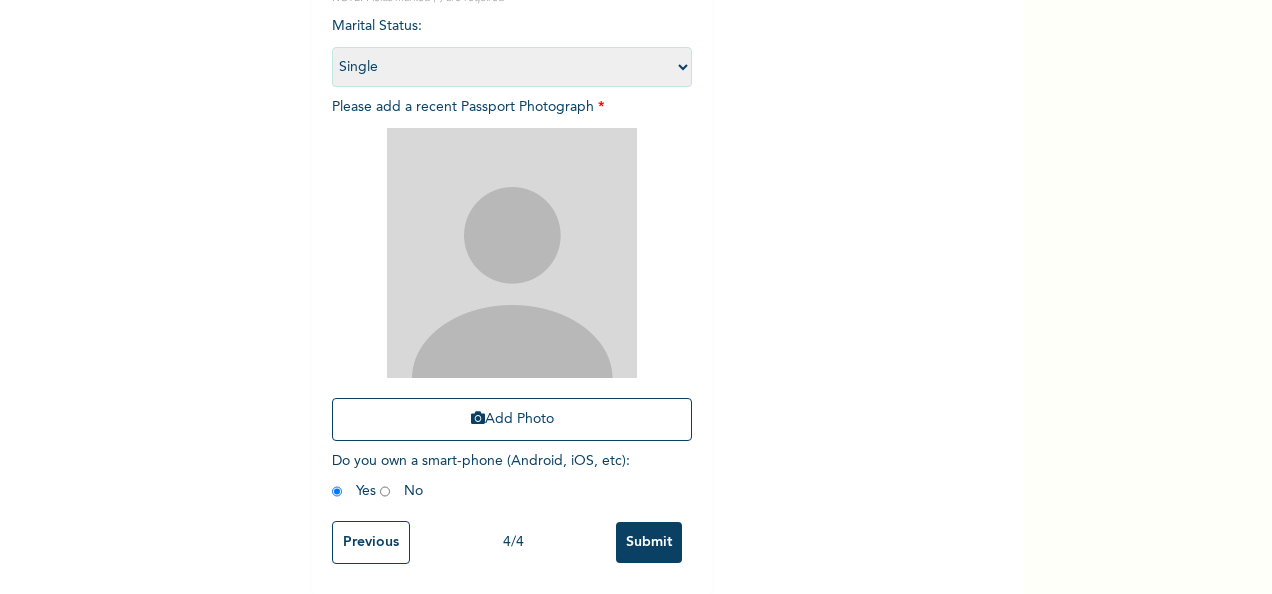 scroll, scrollTop: 284, scrollLeft: 0, axis: vertical 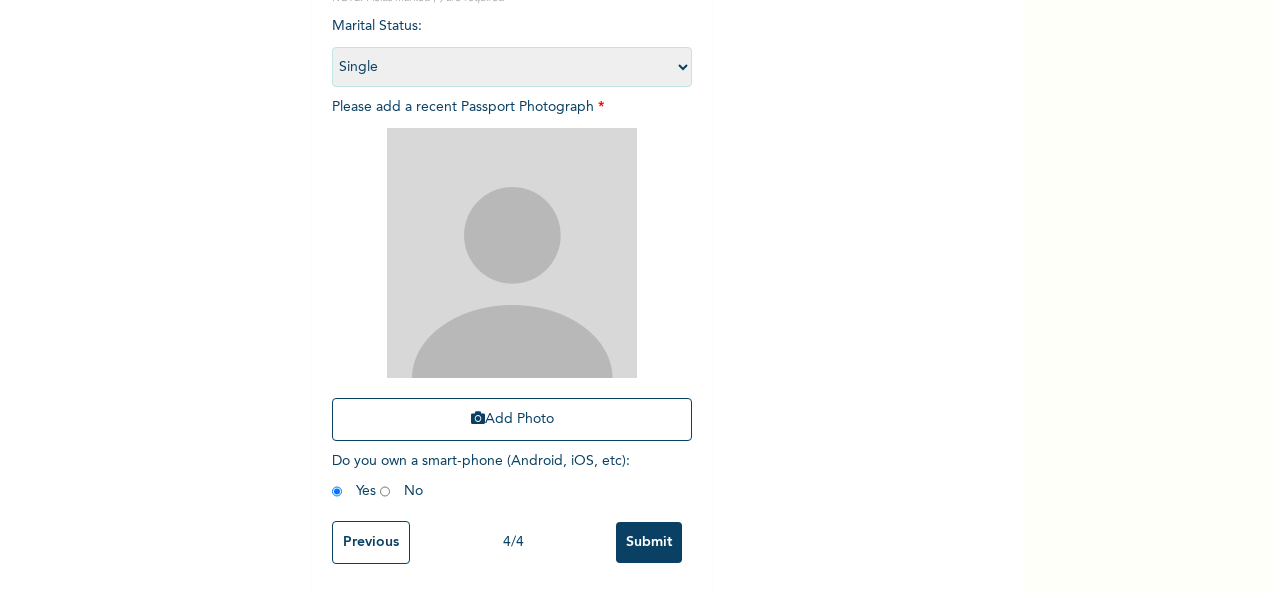 click on "Add Photo" at bounding box center [512, 284] 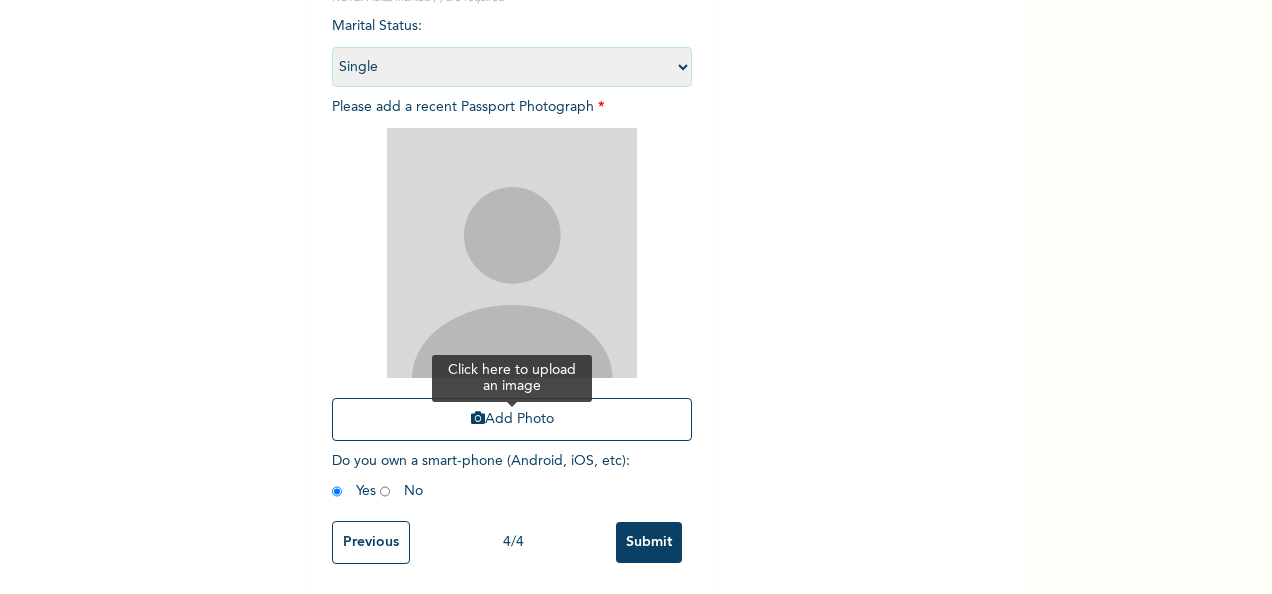 click on "Add Photo" at bounding box center (512, 419) 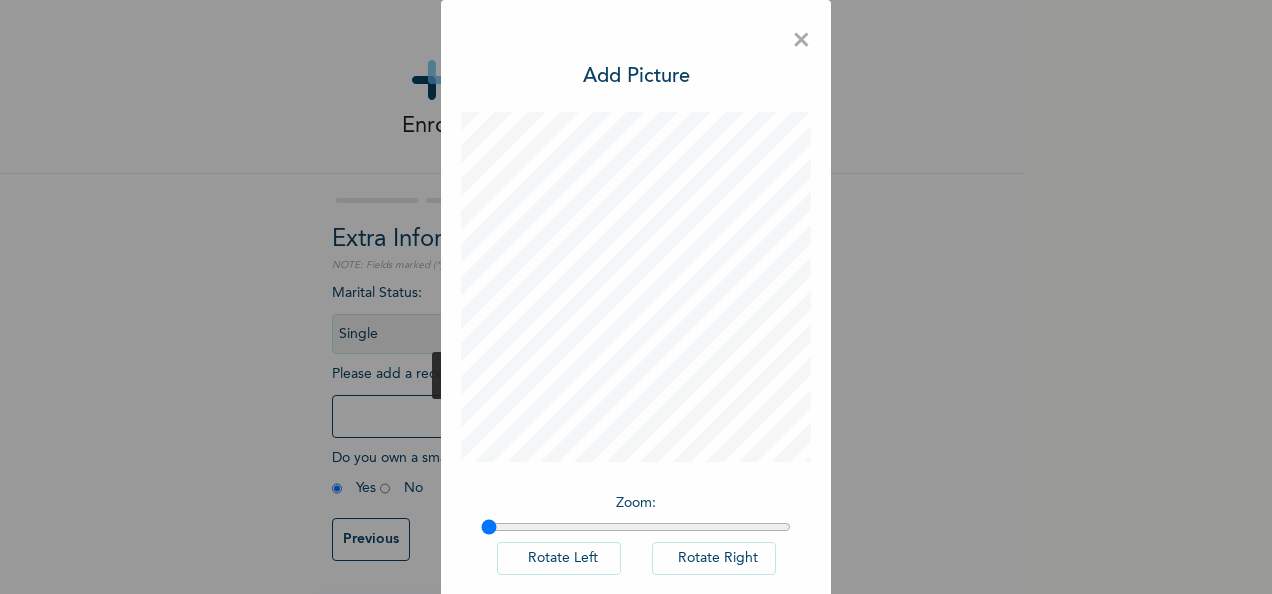 scroll, scrollTop: 14, scrollLeft: 0, axis: vertical 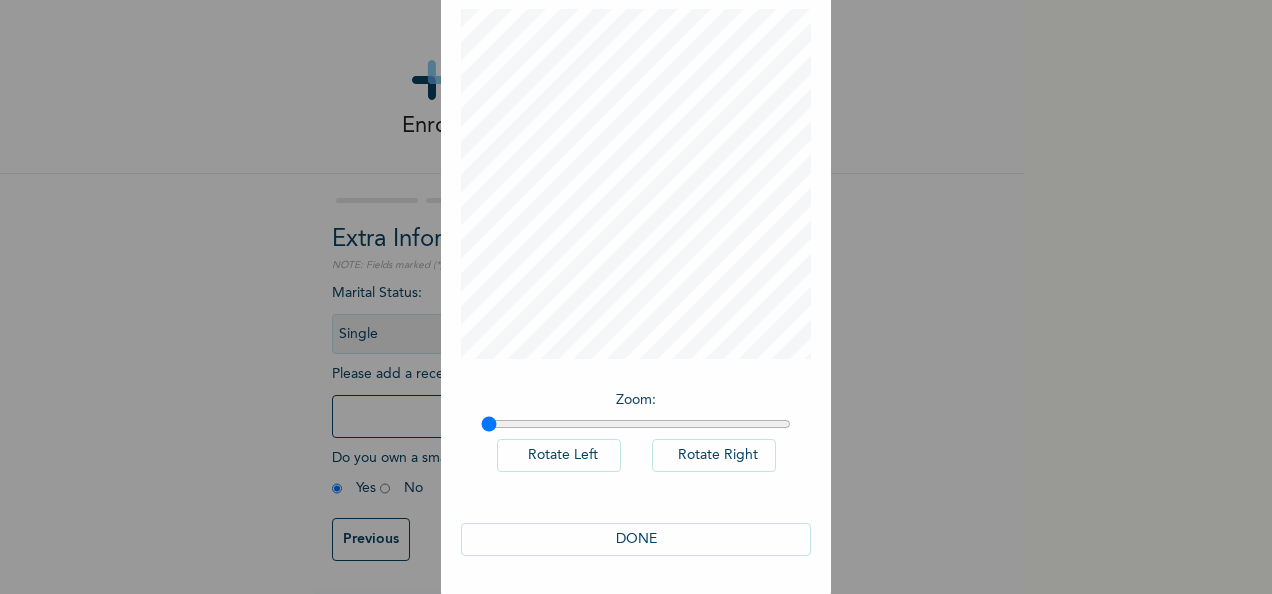 click on "DONE" at bounding box center [636, 539] 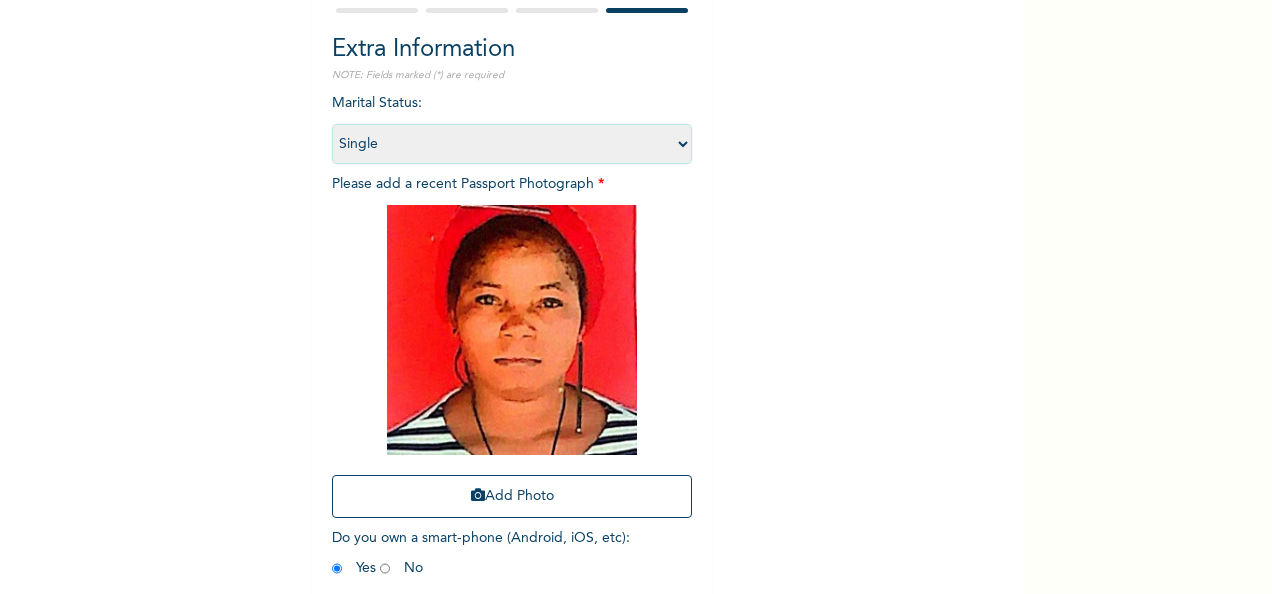 scroll, scrollTop: 284, scrollLeft: 0, axis: vertical 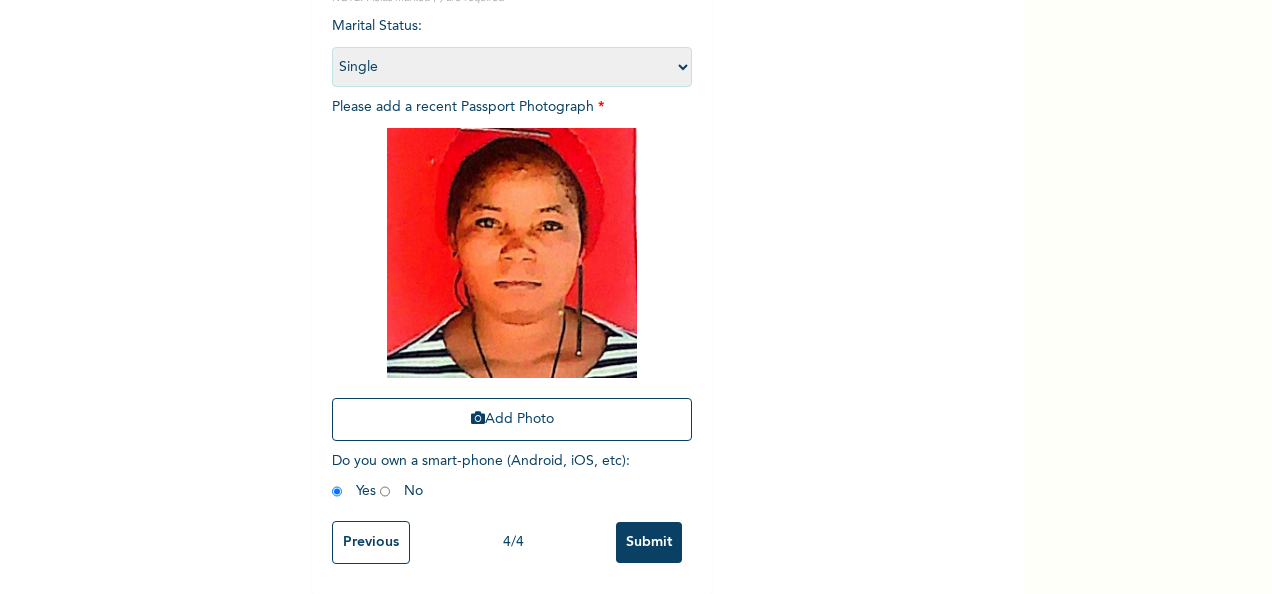 click on "Submit" at bounding box center [649, 542] 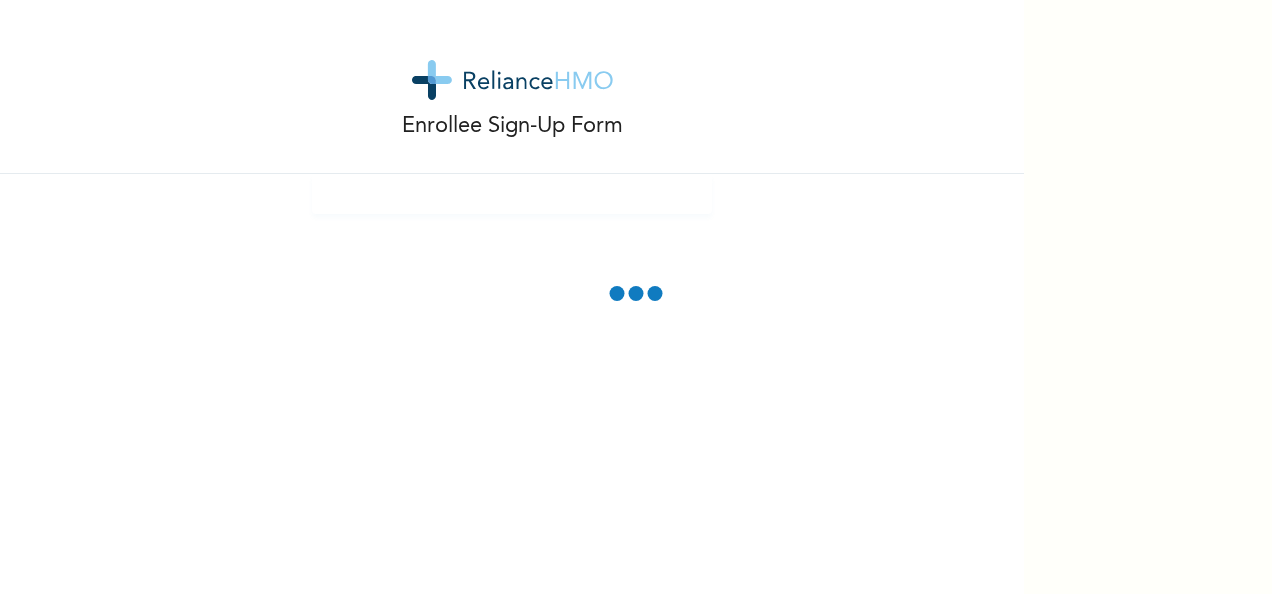 scroll, scrollTop: 0, scrollLeft: 0, axis: both 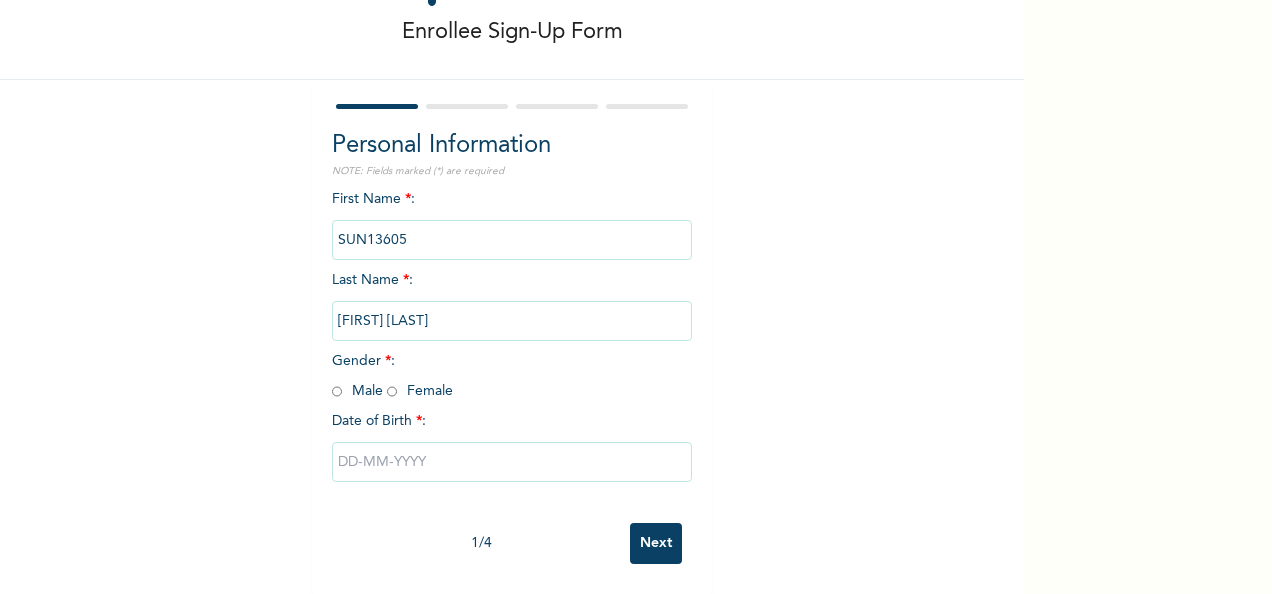 click at bounding box center (337, 391) 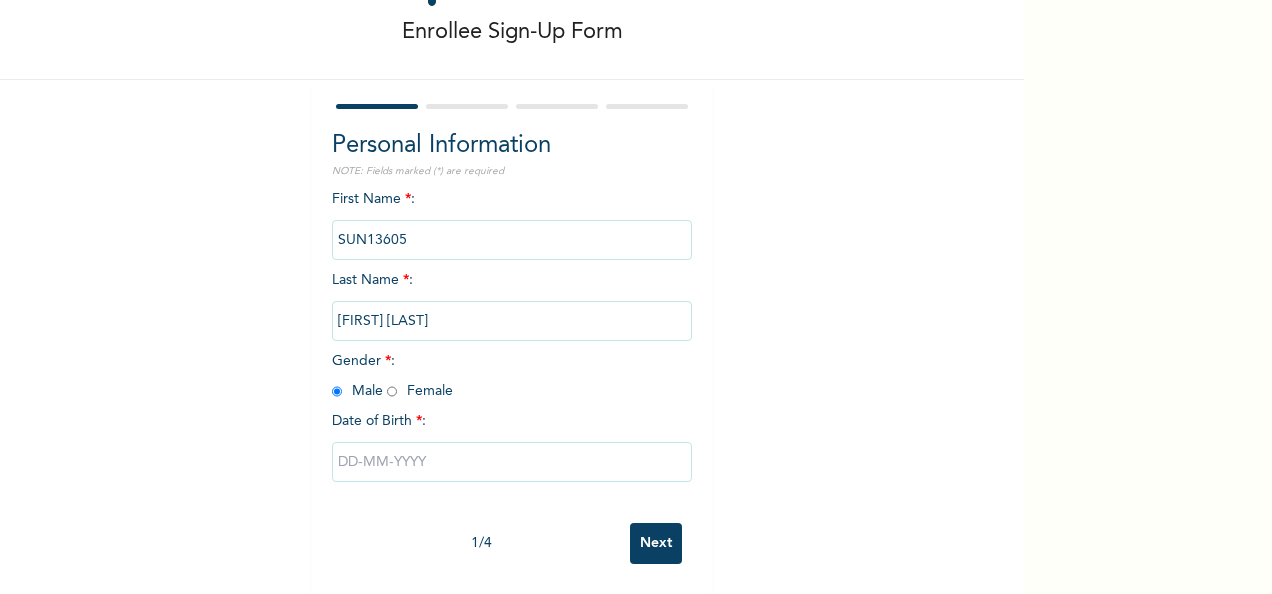radio on "true" 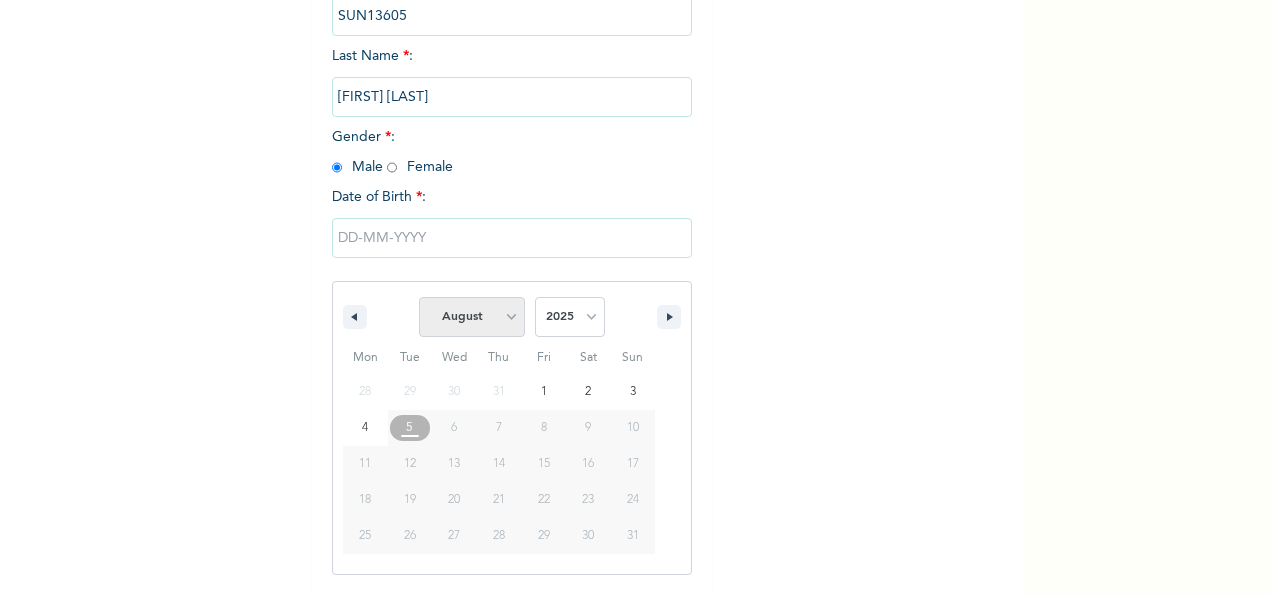 scroll, scrollTop: 418, scrollLeft: 0, axis: vertical 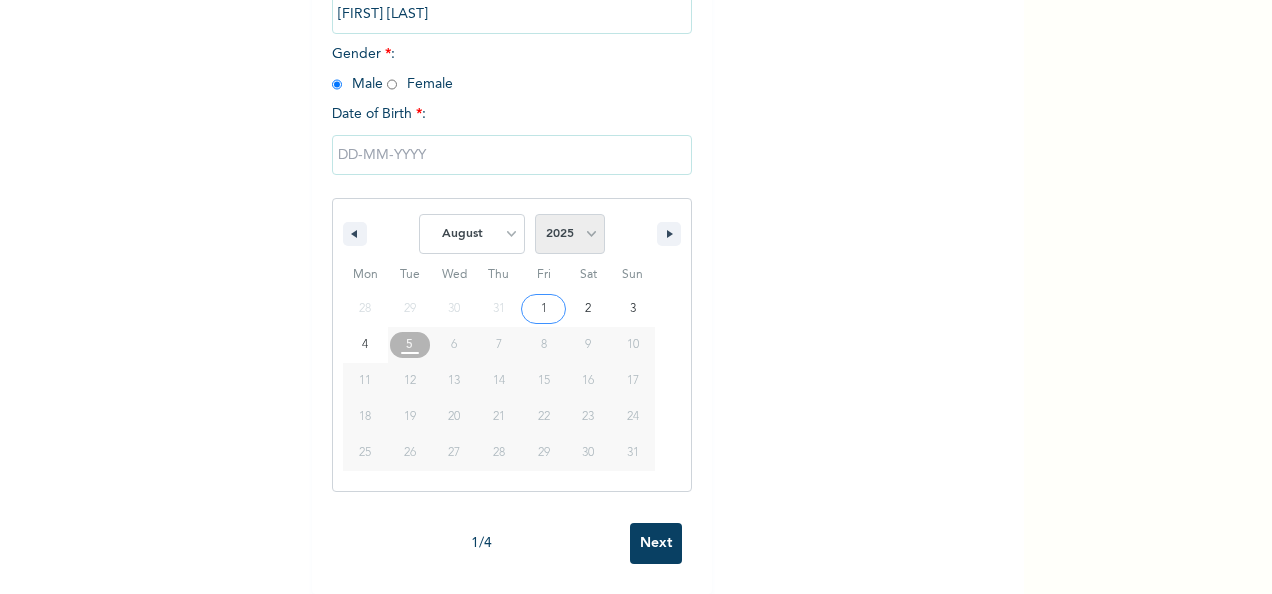 click on "2025 2024 2023 2022 2021 2020 2019 2018 2017 2016 2015 2014 2013 2012 2011 2010 2009 2008 2007 2006 2005 2004 2003 2002 2001 2000 1999 1998 1997 1996 1995 1994 1993 1992 1991 1990 1989 1988 1987 1986 1985 1984 1983 1982 1981 1980 1979 1978 1977 1976 1975 1974 1973 1972 1971 1970 1969 1968 1967 1966 1965 1964 1963 1962 1961 1960" at bounding box center [570, 234] 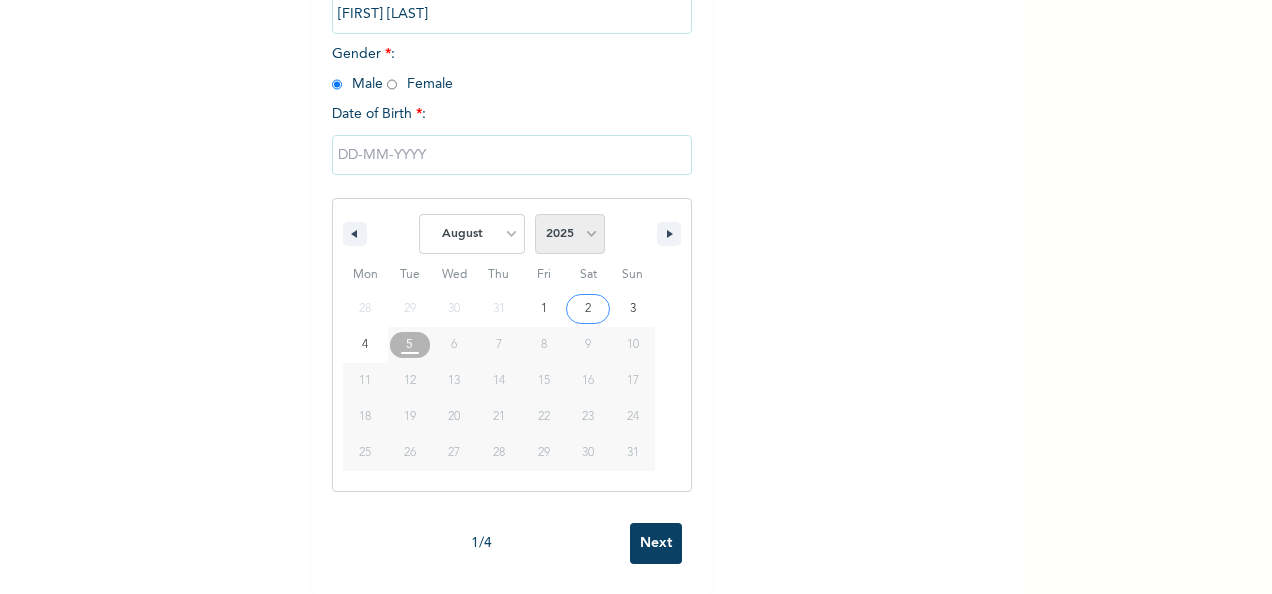 click on "2025 2024 2023 2022 2021 2020 2019 2018 2017 2016 2015 2014 2013 2012 2011 2010 2009 2008 2007 2006 2005 2004 2003 2002 2001 2000 1999 1998 1997 1996 1995 1994 1993 1992 1991 1990 1989 1988 1987 1986 1985 1984 1983 1982 1981 1980 1979 1978 1977 1976 1975 1974 1973 1972 1971 1970 1969 1968 1967 1966 1965 1964 1963 1962 1961 1960" at bounding box center [570, 234] 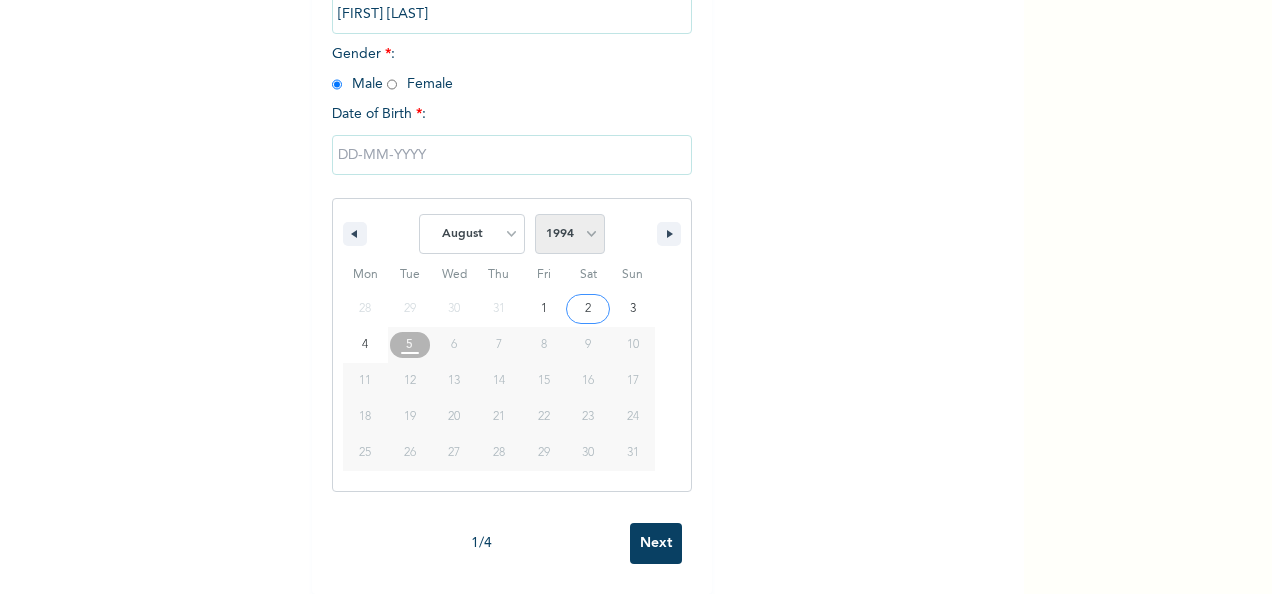 click on "2025 2024 2023 2022 2021 2020 2019 2018 2017 2016 2015 2014 2013 2012 2011 2010 2009 2008 2007 2006 2005 2004 2003 2002 2001 2000 1999 1998 1997 1996 1995 1994 1993 1992 1991 1990 1989 1988 1987 1986 1985 1984 1983 1982 1981 1980 1979 1978 1977 1976 1975 1974 1973 1972 1971 1970 1969 1968 1967 1966 1965 1964 1963 1962 1961 1960" at bounding box center [570, 234] 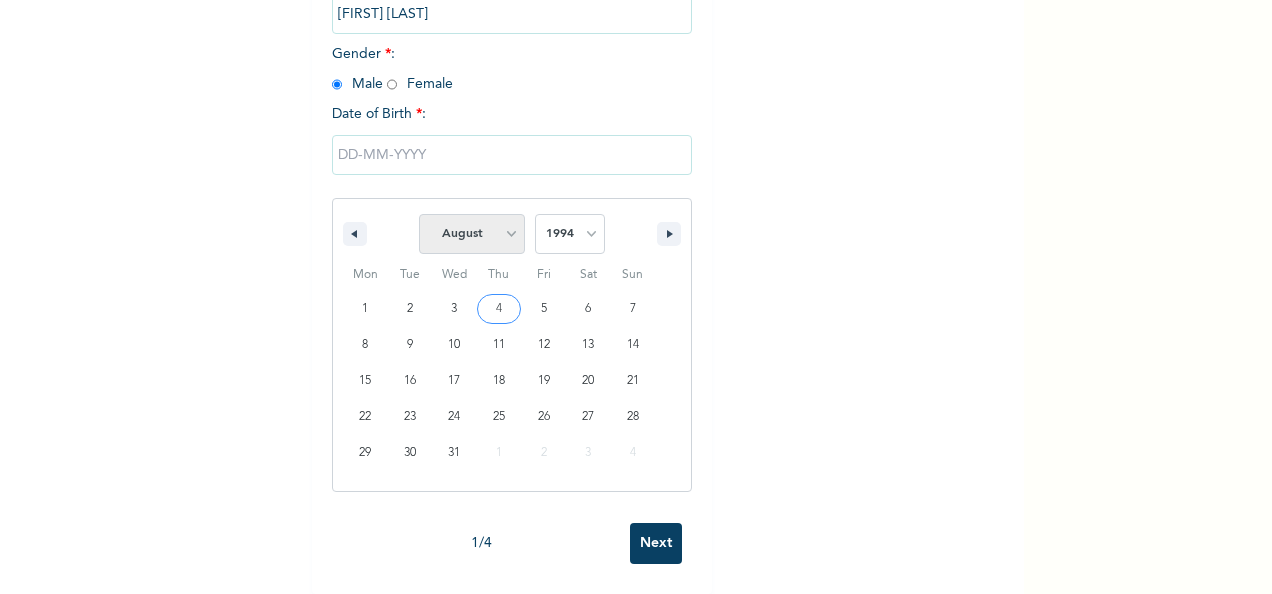 click on "January February March April May June July August September October November December" at bounding box center [472, 234] 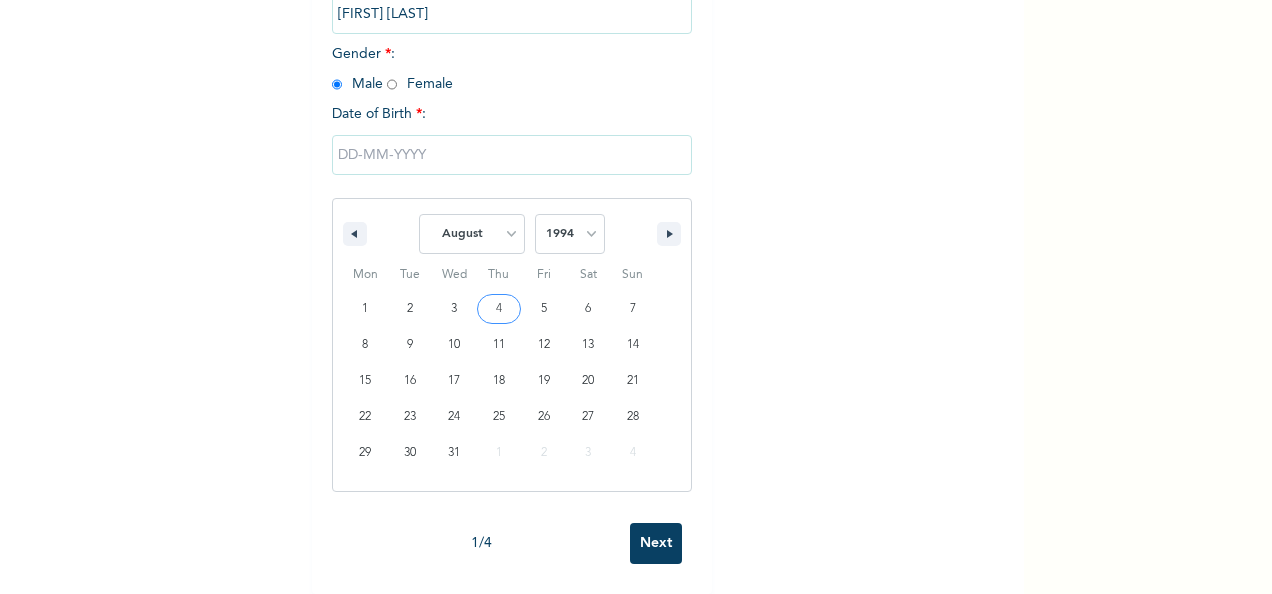 select on "9" 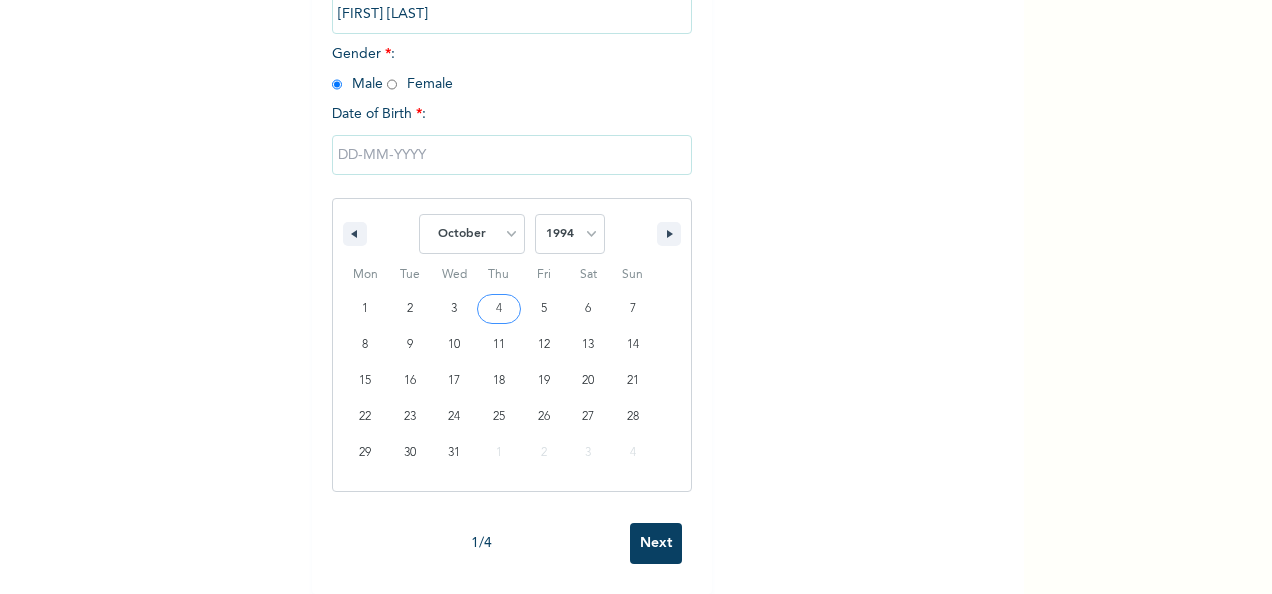 click on "January February March April May June July August September October November December" at bounding box center (472, 234) 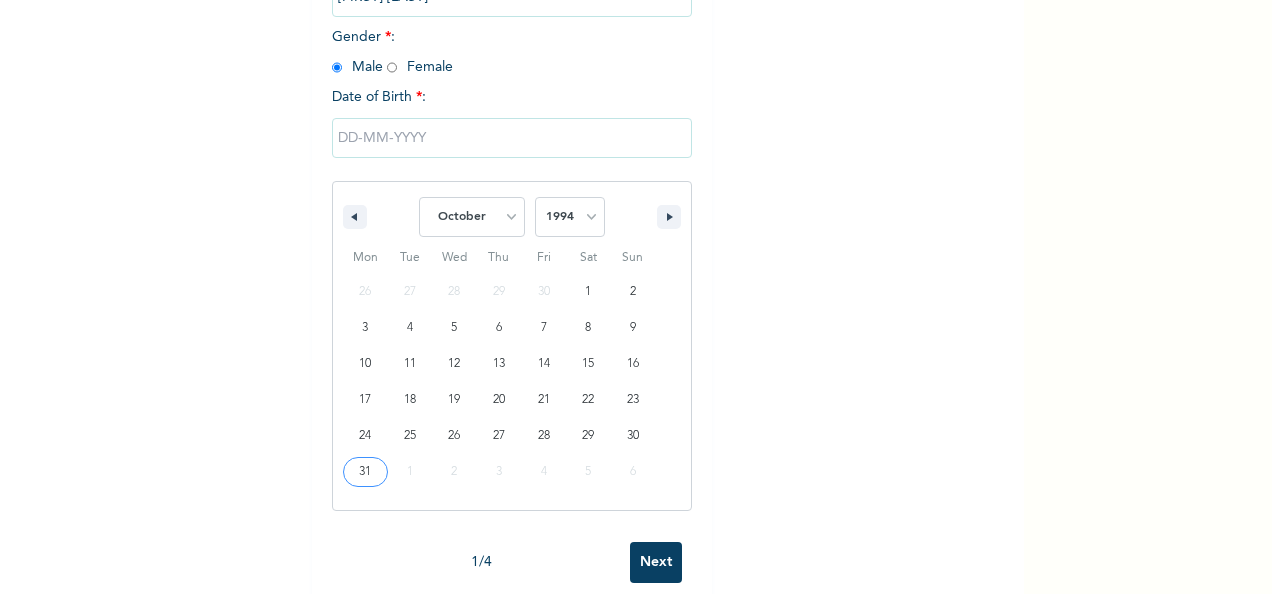 type on "10/31/1994" 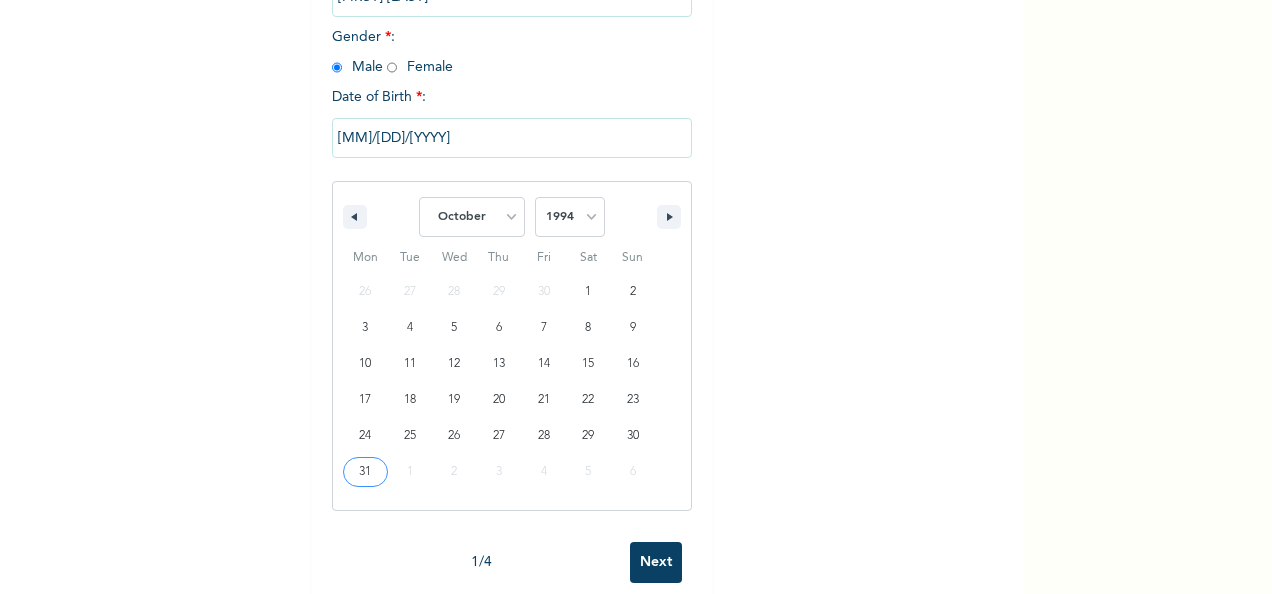 scroll, scrollTop: 112, scrollLeft: 0, axis: vertical 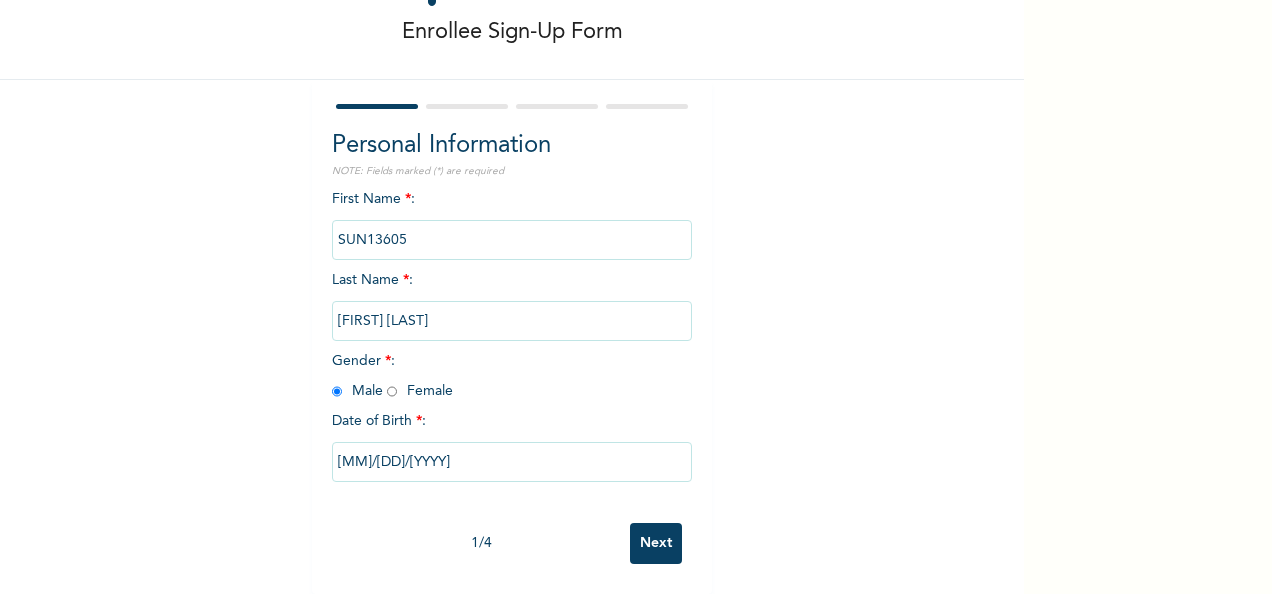 click on "Next" at bounding box center (656, 543) 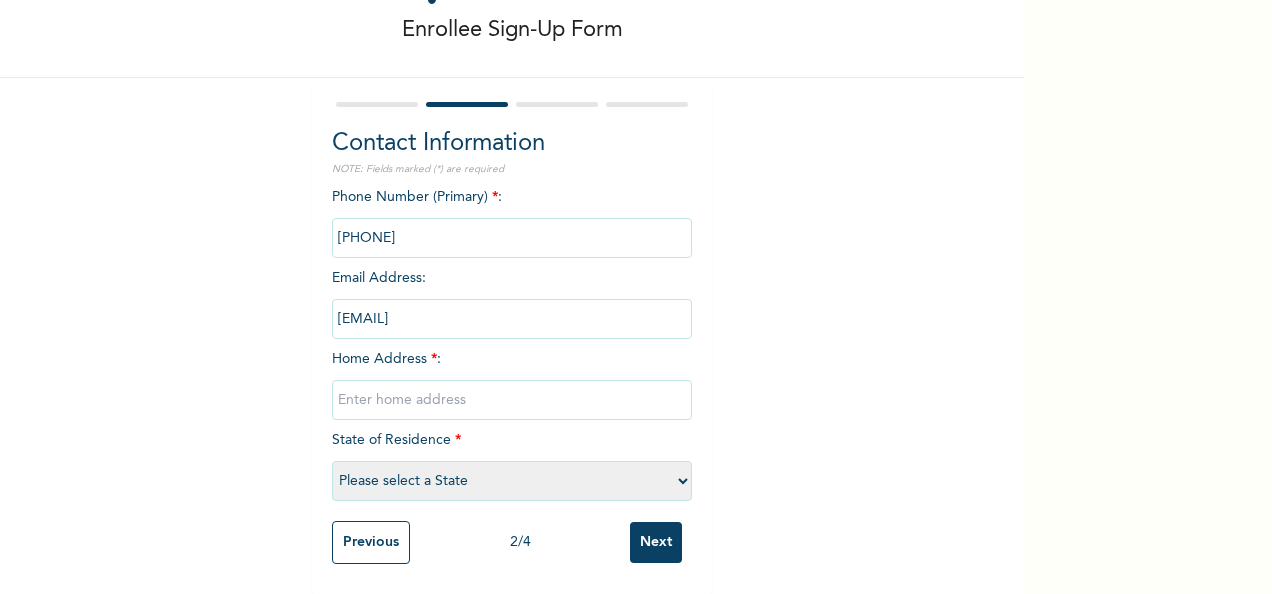 click at bounding box center (512, 400) 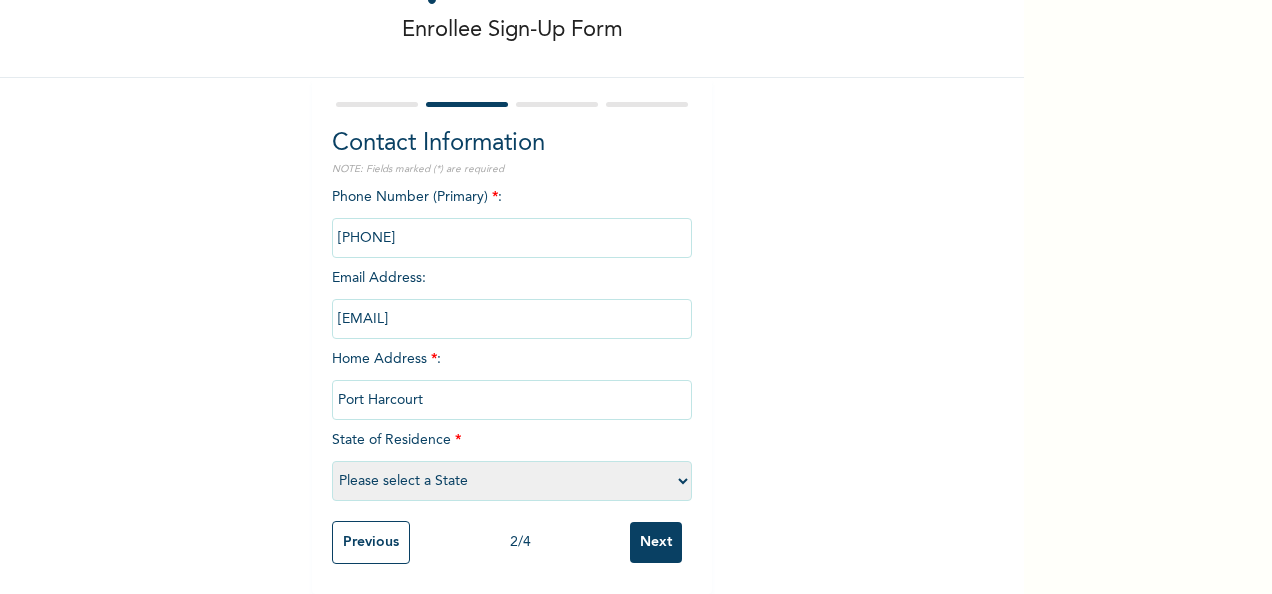 select on "33" 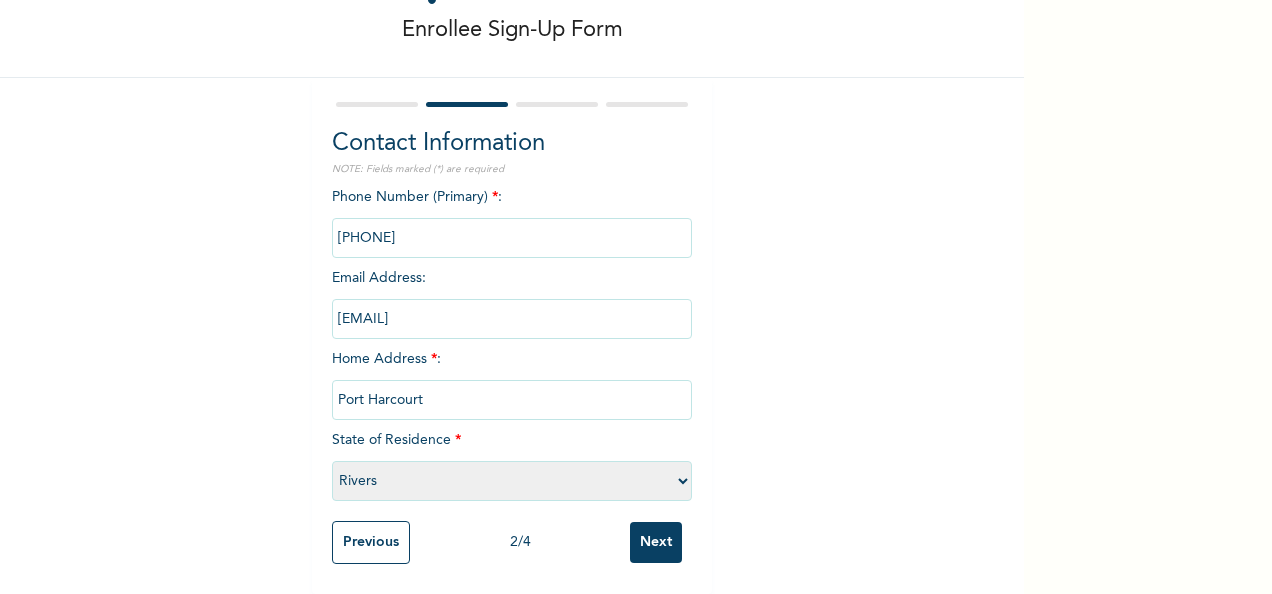 click on "Next" at bounding box center [656, 542] 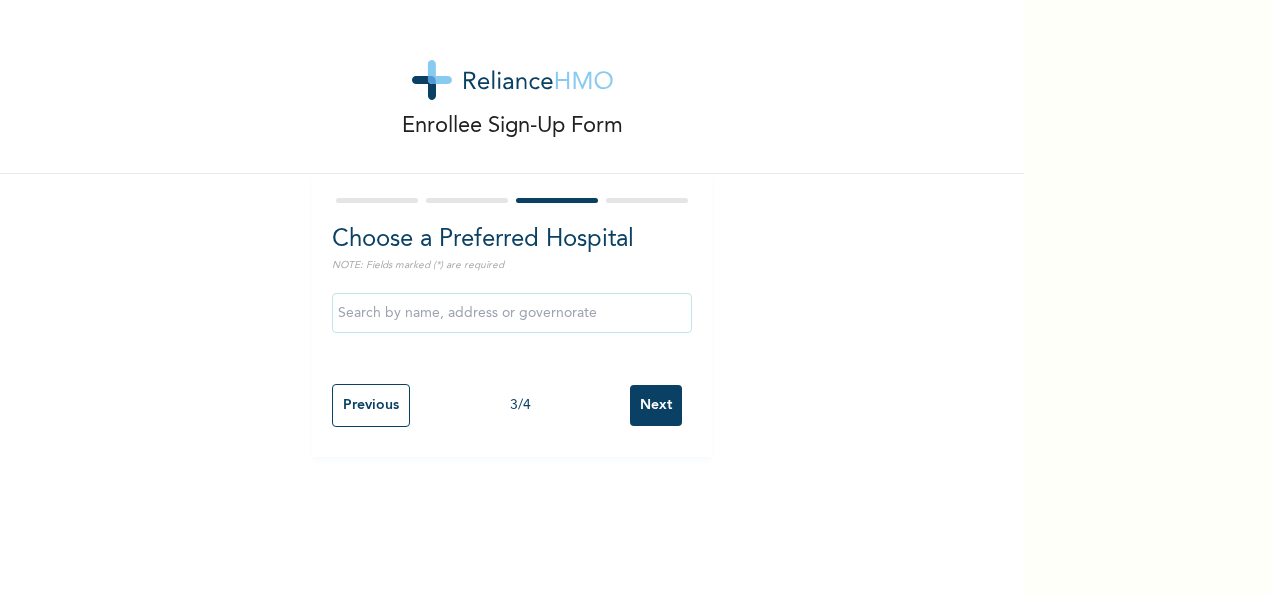 scroll, scrollTop: 0, scrollLeft: 0, axis: both 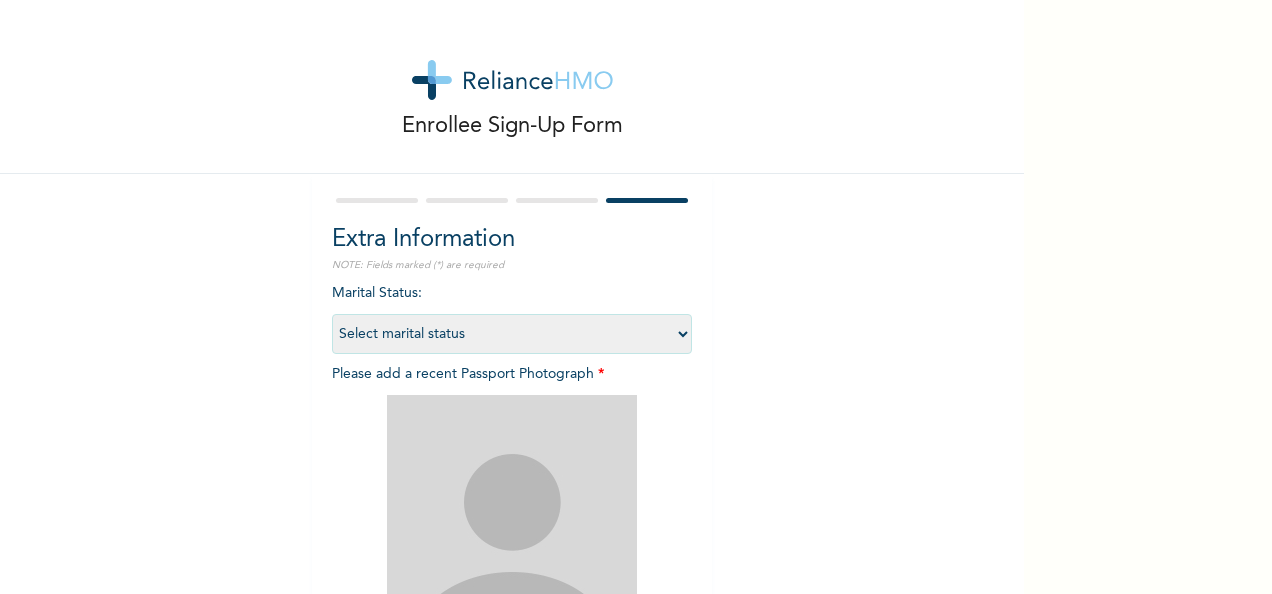 click on "Select marital status Single Married Divorced Widow/Widower" at bounding box center (512, 334) 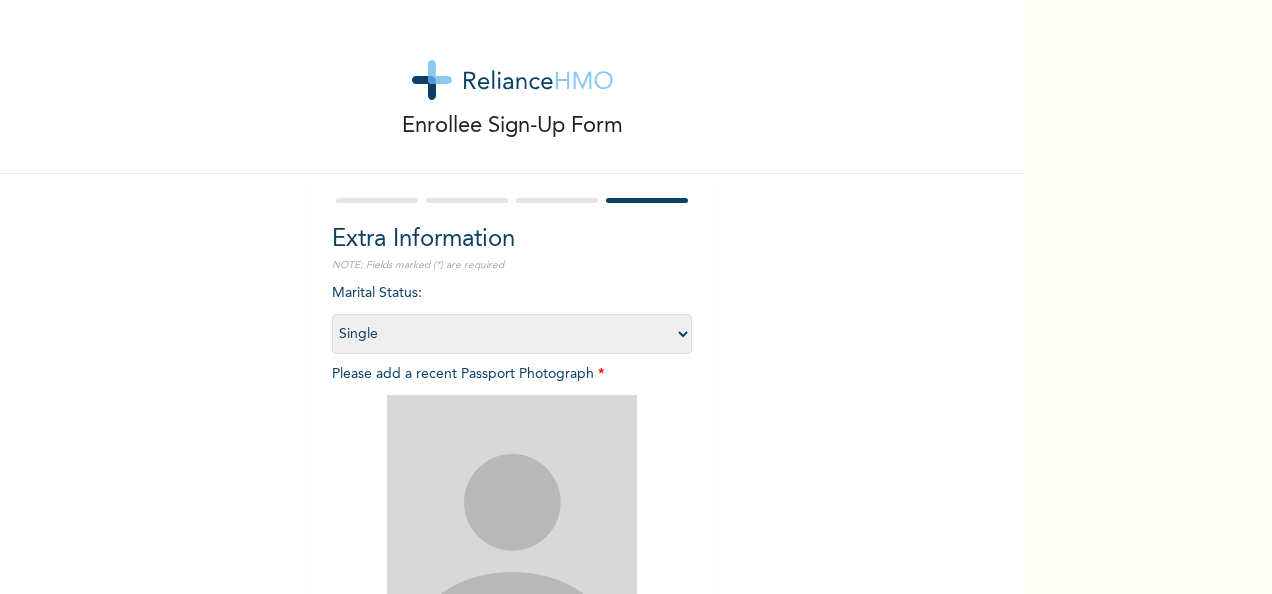 click on "Select marital status Single Married Divorced Widow/Widower" at bounding box center (512, 334) 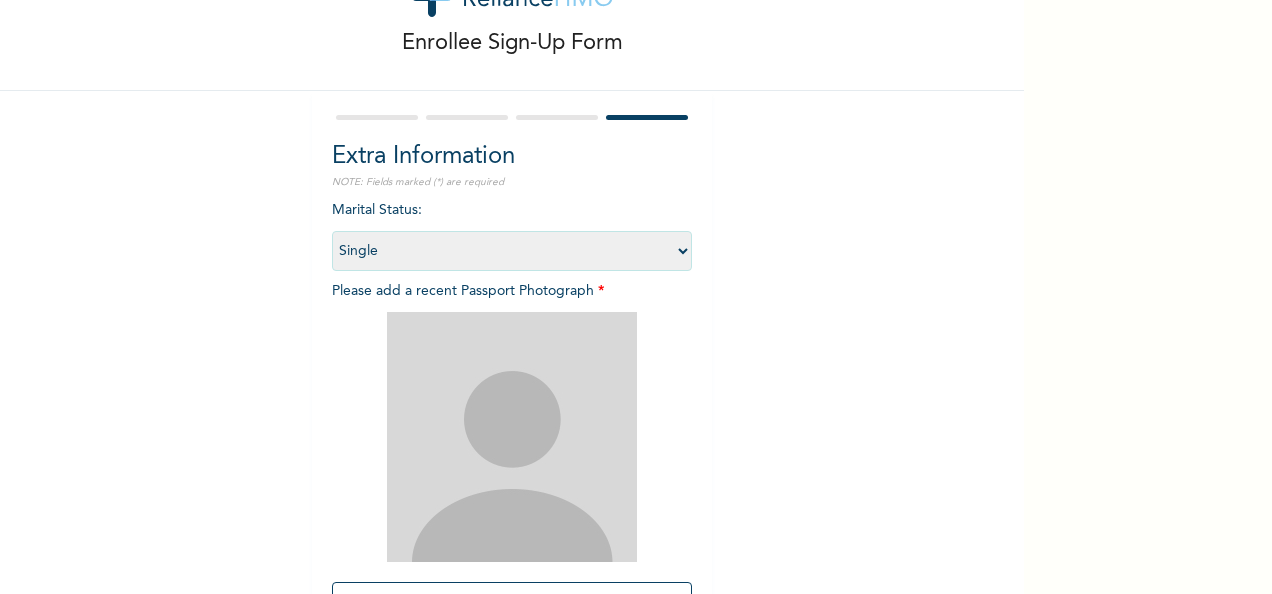 scroll, scrollTop: 284, scrollLeft: 0, axis: vertical 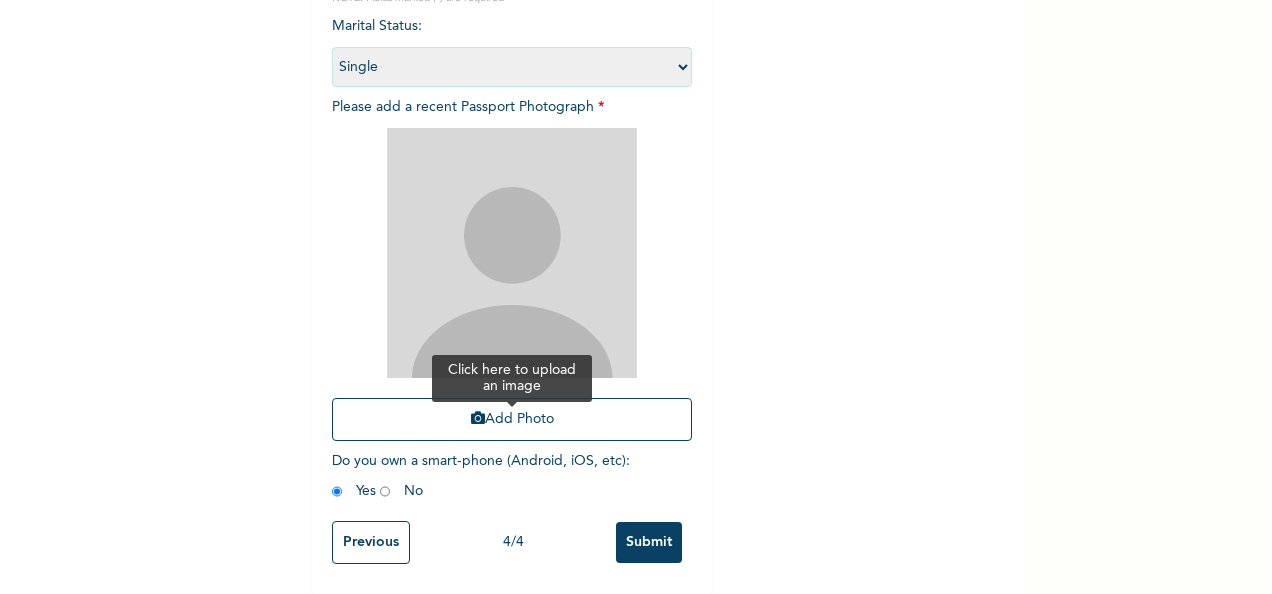 click on "Add Photo" at bounding box center (512, 419) 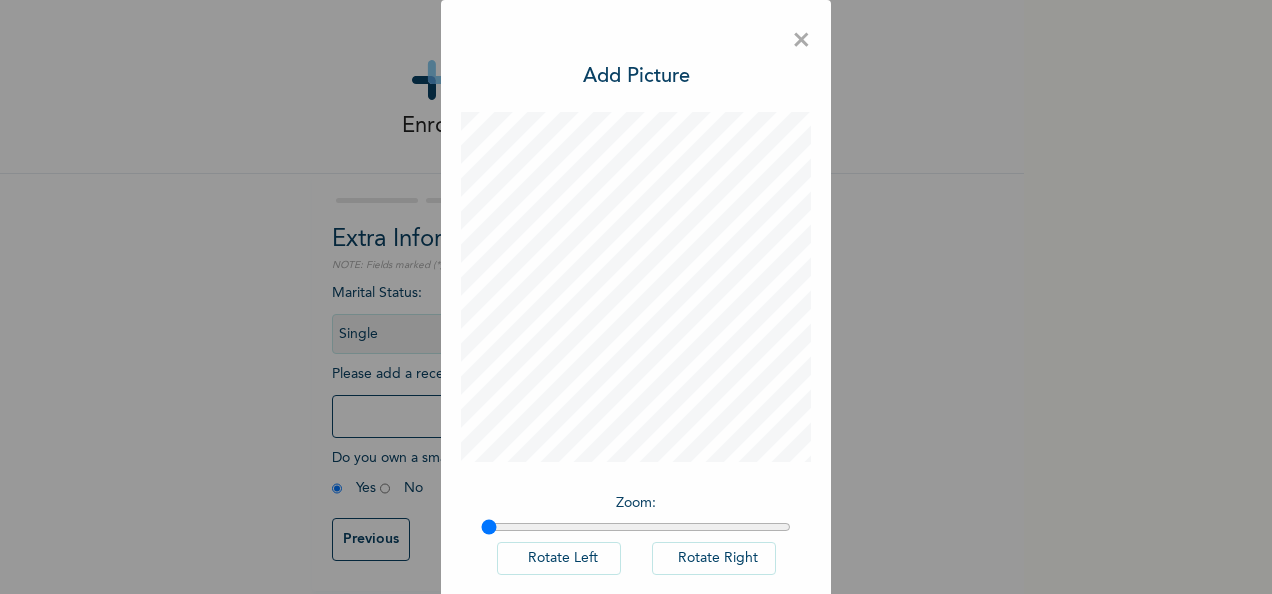 scroll, scrollTop: 14, scrollLeft: 0, axis: vertical 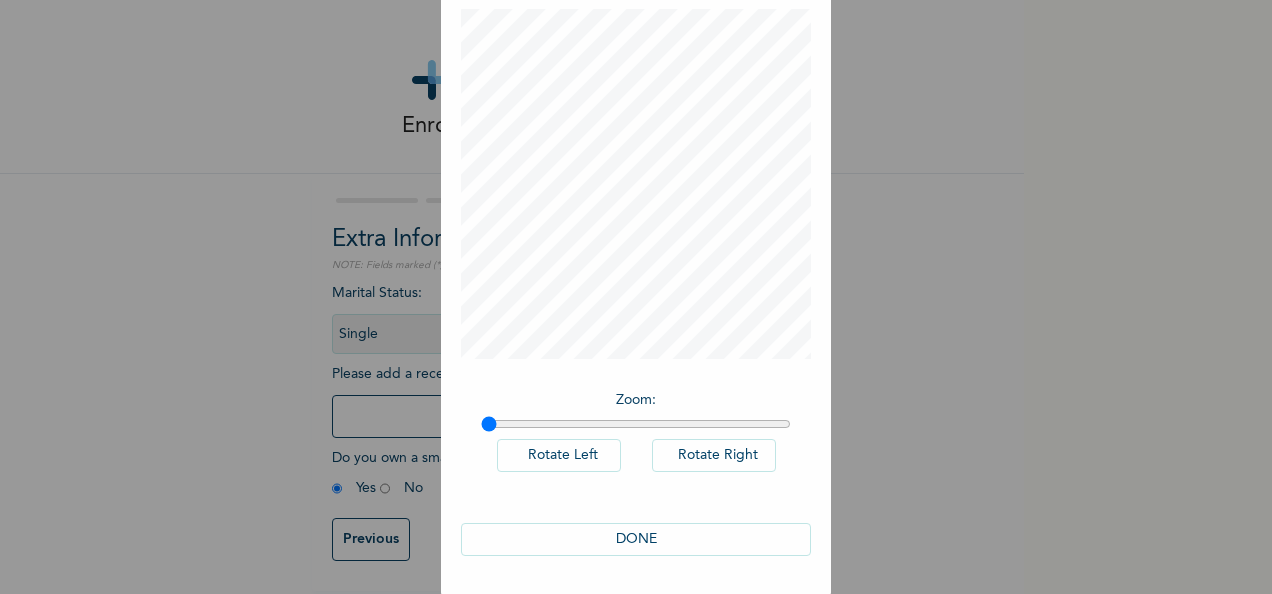 click on "DONE" at bounding box center [636, 539] 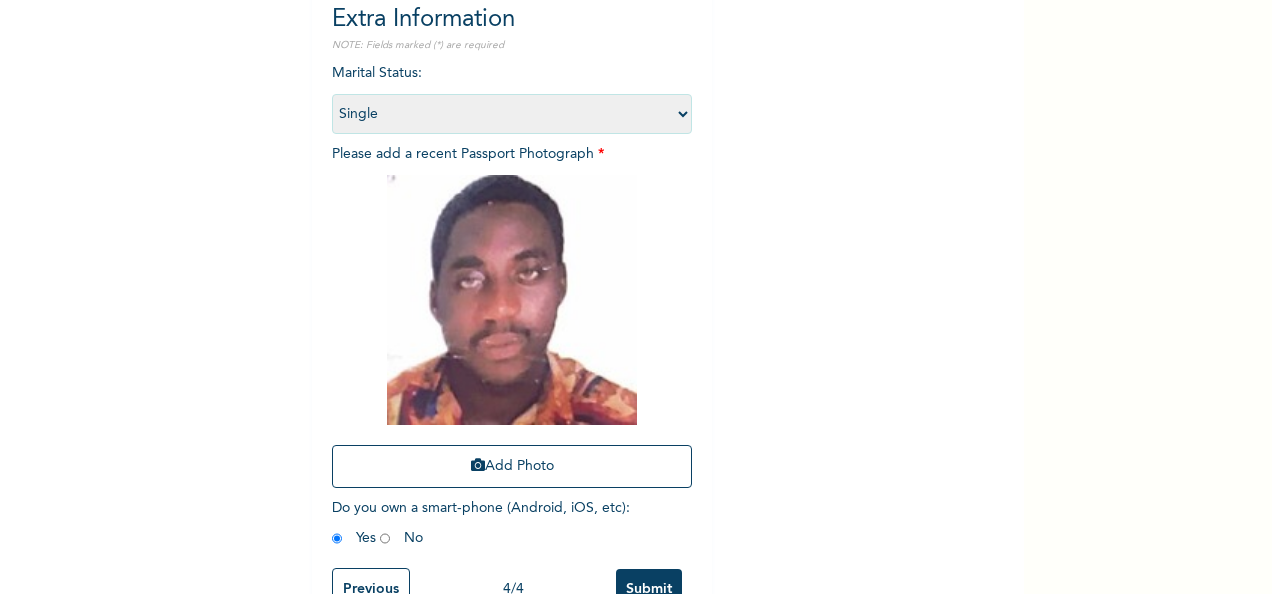 scroll, scrollTop: 278, scrollLeft: 0, axis: vertical 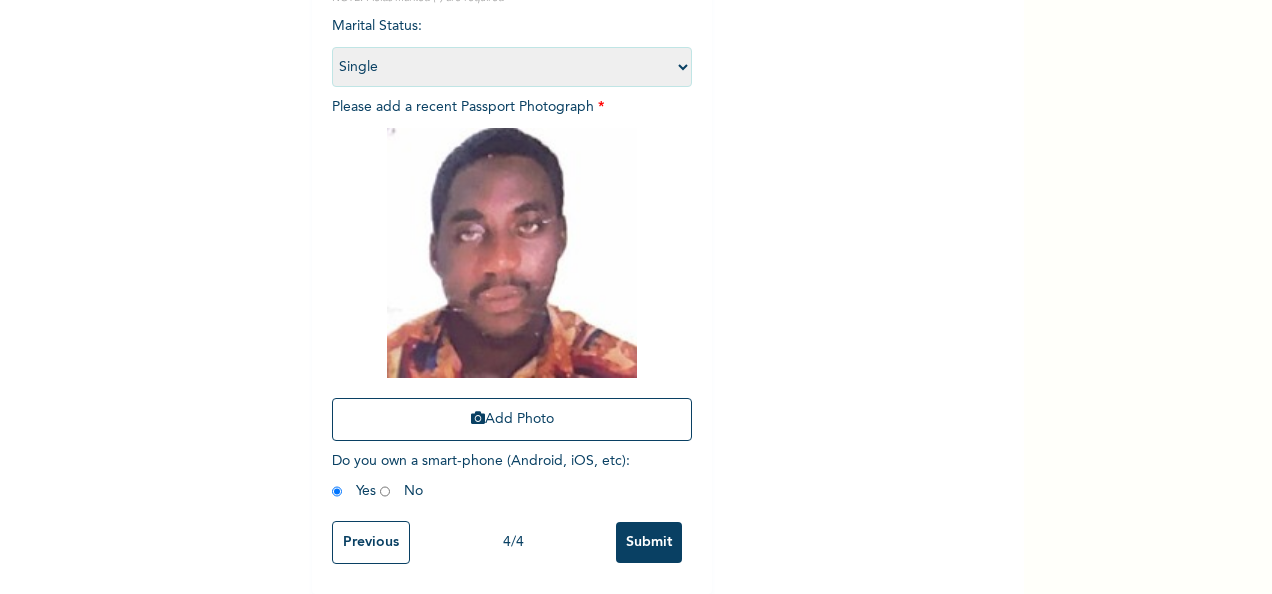 click on "Previous 4  / 4 Submit" at bounding box center (512, 542) 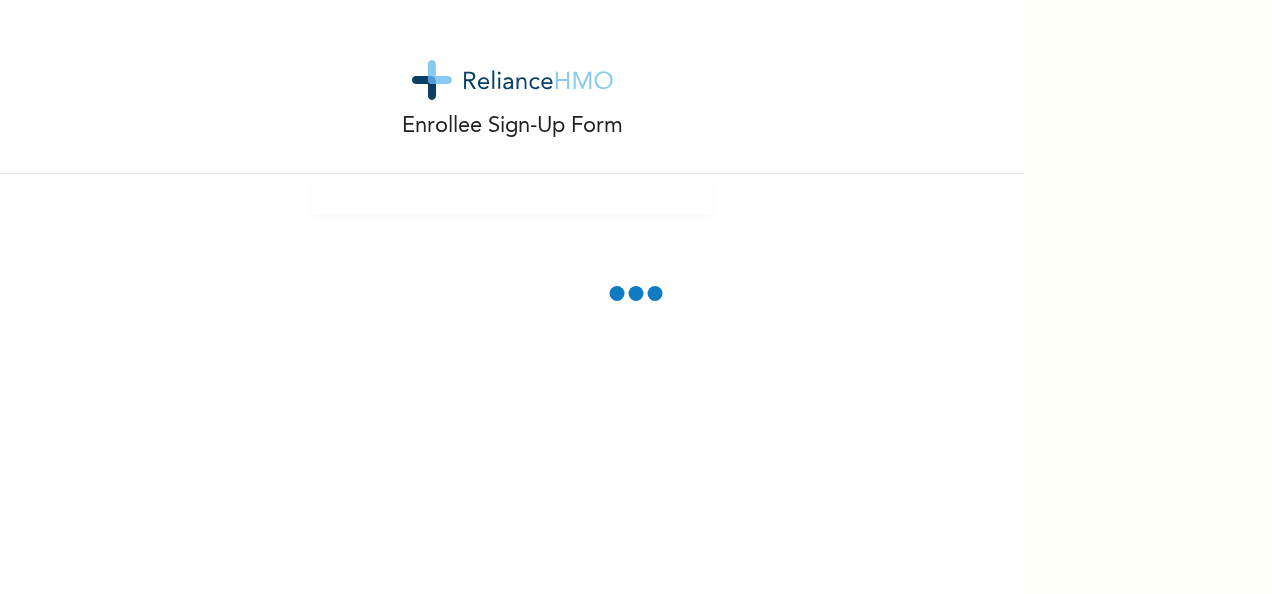 scroll, scrollTop: 0, scrollLeft: 0, axis: both 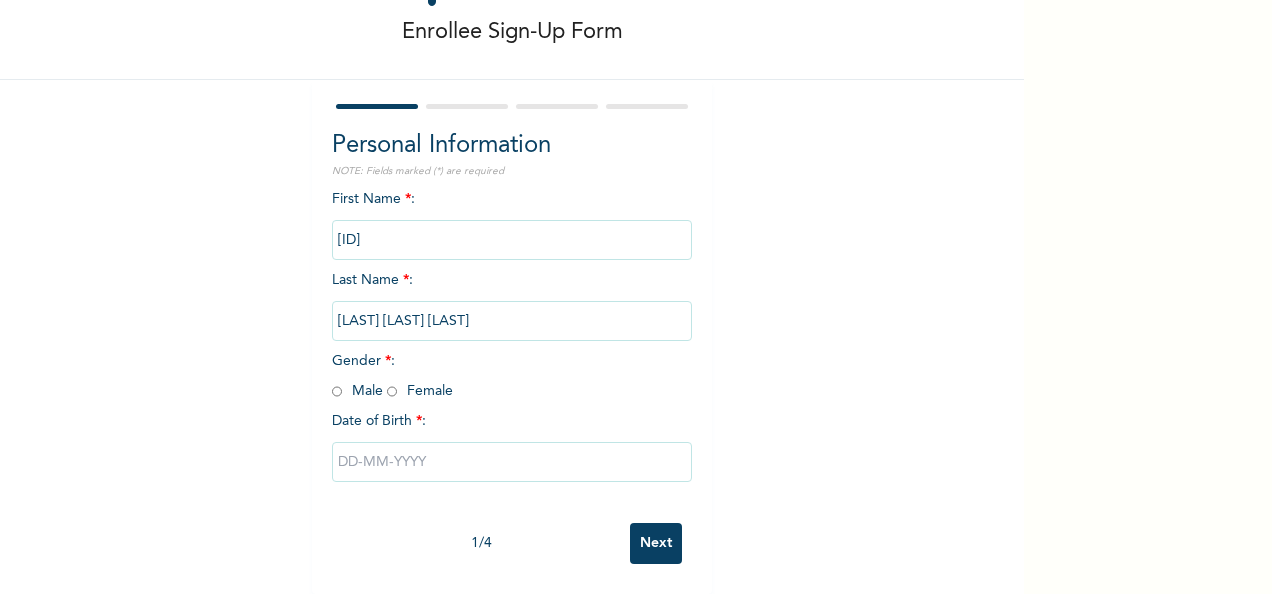 click at bounding box center [392, 391] 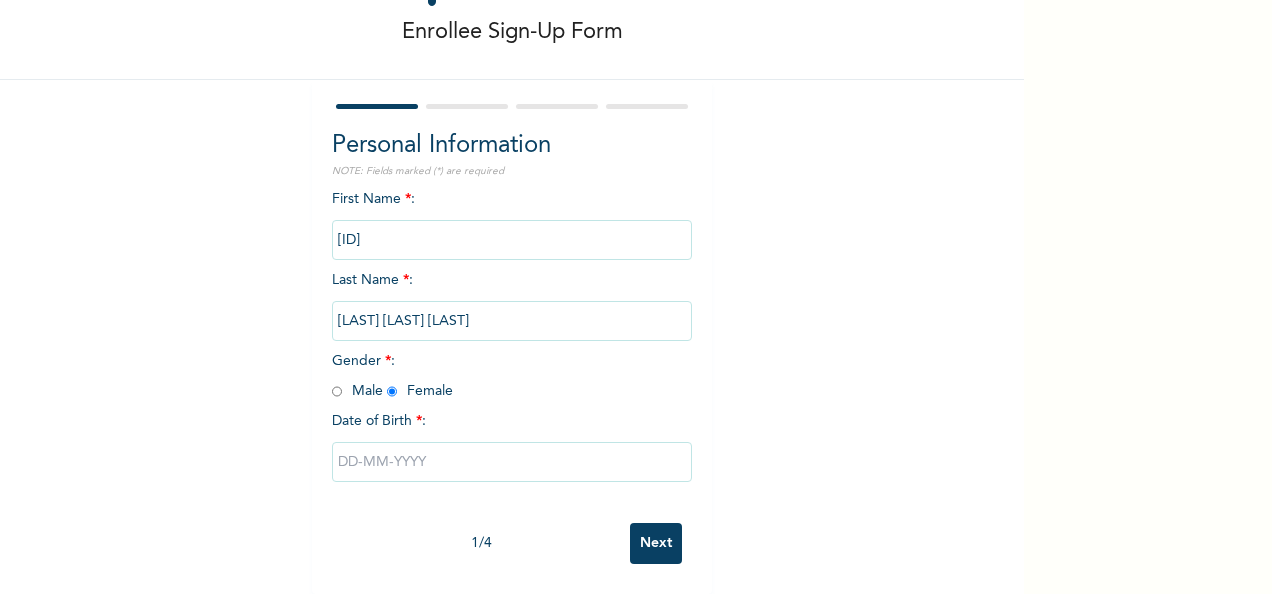 radio on "true" 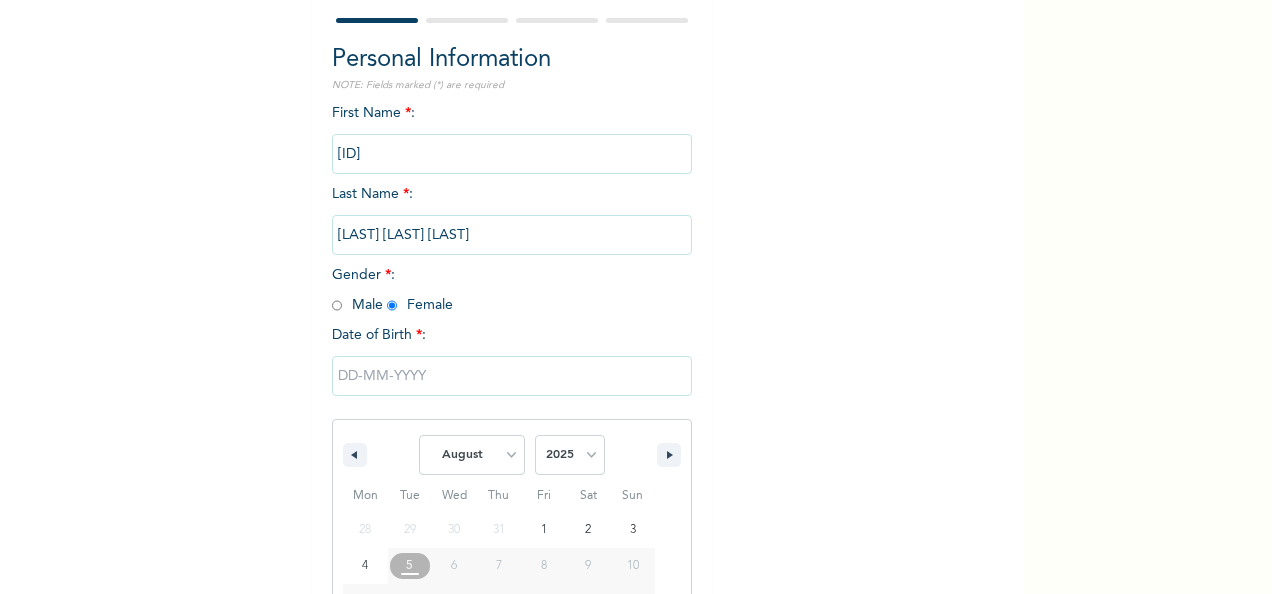 scroll, scrollTop: 316, scrollLeft: 0, axis: vertical 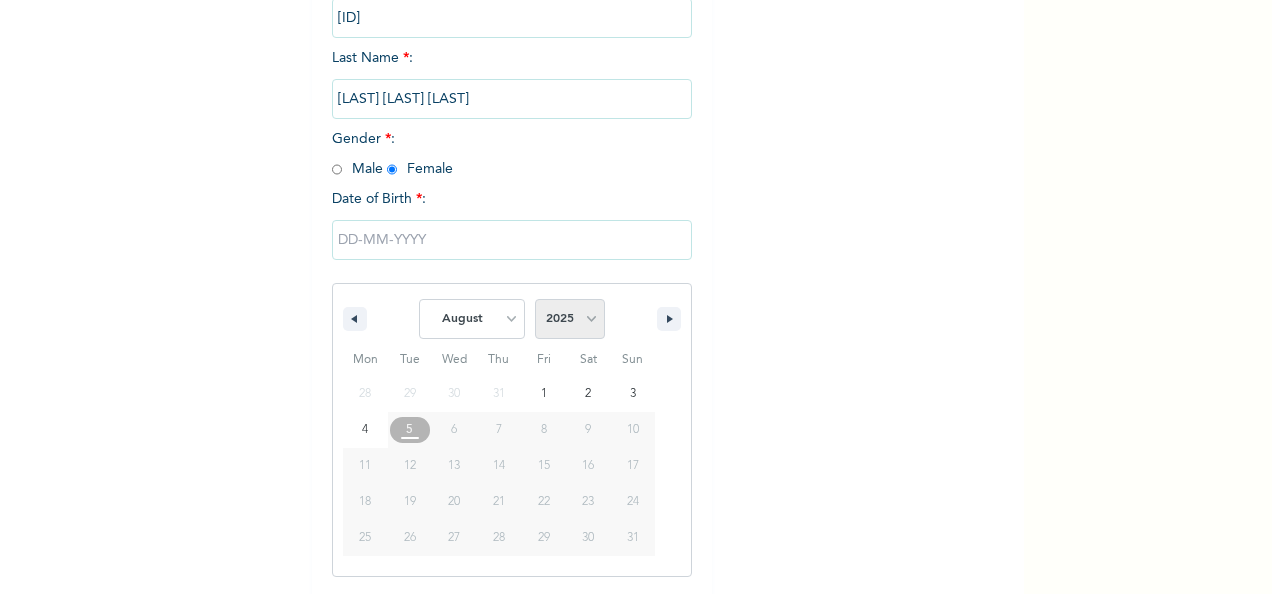 click on "2025 2024 2023 2022 2021 2020 2019 2018 2017 2016 2015 2014 2013 2012 2011 2010 2009 2008 2007 2006 2005 2004 2003 2002 2001 2000 1999 1998 1997 1996 1995 1994 1993 1992 1991 1990 1989 1988 1987 1986 1985 1984 1983 1982 1981 1980 1979 1978 1977 1976 1975 1974 1973 1972 1971 1970 1969 1968 1967 1966 1965 1964 1963 1962 1961 1960" at bounding box center (570, 319) 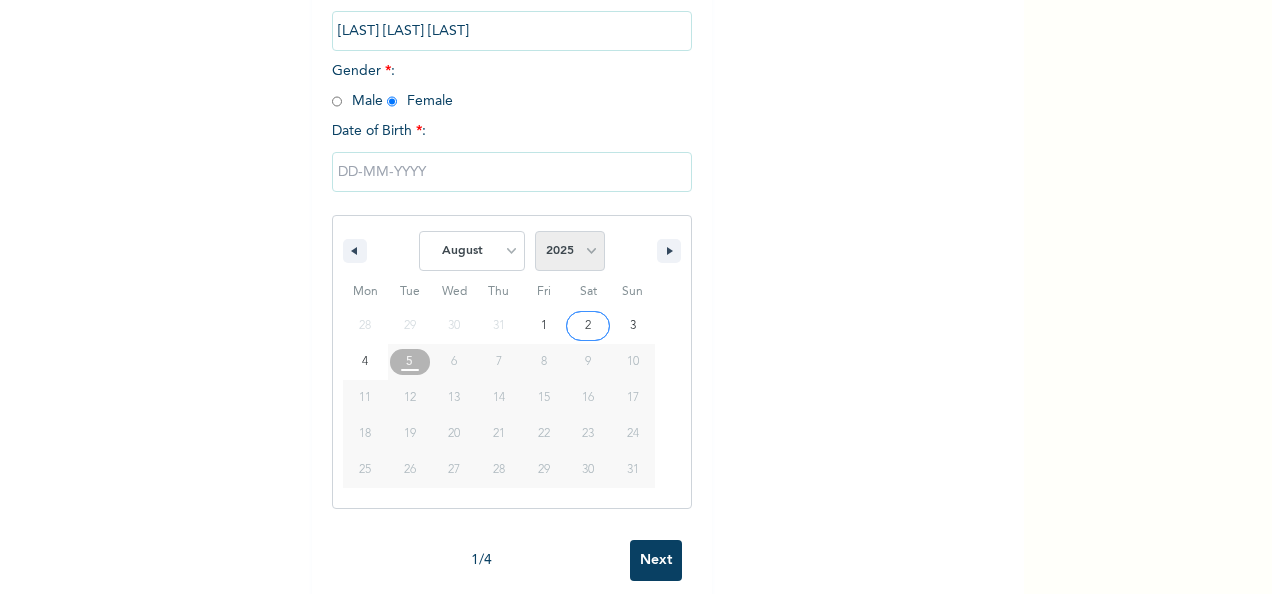 scroll, scrollTop: 418, scrollLeft: 0, axis: vertical 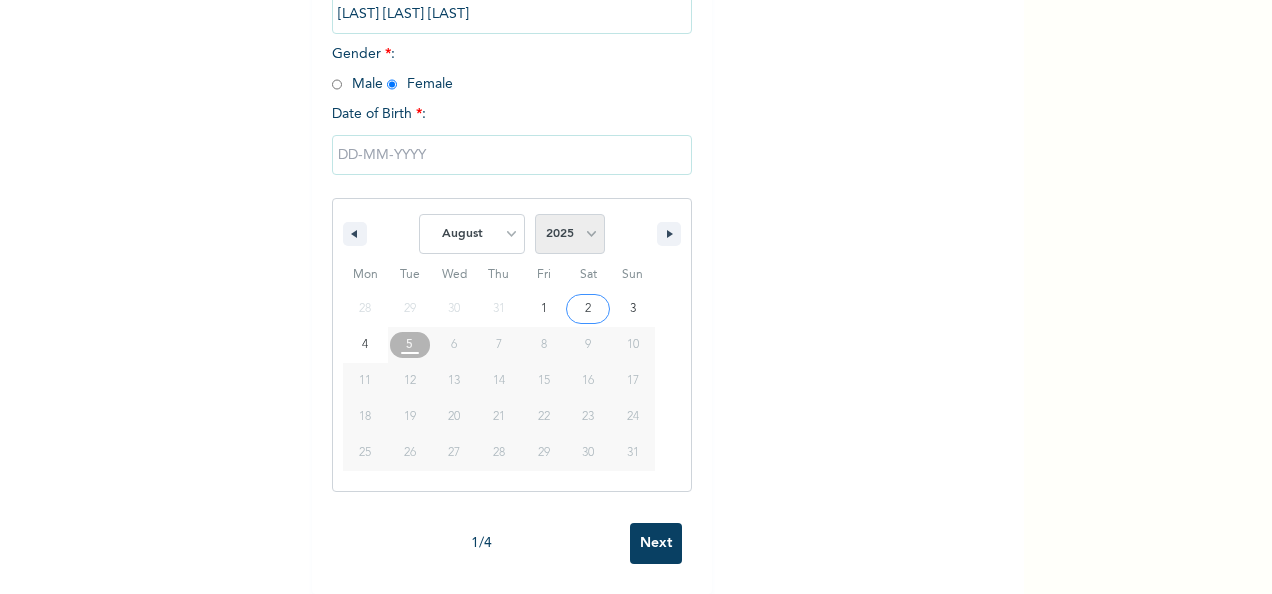 click on "2025 2024 2023 2022 2021 2020 2019 2018 2017 2016 2015 2014 2013 2012 2011 2010 2009 2008 2007 2006 2005 2004 2003 2002 2001 2000 1999 1998 1997 1996 1995 1994 1993 1992 1991 1990 1989 1988 1987 1986 1985 1984 1983 1982 1981 1980 1979 1978 1977 1976 1975 1974 1973 1972 1971 1970 1969 1968 1967 1966 1965 1964 1963 1962 1961 1960" at bounding box center [570, 234] 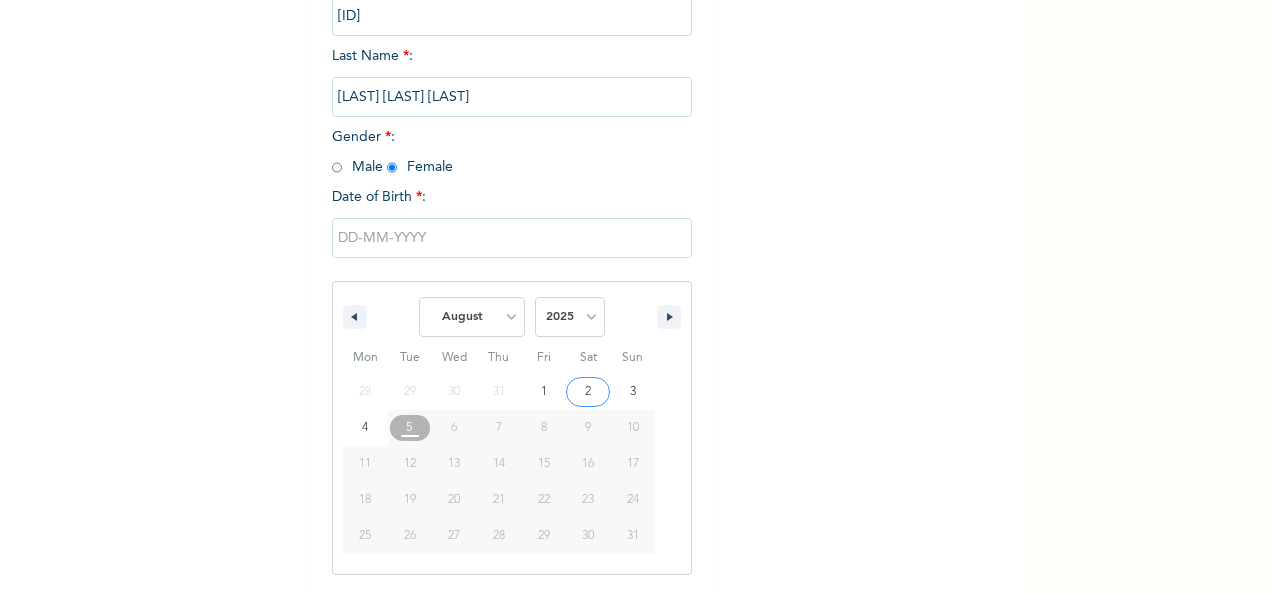 drag, startPoint x: 582, startPoint y: 227, endPoint x: 590, endPoint y: 242, distance: 17 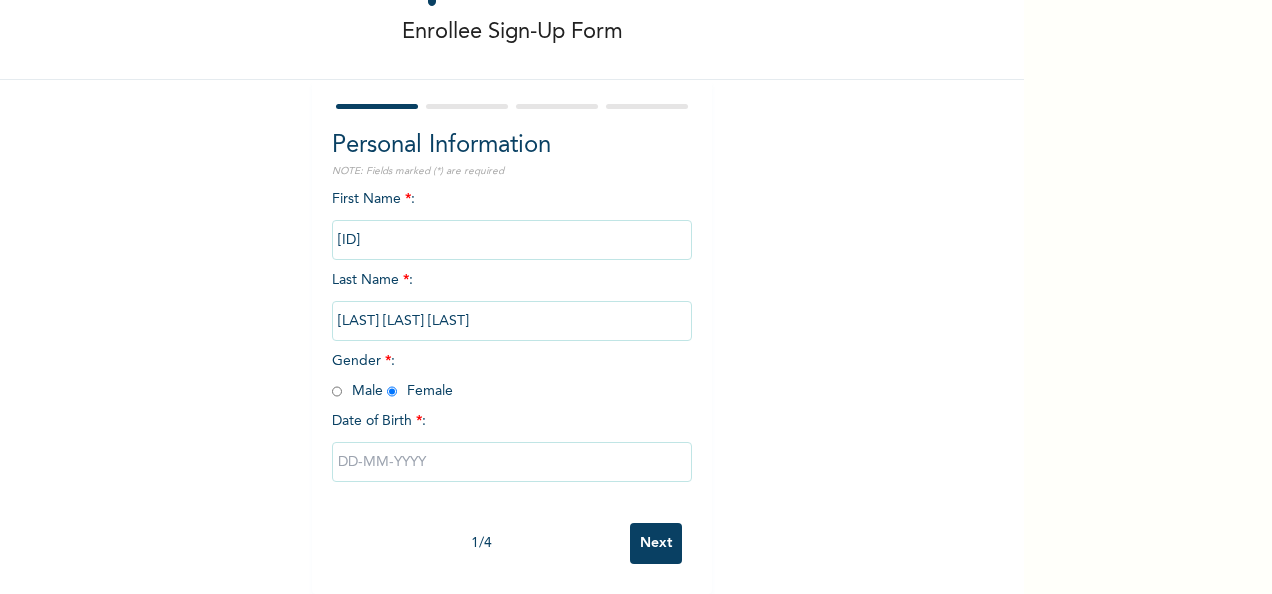 click at bounding box center [512, 462] 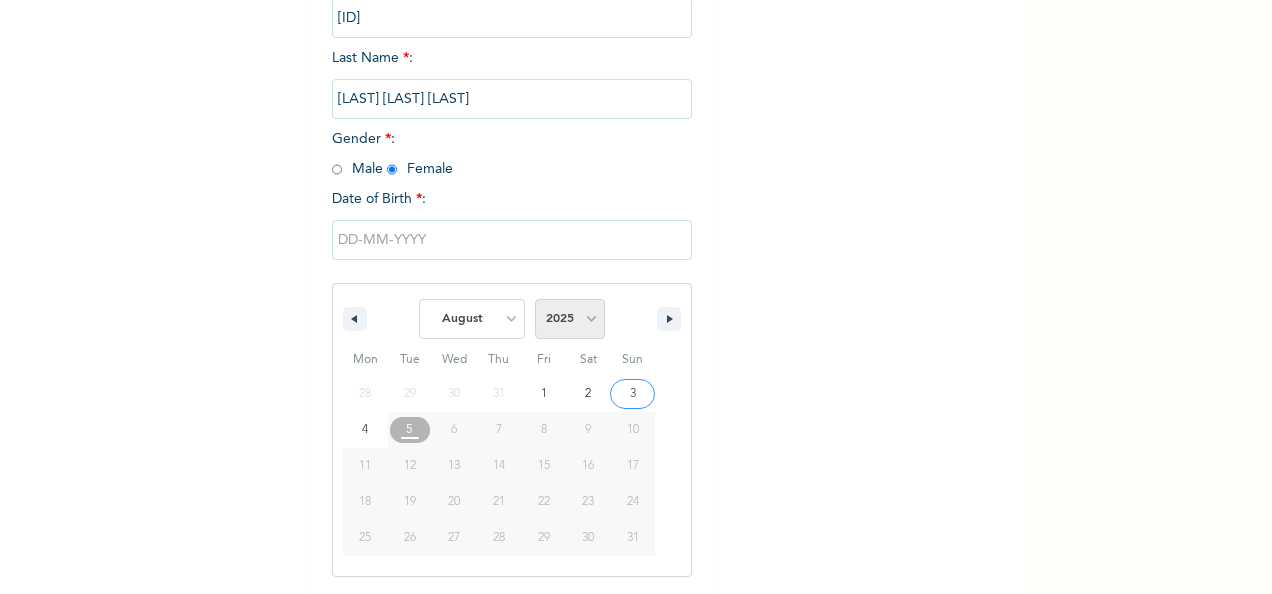click on "2025 2024 2023 2022 2021 2020 2019 2018 2017 2016 2015 2014 2013 2012 2011 2010 2009 2008 2007 2006 2005 2004 2003 2002 2001 2000 1999 1998 1997 1996 1995 1994 1993 1992 1991 1990 1989 1988 1987 1986 1985 1984 1983 1982 1981 1980 1979 1978 1977 1976 1975 1974 1973 1972 1971 1970 1969 1968 1967 1966 1965 1964 1963 1962 1961 1960" at bounding box center (570, 319) 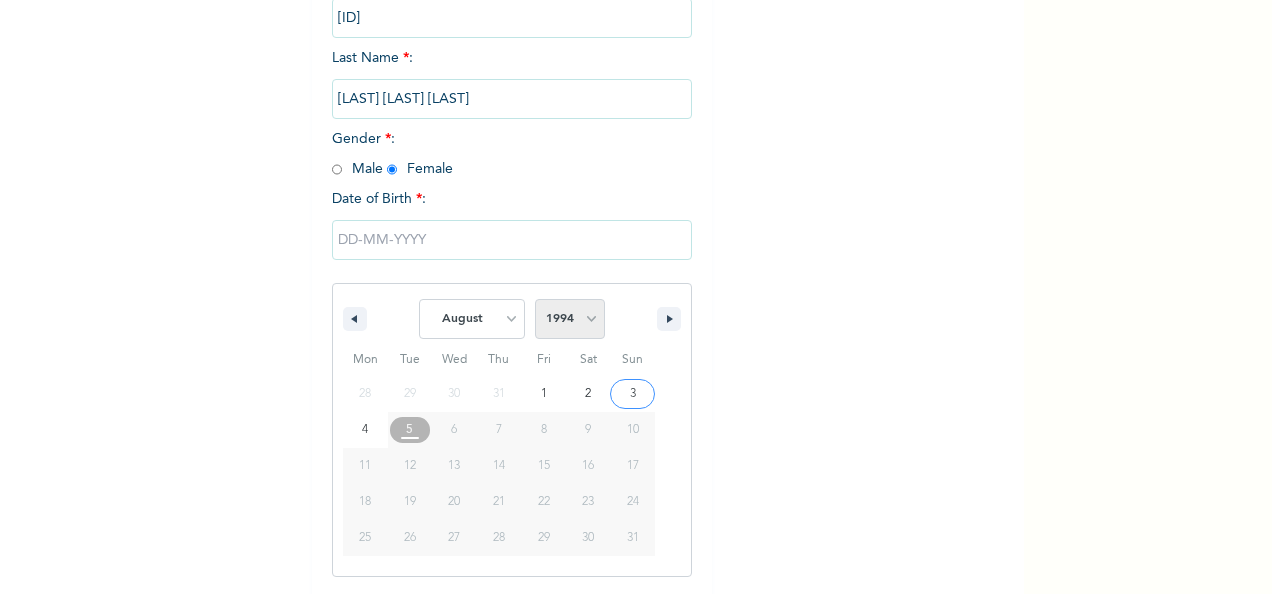 click on "2025 2024 2023 2022 2021 2020 2019 2018 2017 2016 2015 2014 2013 2012 2011 2010 2009 2008 2007 2006 2005 2004 2003 2002 2001 2000 1999 1998 1997 1996 1995 1994 1993 1992 1991 1990 1989 1988 1987 1986 1985 1984 1983 1982 1981 1980 1979 1978 1977 1976 1975 1974 1973 1972 1971 1970 1969 1968 1967 1966 1965 1964 1963 1962 1961 1960" at bounding box center [570, 319] 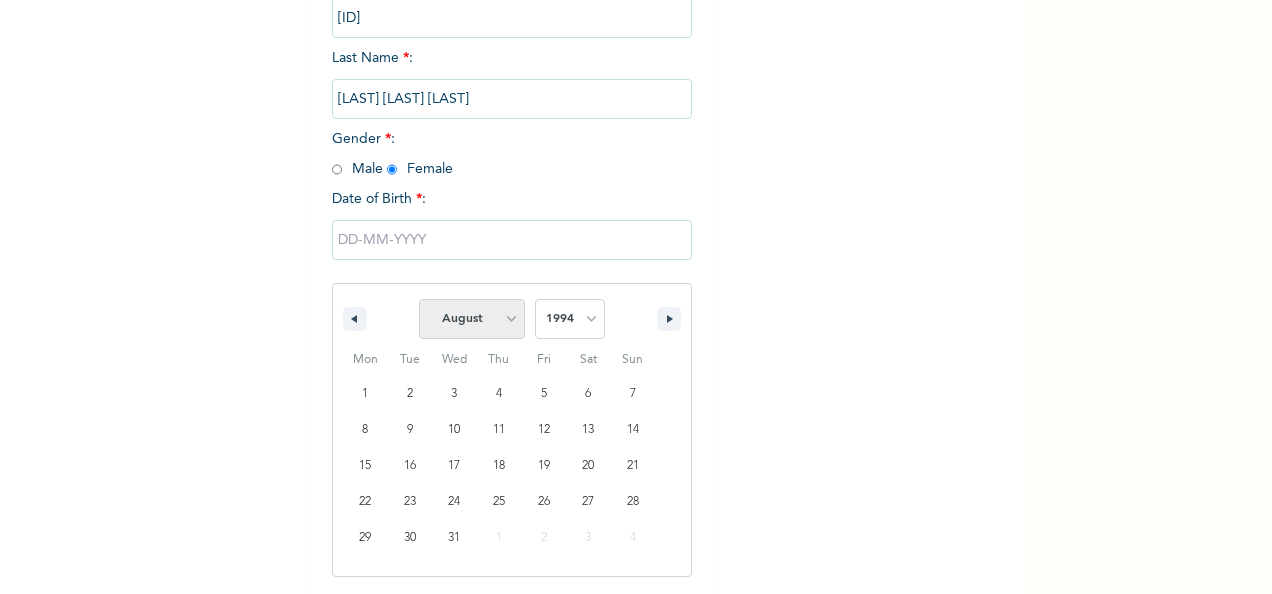 click on "January February March April May June July August September October November December" at bounding box center (472, 319) 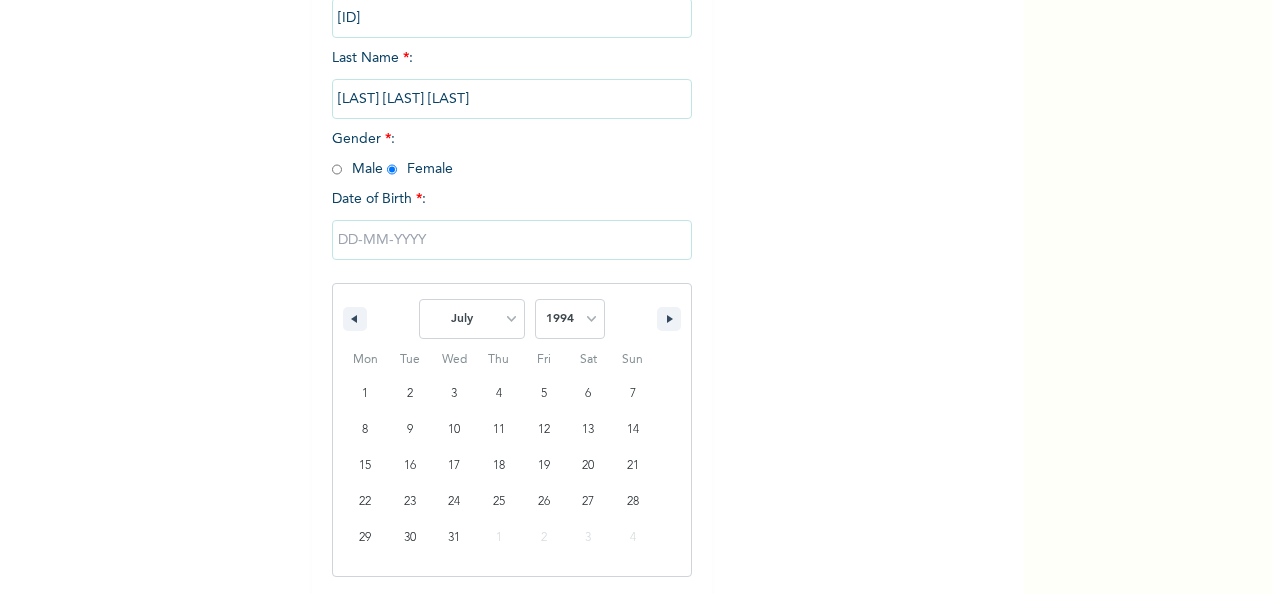 click on "January February March April May June July August September October November December" at bounding box center [472, 319] 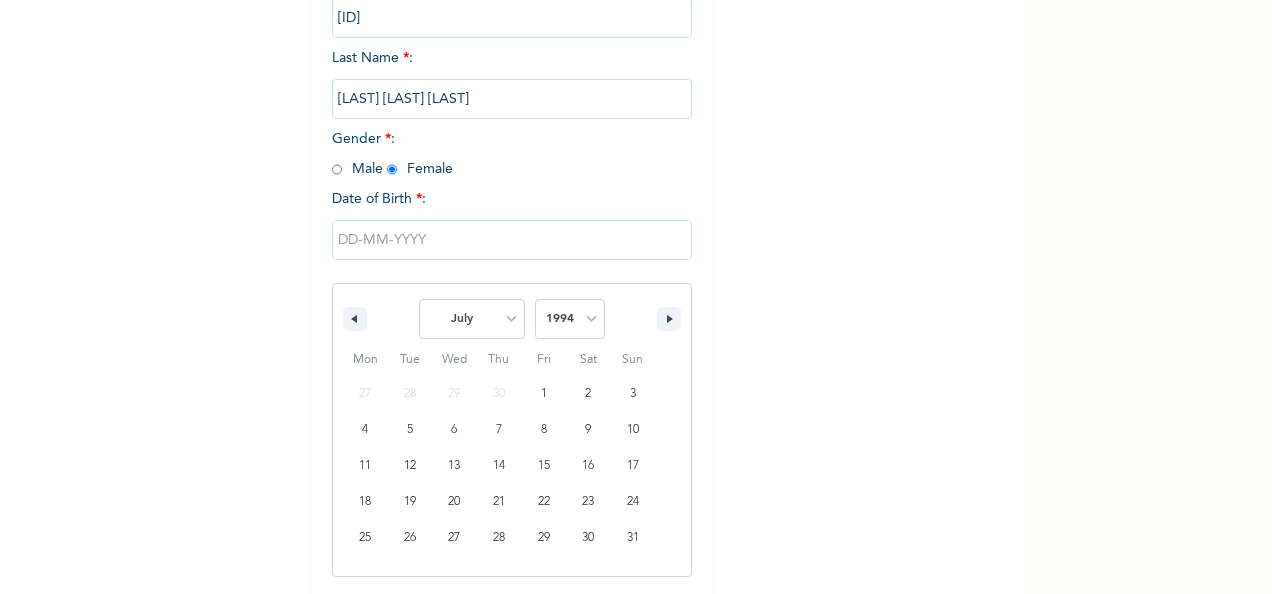 click on "January February March April May June July August September October November December 2025 2024 2023 2022 2021 2020 2019 2018 2017 2016 2015 2014 2013 2012 2011 2010 2009 2008 2007 2006 2005 2004 2003 2002 2001 2000 1999 1998 1997 1996 1995 1994 1993 1992 1991 1990 1989 1988 1987 1986 1985 1984 1983 1982 1981 1980 1979 1978 1977 1976 1975 1974 1973 1972 1971 1970 1969 1968 1967 1966 1965 1964 1963 1962 1961 1960" at bounding box center [512, 319] 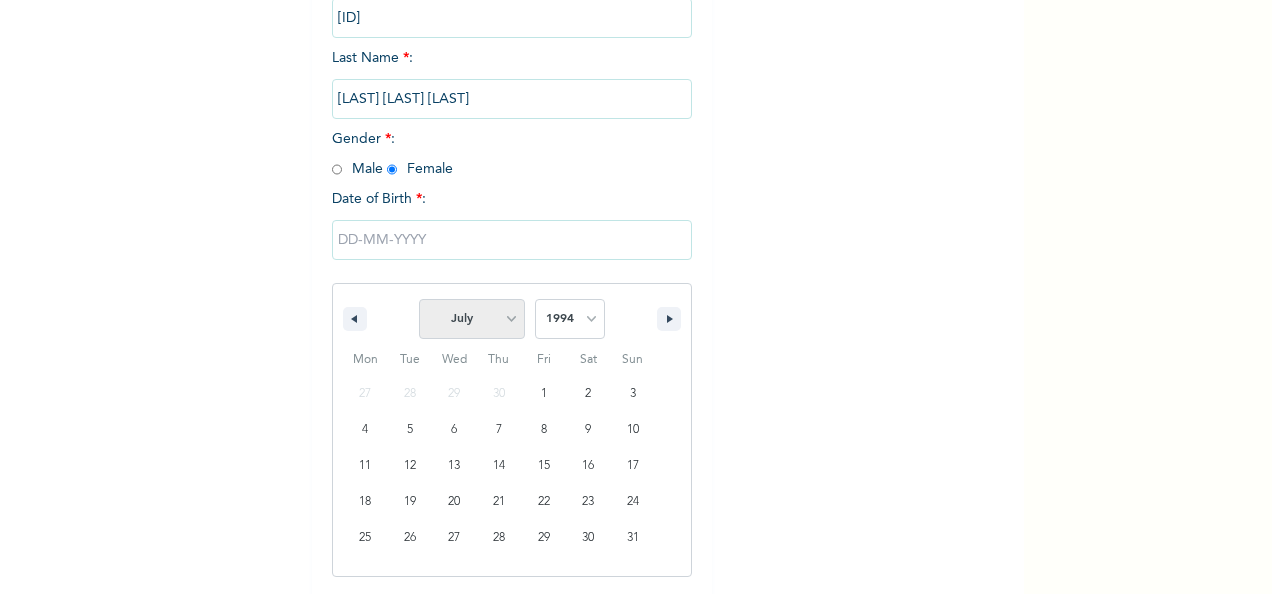 click on "January February March April May June July August September October November December" at bounding box center [472, 319] 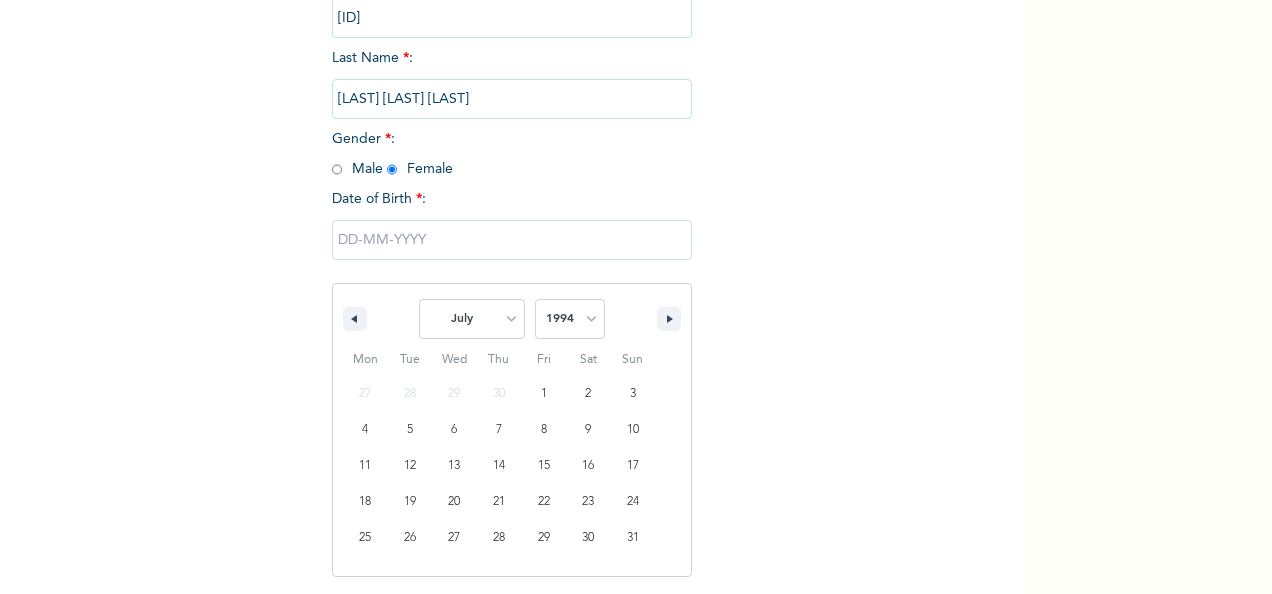 click on "January February March April May June July August September October November December" at bounding box center (472, 319) 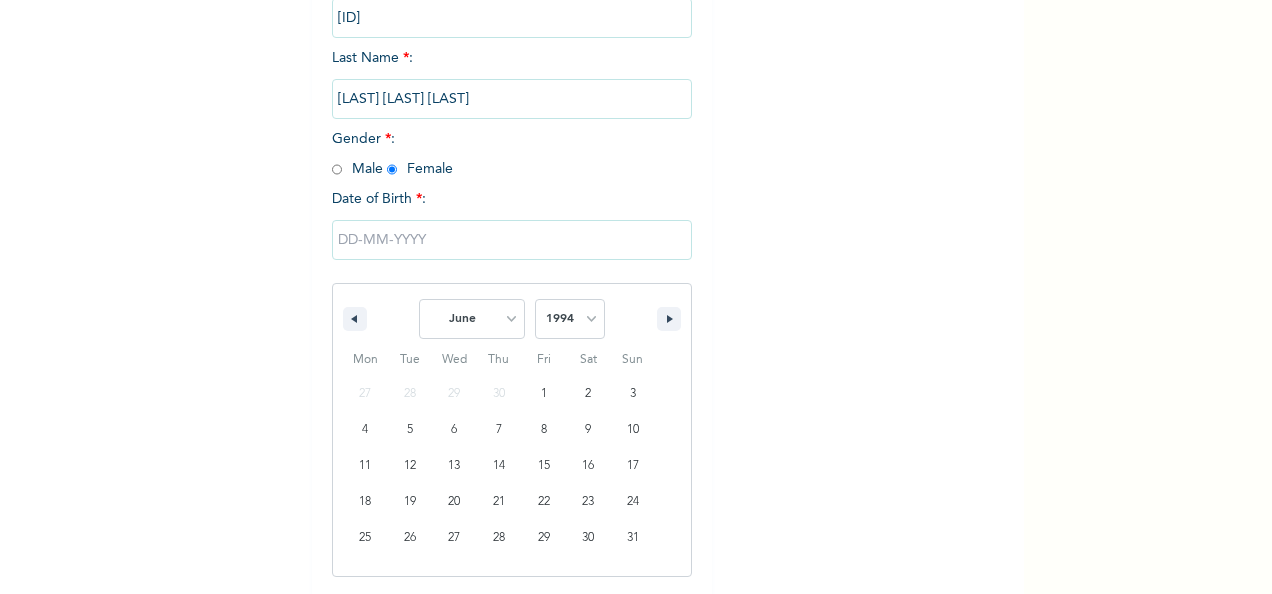 click on "January February March April May June July August September October November December" at bounding box center [472, 319] 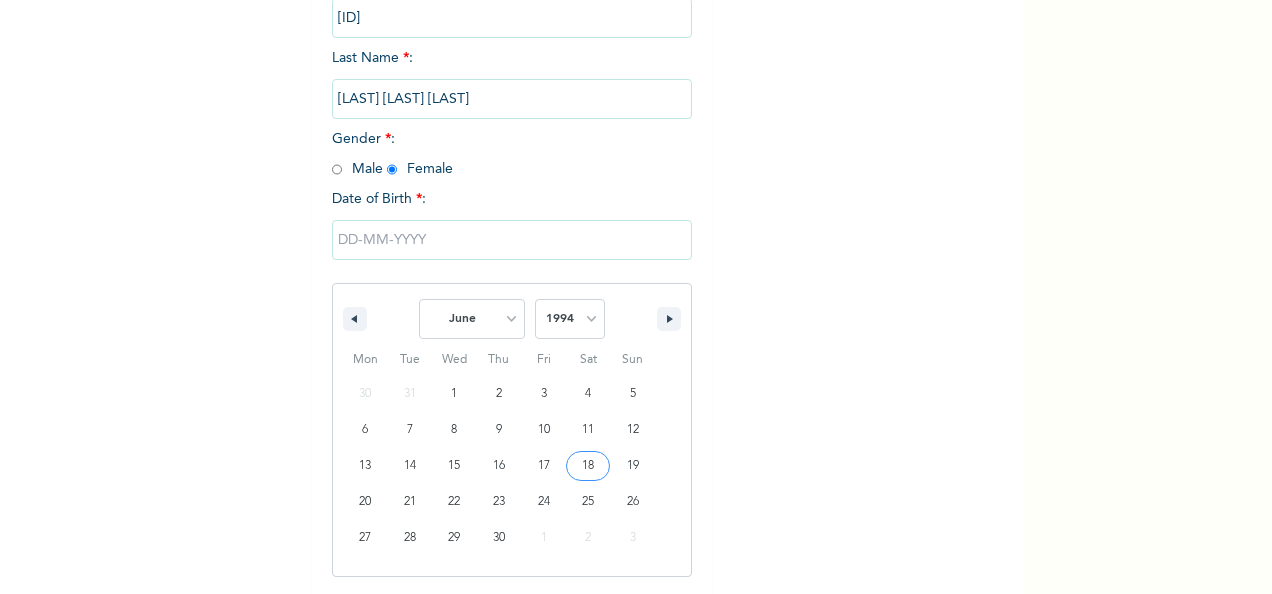 type on "06/18/1994" 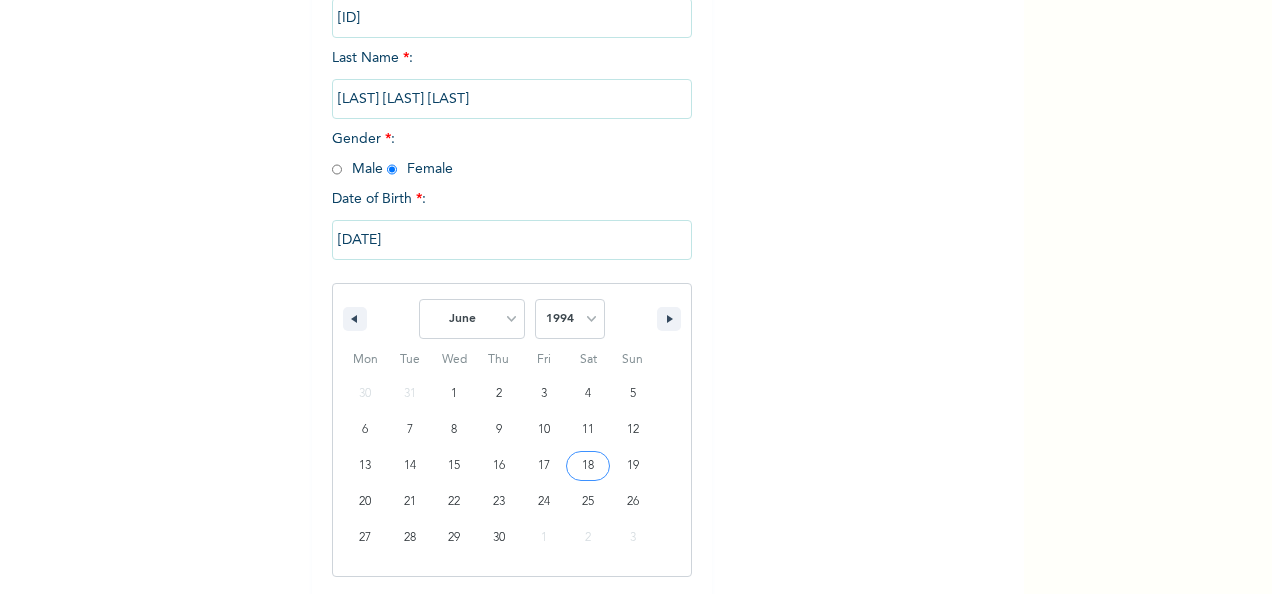 scroll, scrollTop: 112, scrollLeft: 0, axis: vertical 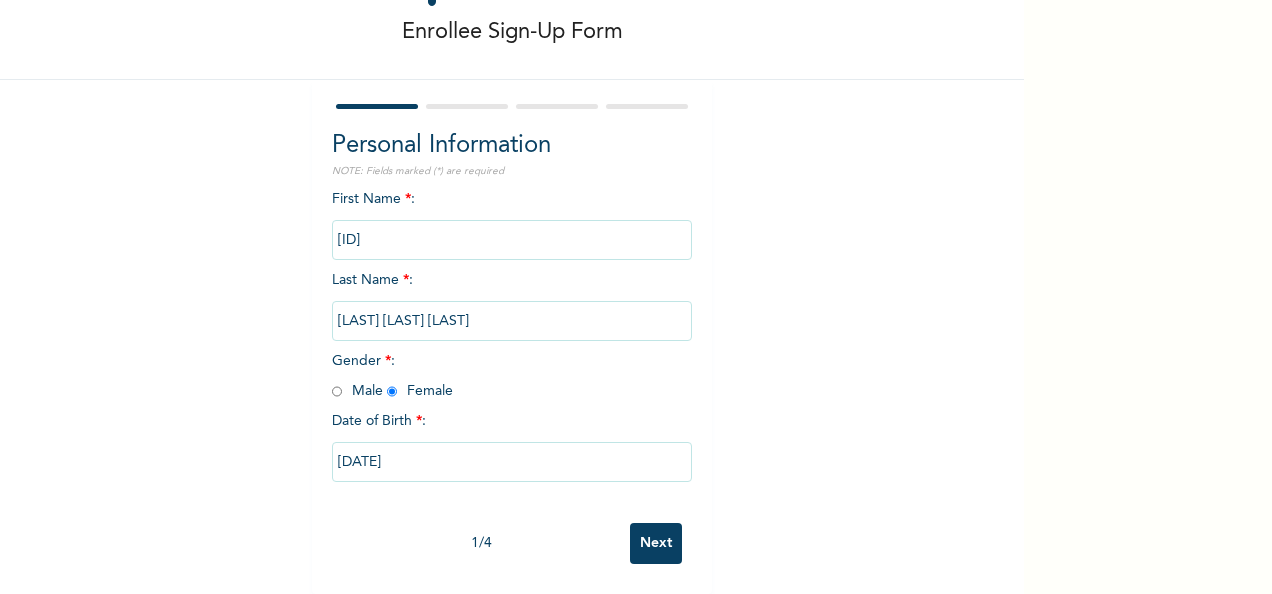 click on "1  / 4 Next" at bounding box center (512, 543) 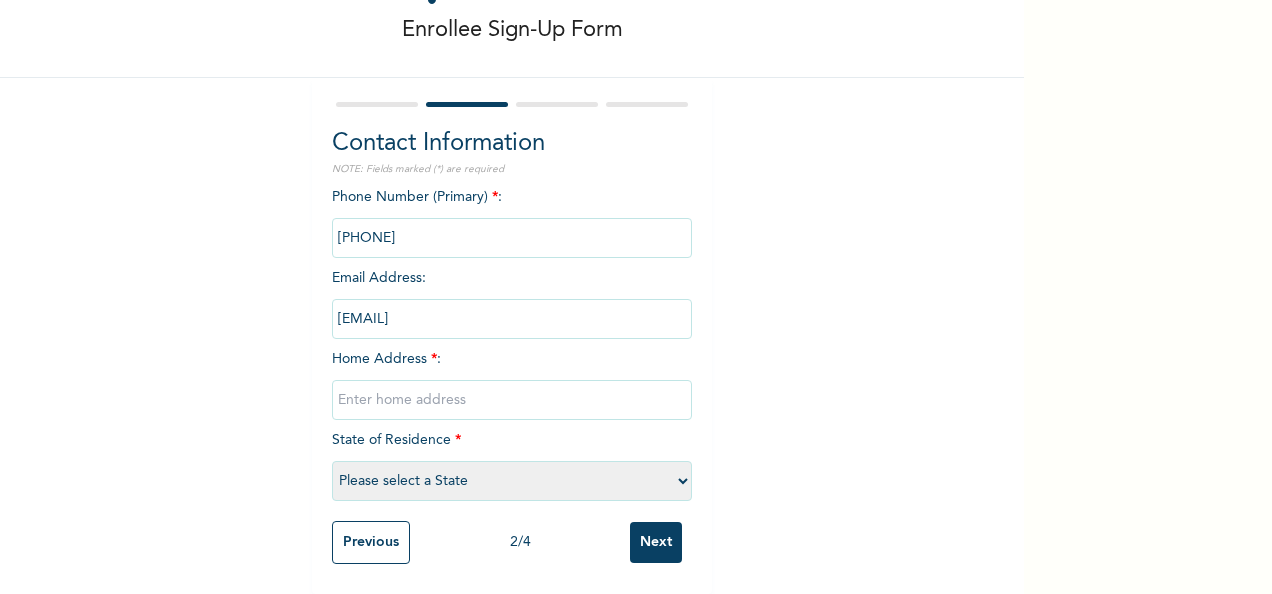 click at bounding box center [512, 400] 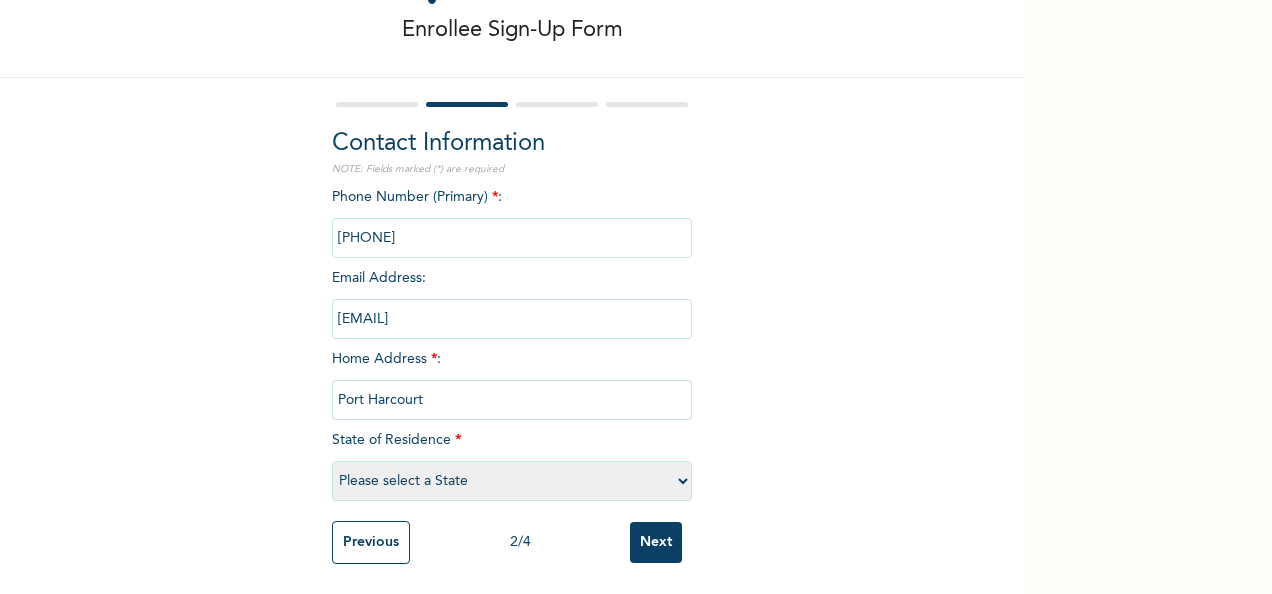 select on "33" 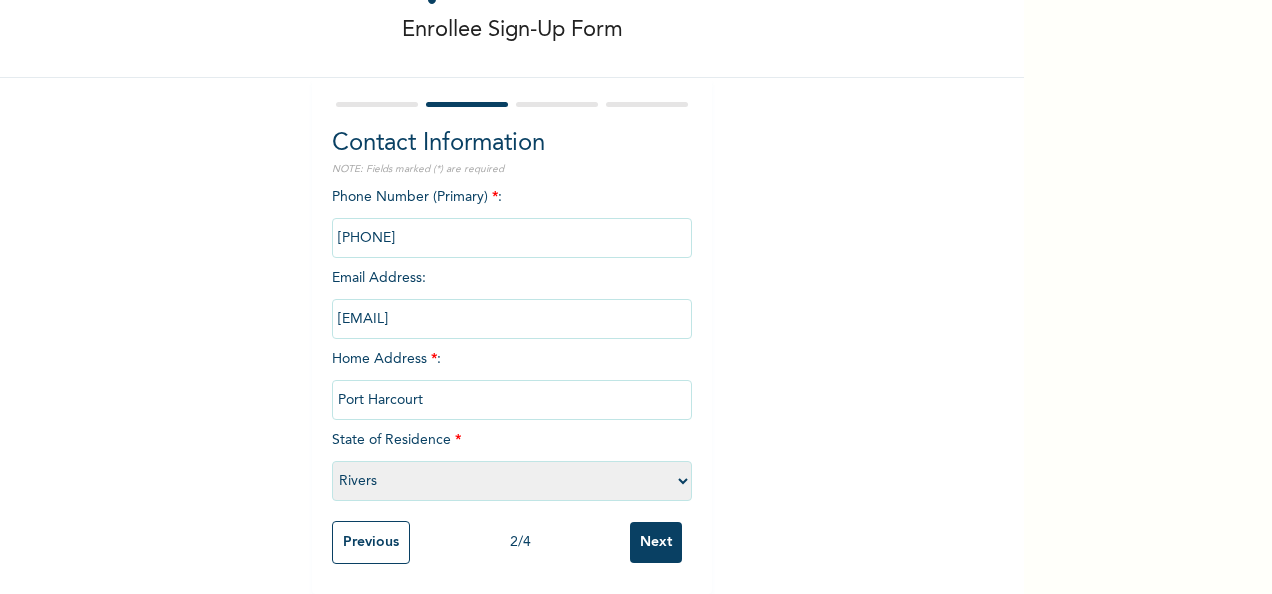 click on "Next" at bounding box center [656, 542] 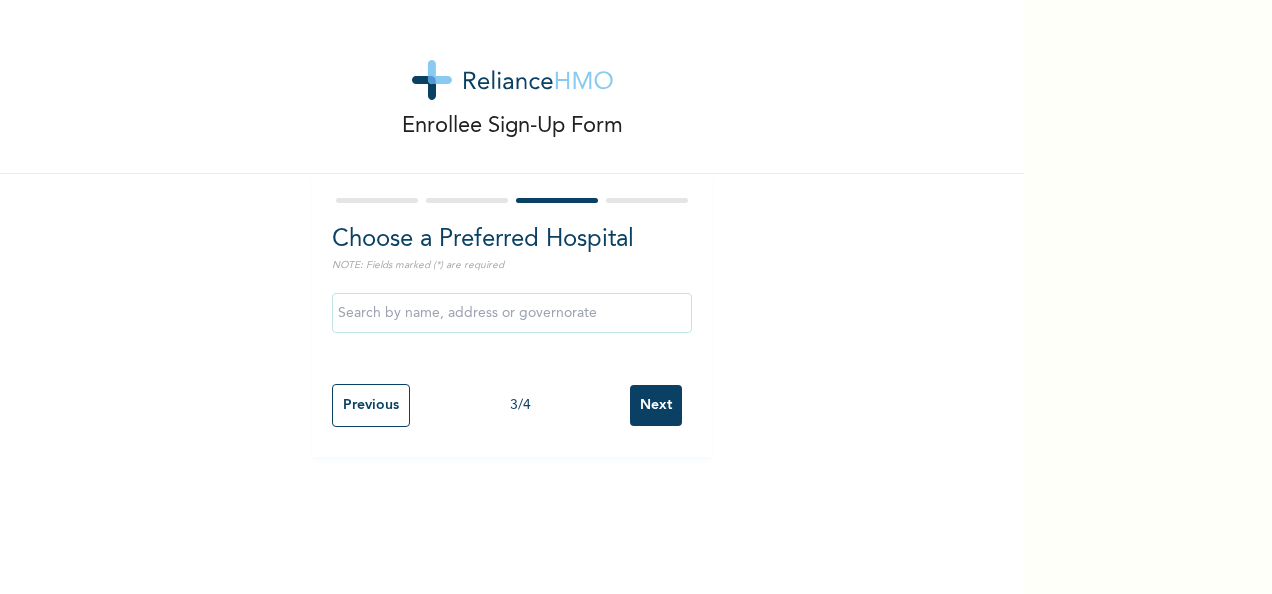 click on "Previous 3  / 4 Next" at bounding box center (512, 405) 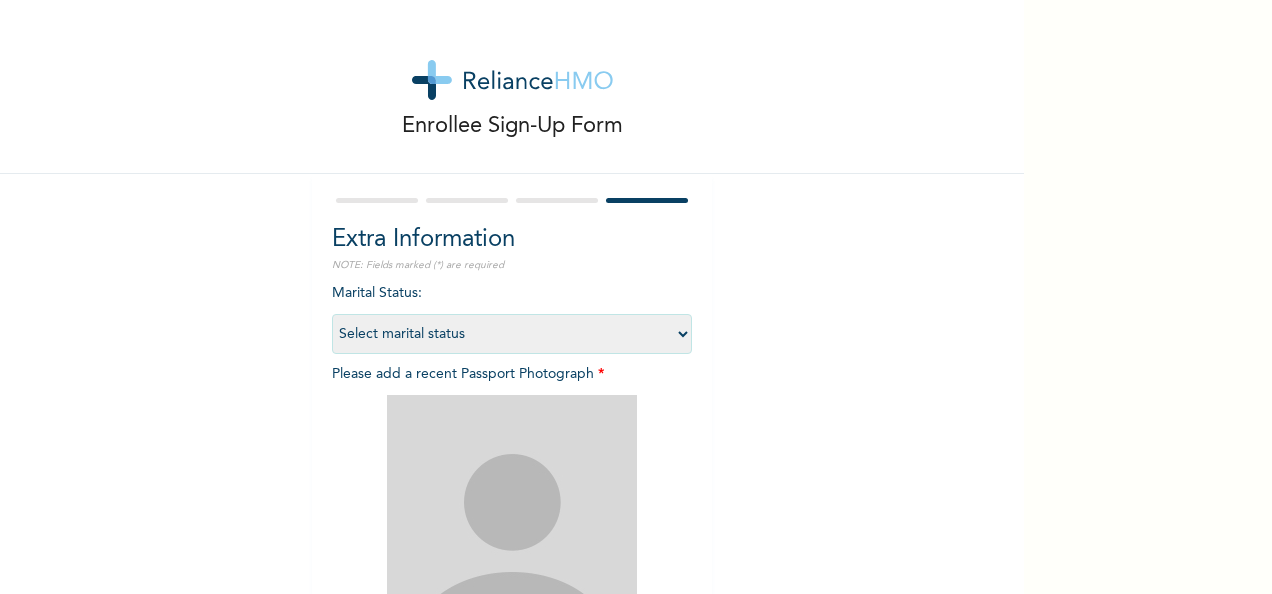 click on "Select marital status Single Married Divorced Widow/Widower" at bounding box center (512, 334) 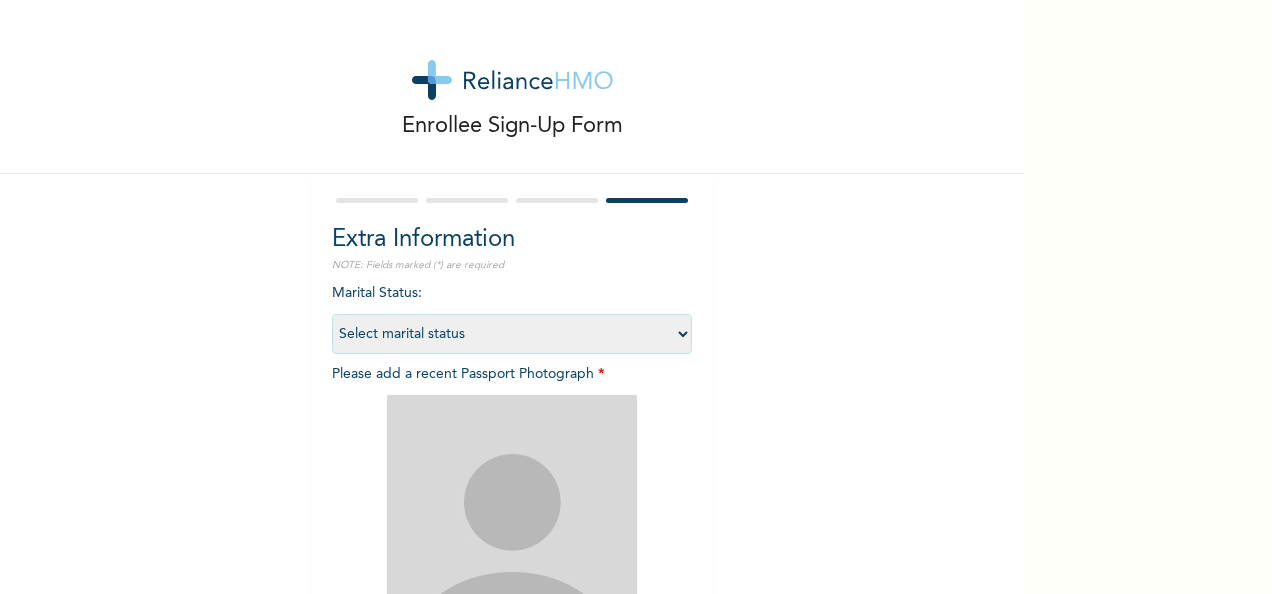 select on "1" 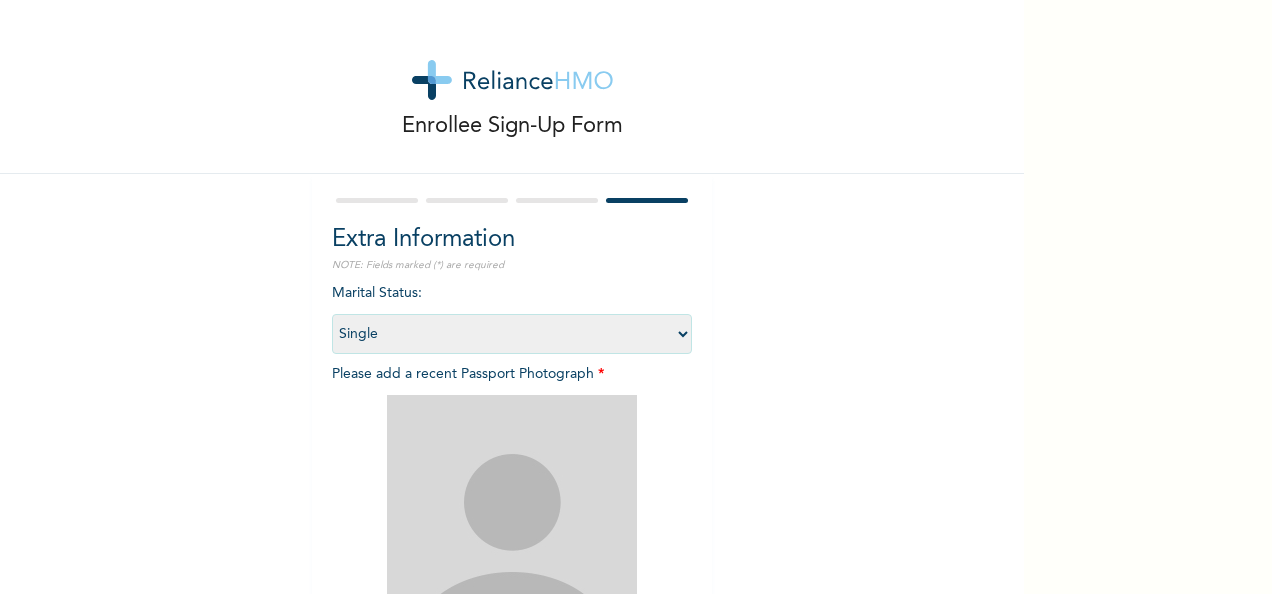 click on "Select marital status Single Married Divorced Widow/Widower" at bounding box center (512, 334) 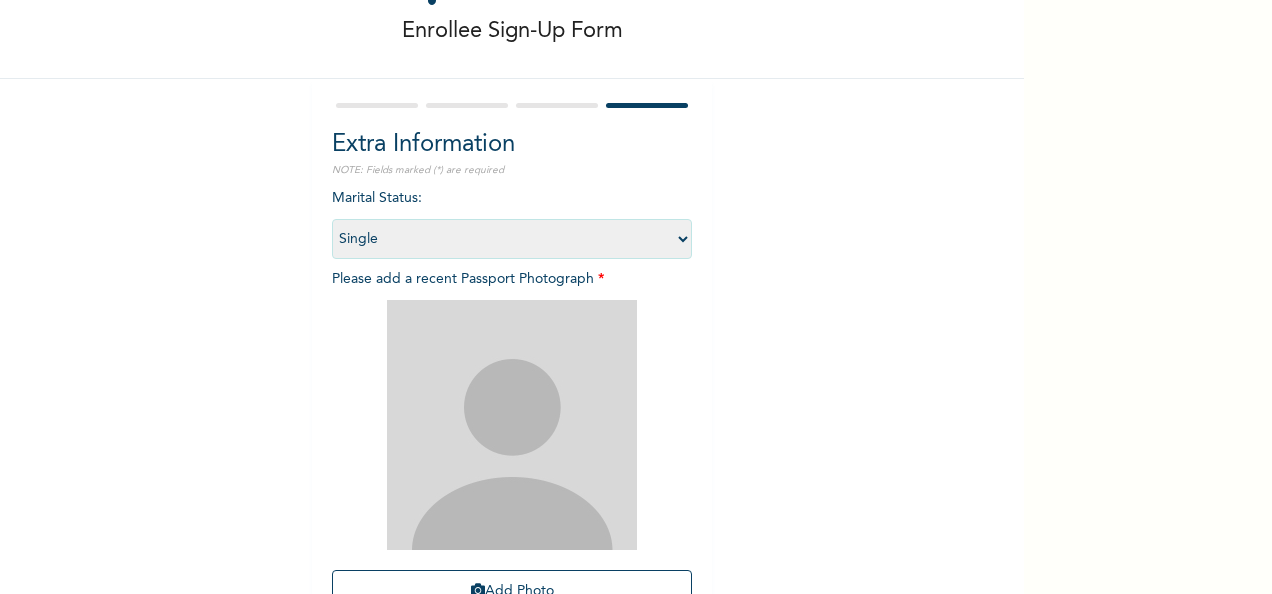 scroll, scrollTop: 284, scrollLeft: 0, axis: vertical 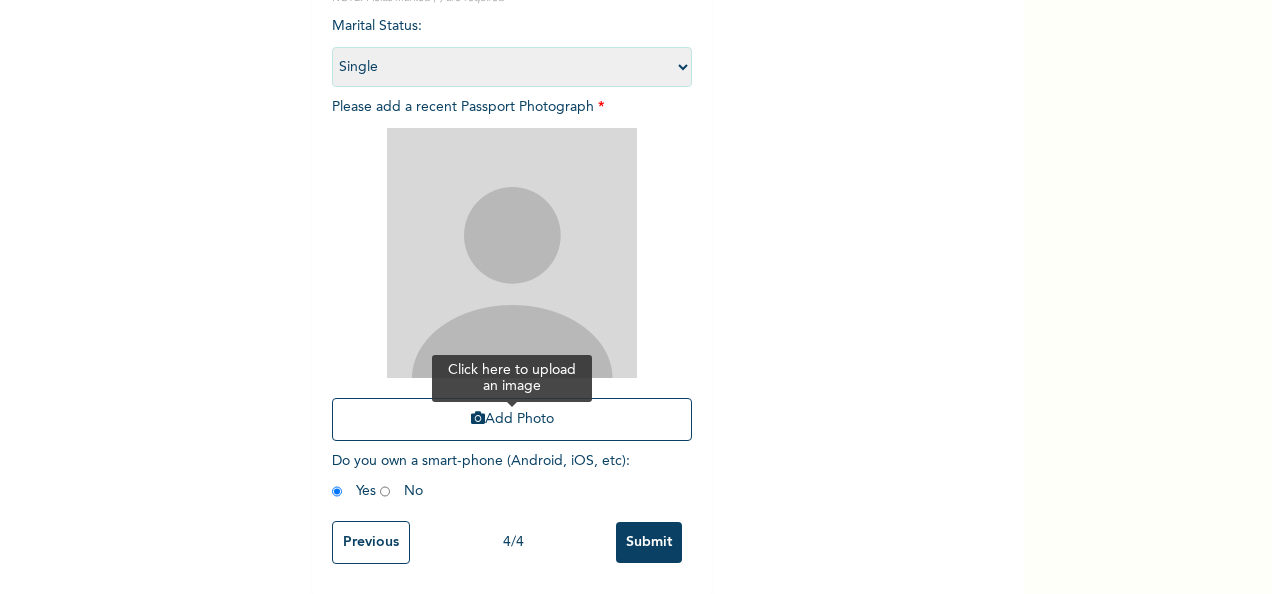 click on "Add Photo" at bounding box center [512, 419] 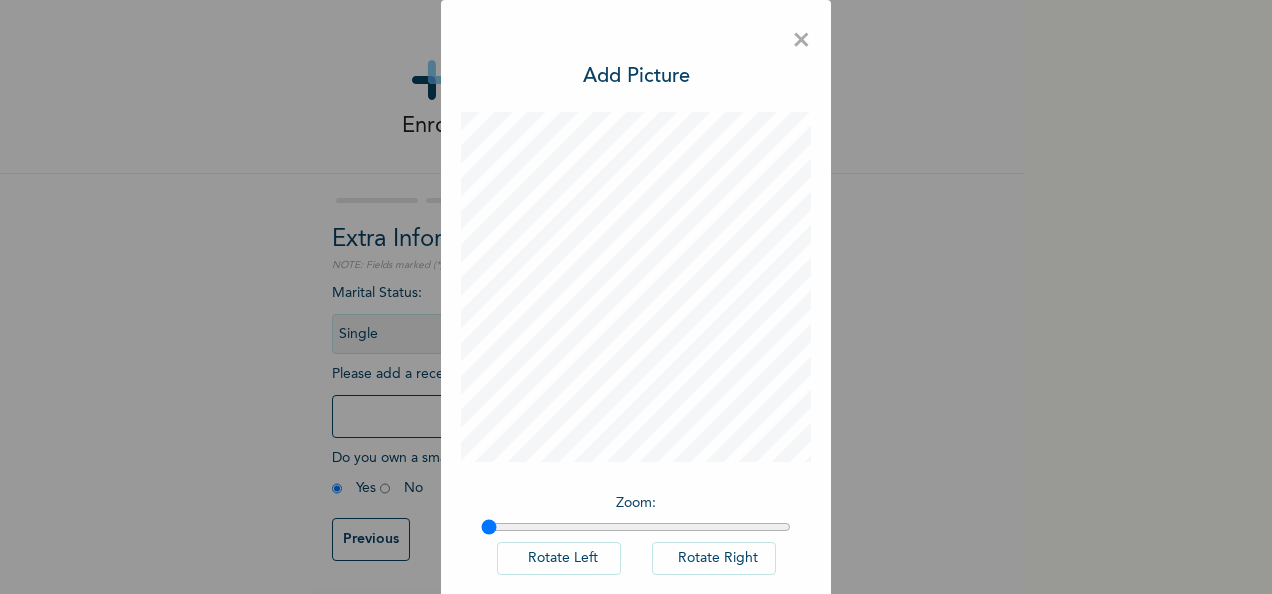 scroll, scrollTop: 102, scrollLeft: 0, axis: vertical 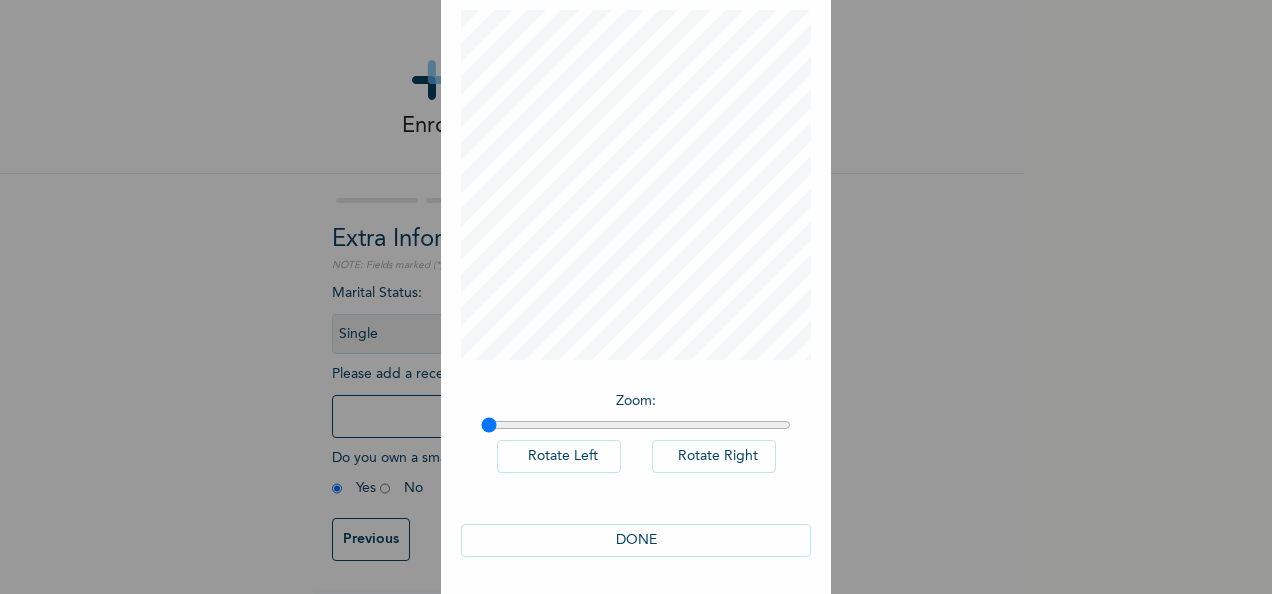 click on "DONE" at bounding box center [636, 540] 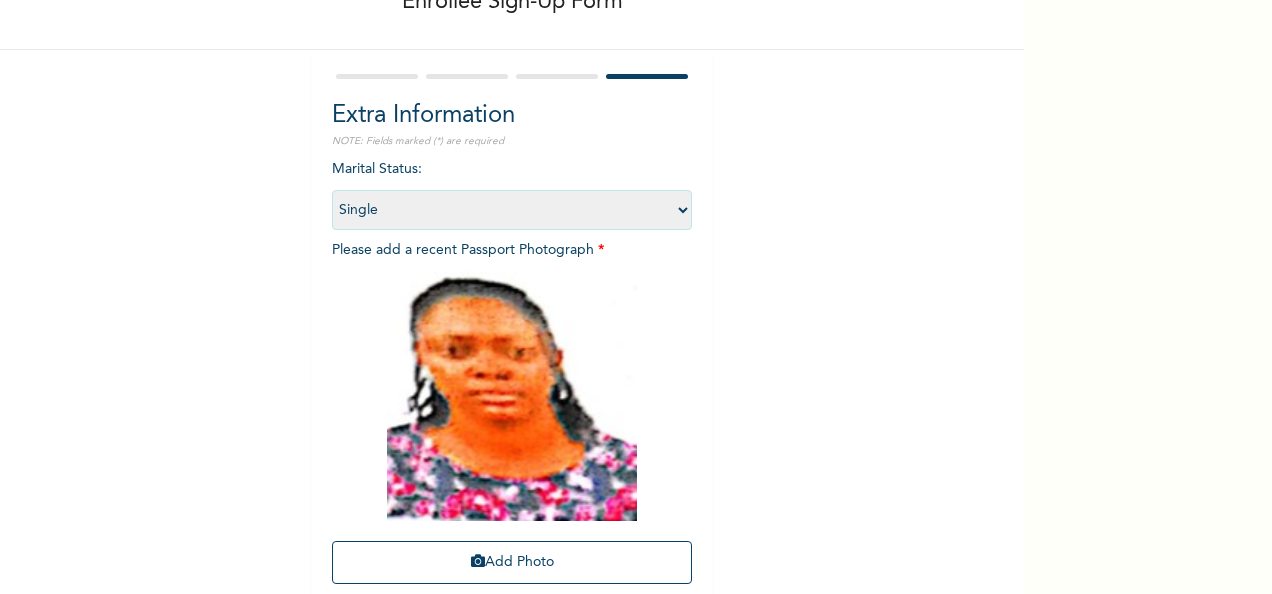 scroll, scrollTop: 284, scrollLeft: 0, axis: vertical 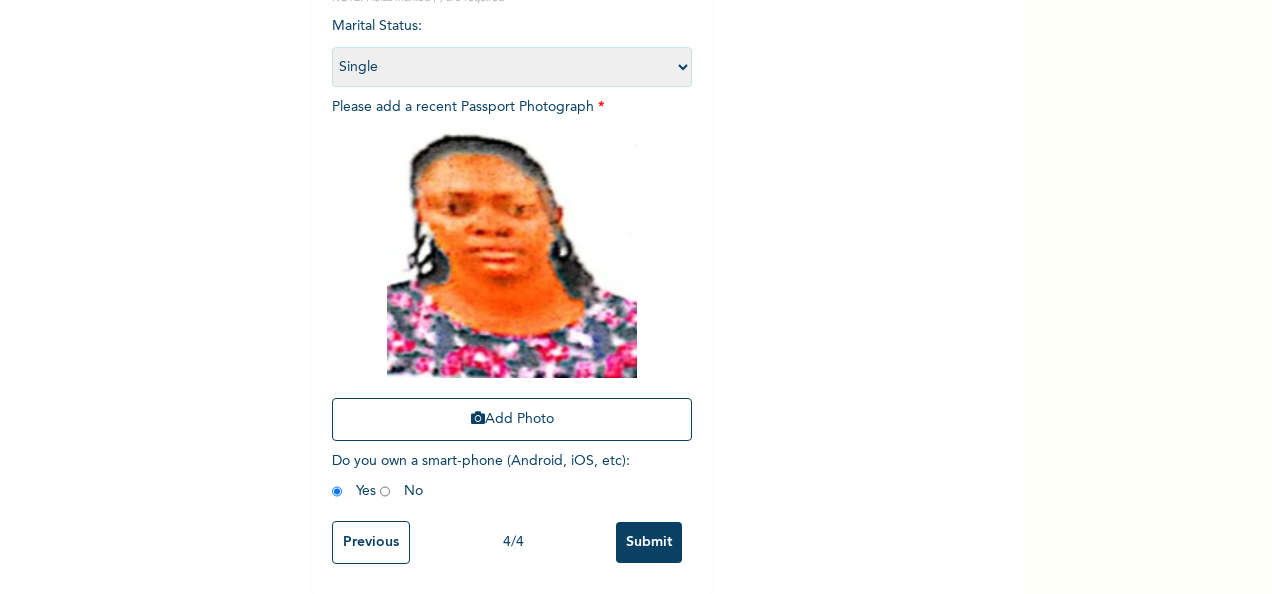 click on "Submit" at bounding box center [649, 542] 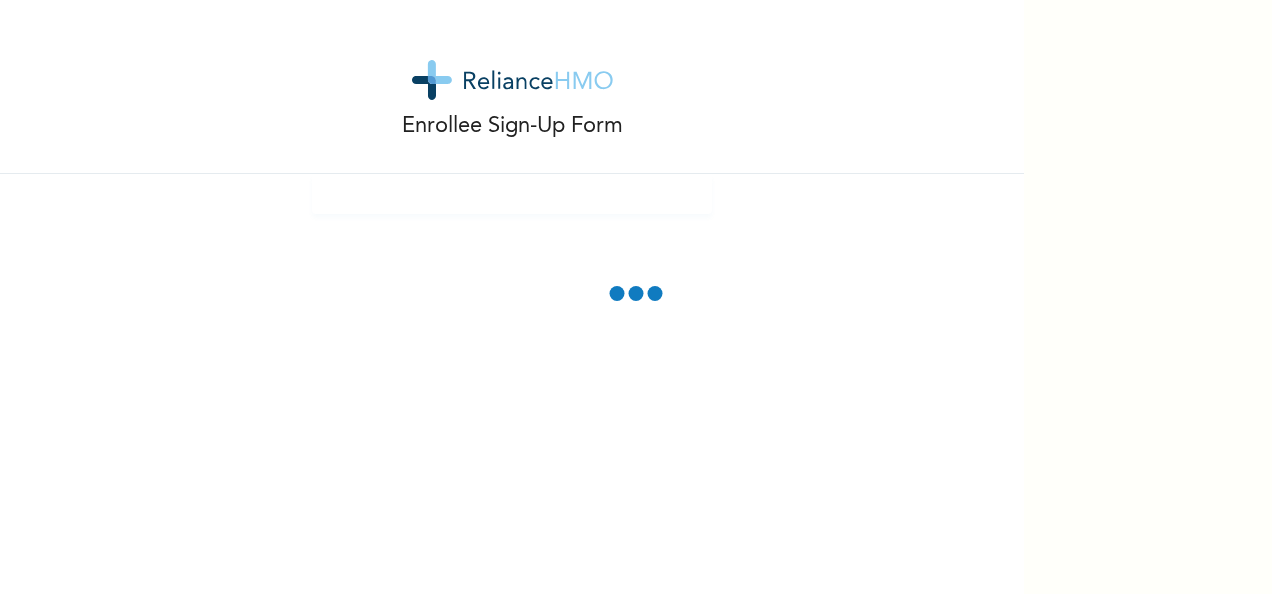 scroll, scrollTop: 0, scrollLeft: 0, axis: both 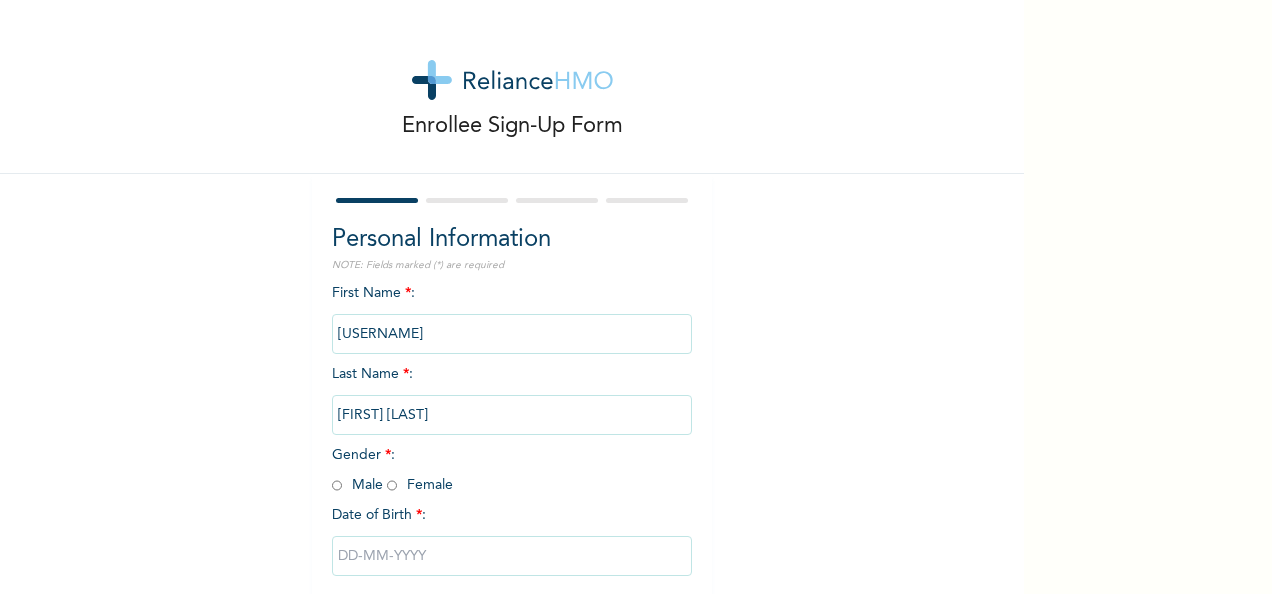 click at bounding box center [392, 485] 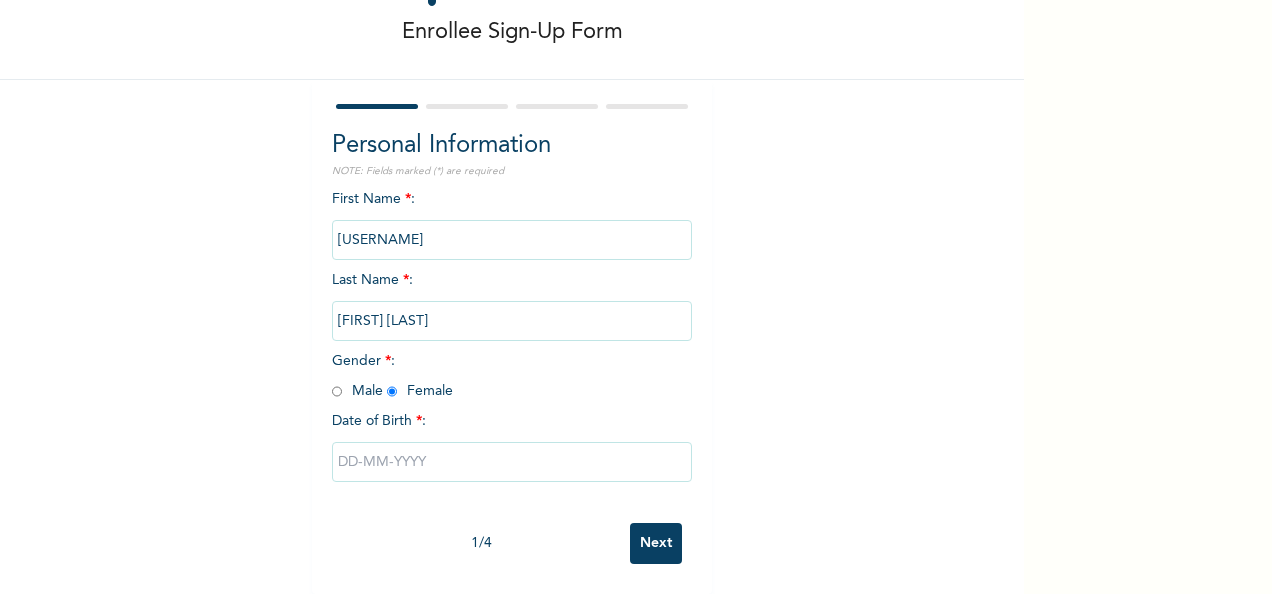 click at bounding box center (512, 462) 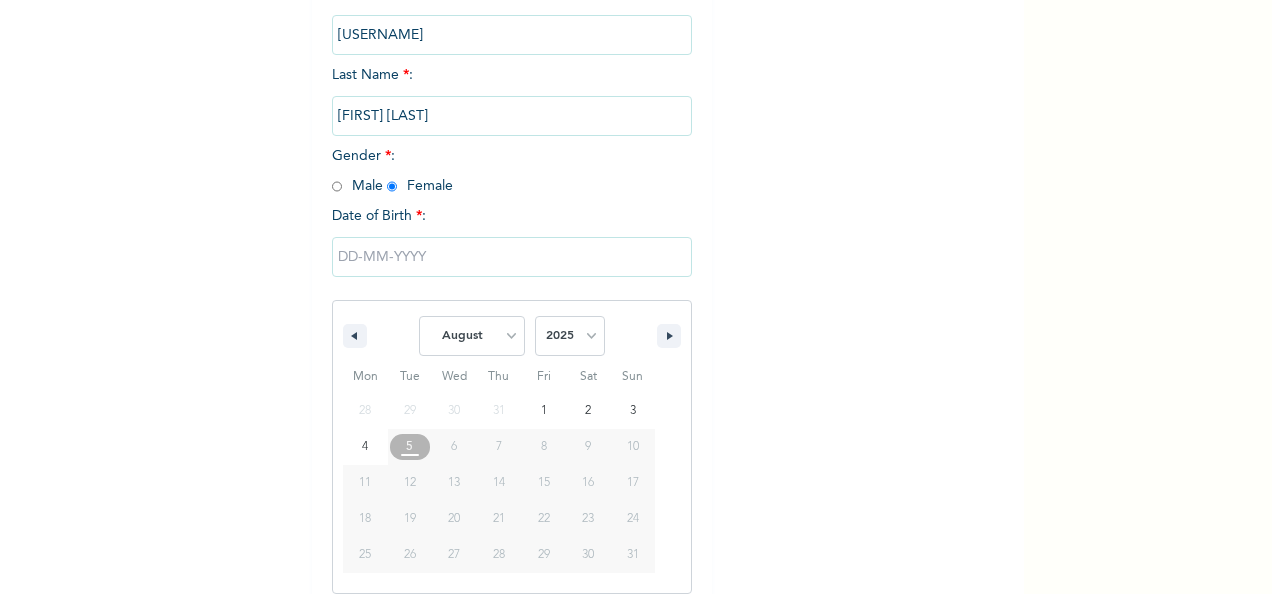 scroll, scrollTop: 316, scrollLeft: 0, axis: vertical 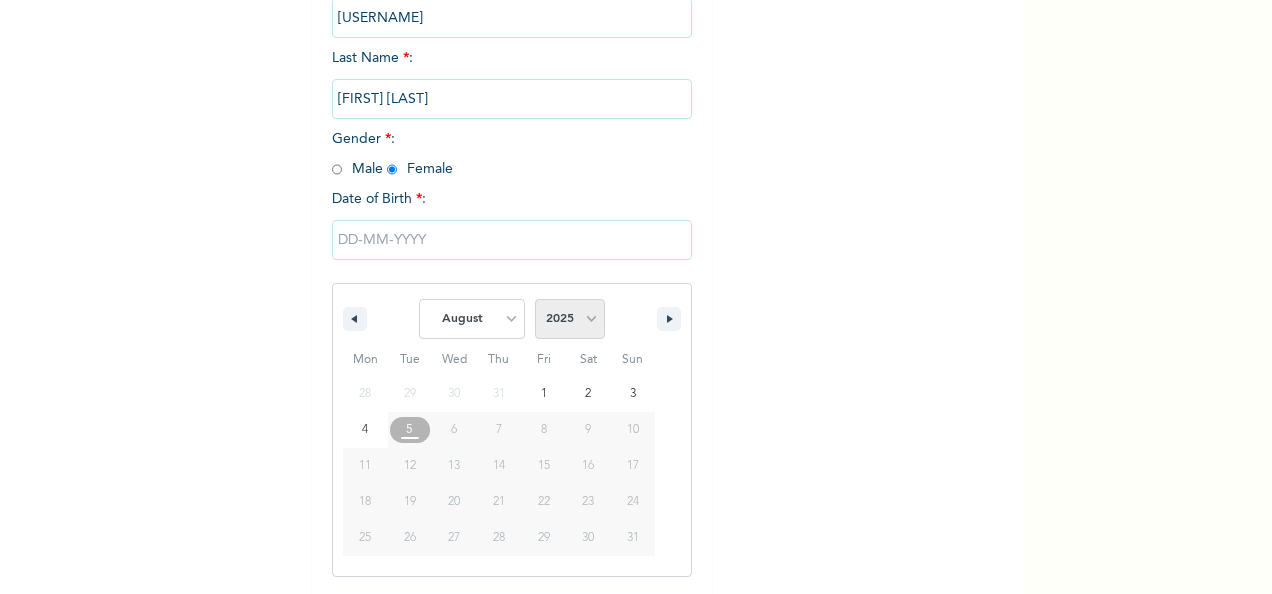 click on "2025 2024 2023 2022 2021 2020 2019 2018 2017 2016 2015 2014 2013 2012 2011 2010 2009 2008 2007 2006 2005 2004 2003 2002 2001 2000 1999 1998 1997 1996 1995 1994 1993 1992 1991 1990 1989 1988 1987 1986 1985 1984 1983 1982 1981 1980 1979 1978 1977 1976 1975 1974 1973 1972 1971 1970 1969 1968 1967 1966 1965 1964 1963 1962 1961 1960" at bounding box center [570, 319] 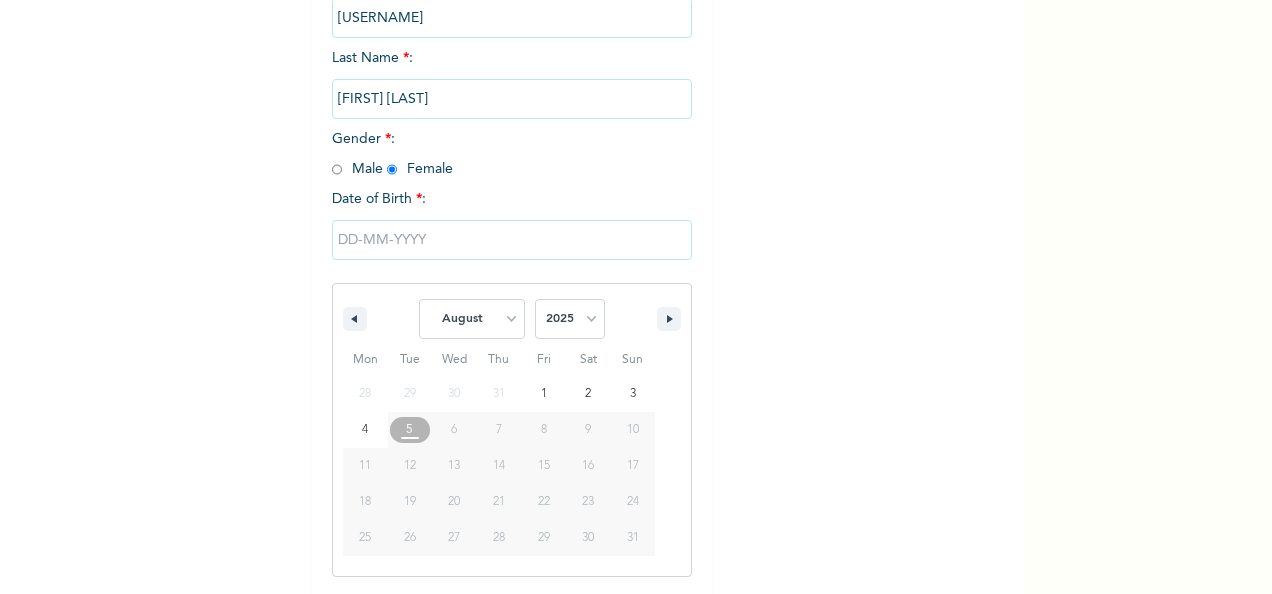 select on "2004" 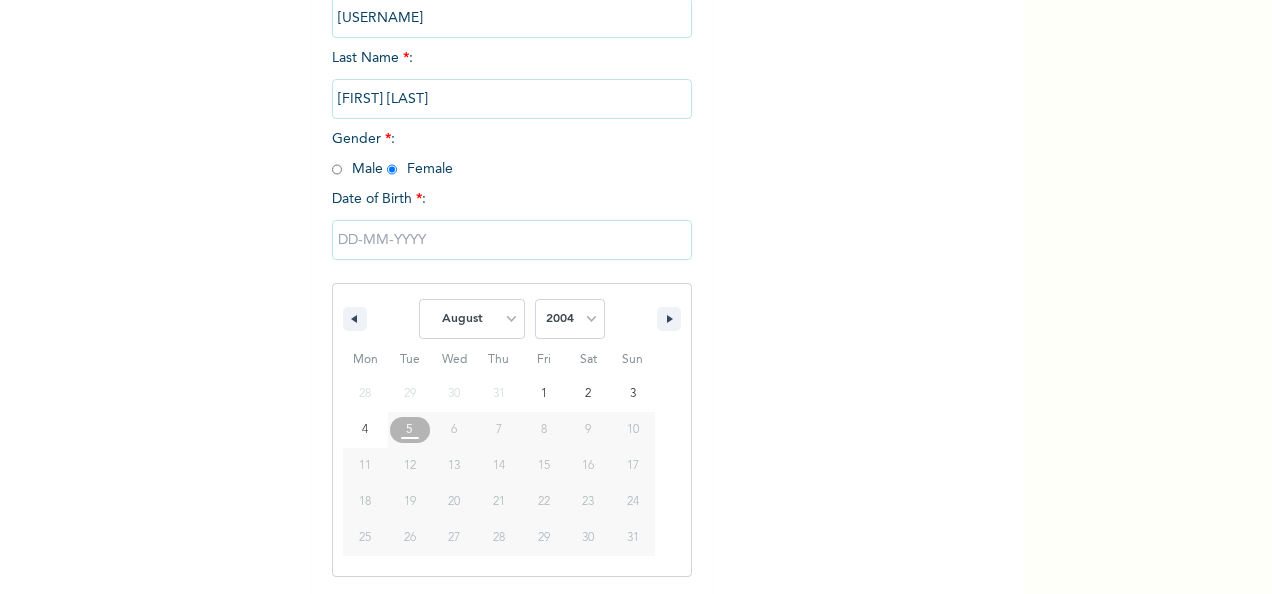 click on "2025 2024 2023 2022 2021 2020 2019 2018 2017 2016 2015 2014 2013 2012 2011 2010 2009 2008 2007 2006 2005 2004 2003 2002 2001 2000 1999 1998 1997 1996 1995 1994 1993 1992 1991 1990 1989 1988 1987 1986 1985 1984 1983 1982 1981 1980 1979 1978 1977 1976 1975 1974 1973 1972 1971 1970 1969 1968 1967 1966 1965 1964 1963 1962 1961 1960" at bounding box center [570, 319] 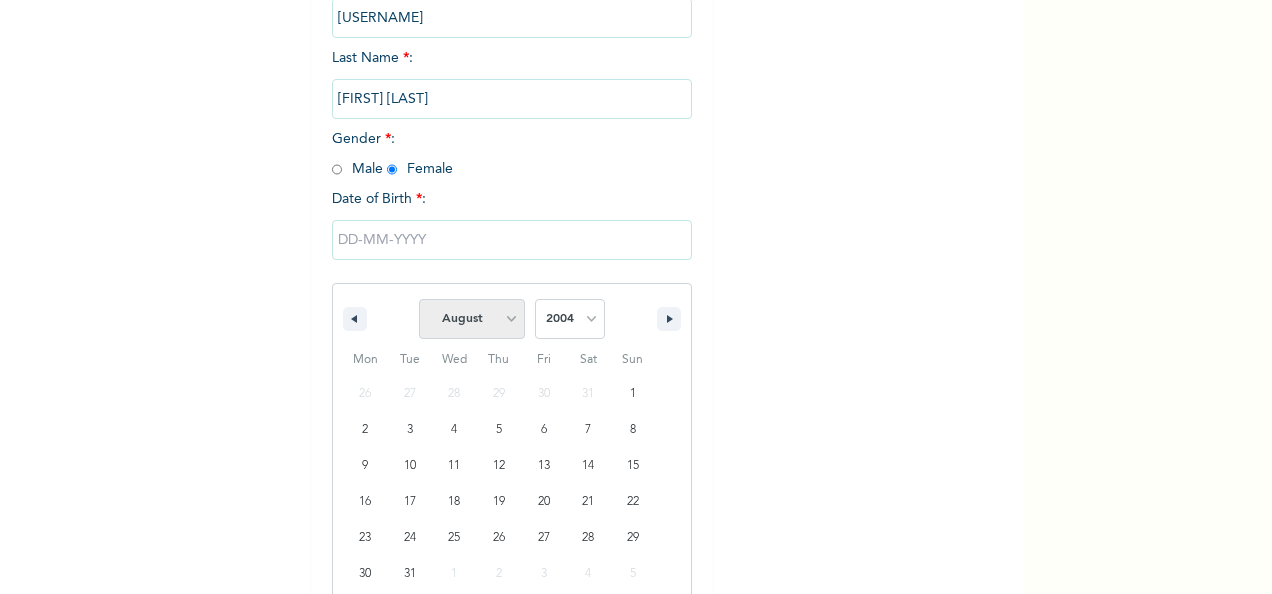 click on "January February March April May June July August September October November December" at bounding box center (472, 319) 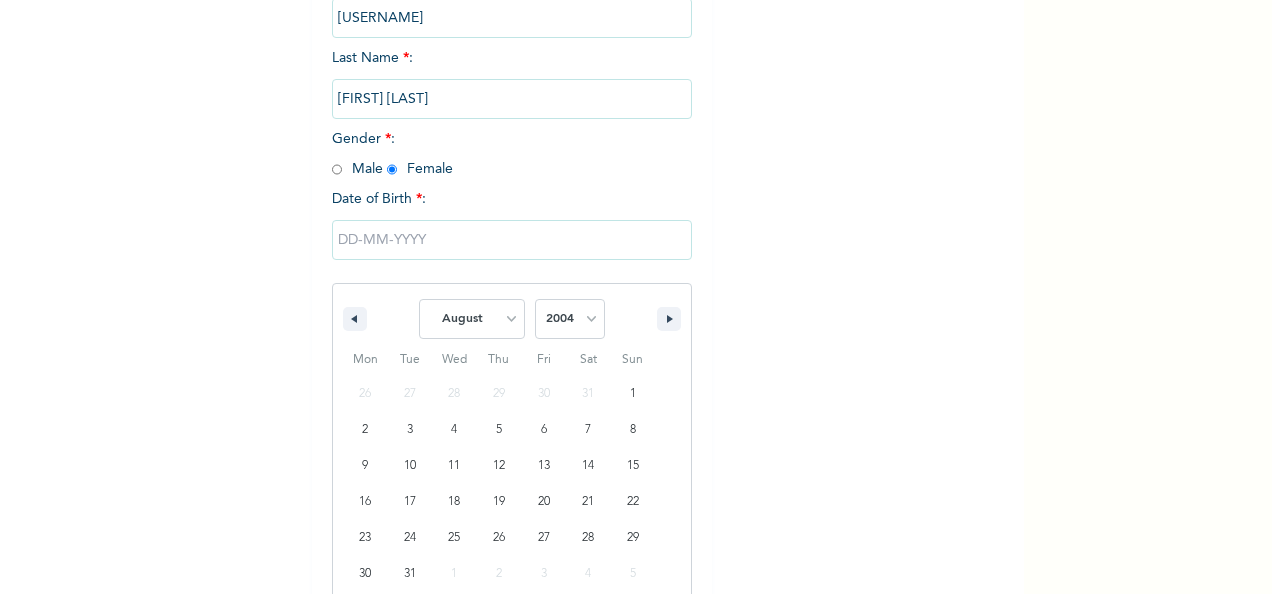 select on "8" 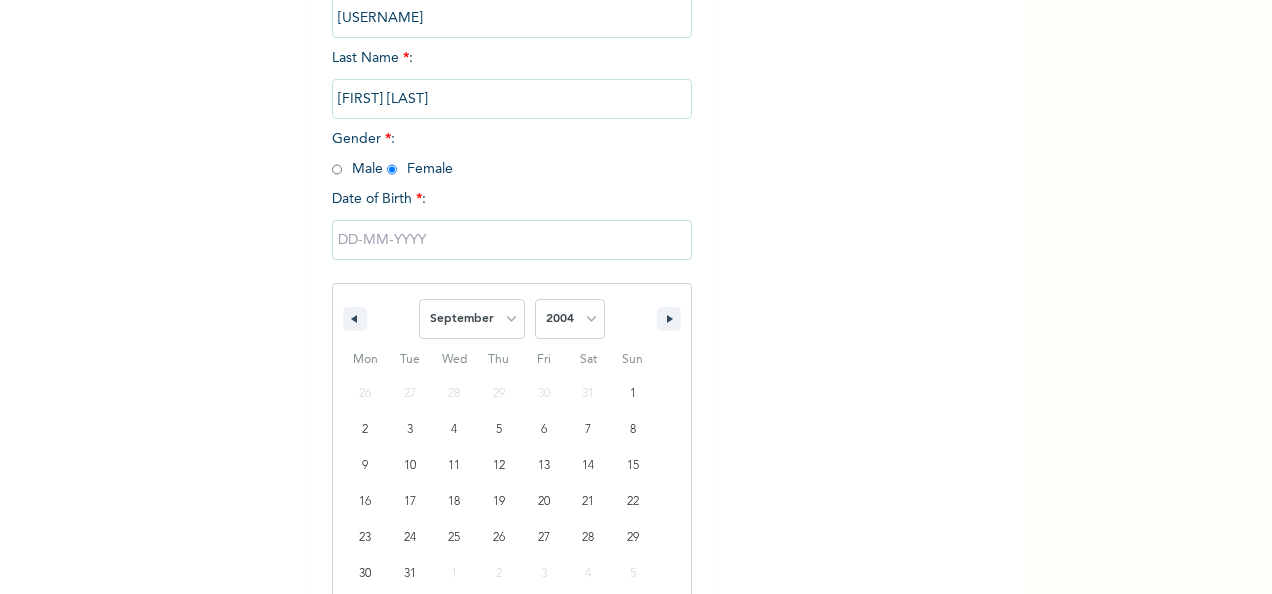 click on "January February March April May June July August September October November December" at bounding box center [472, 319] 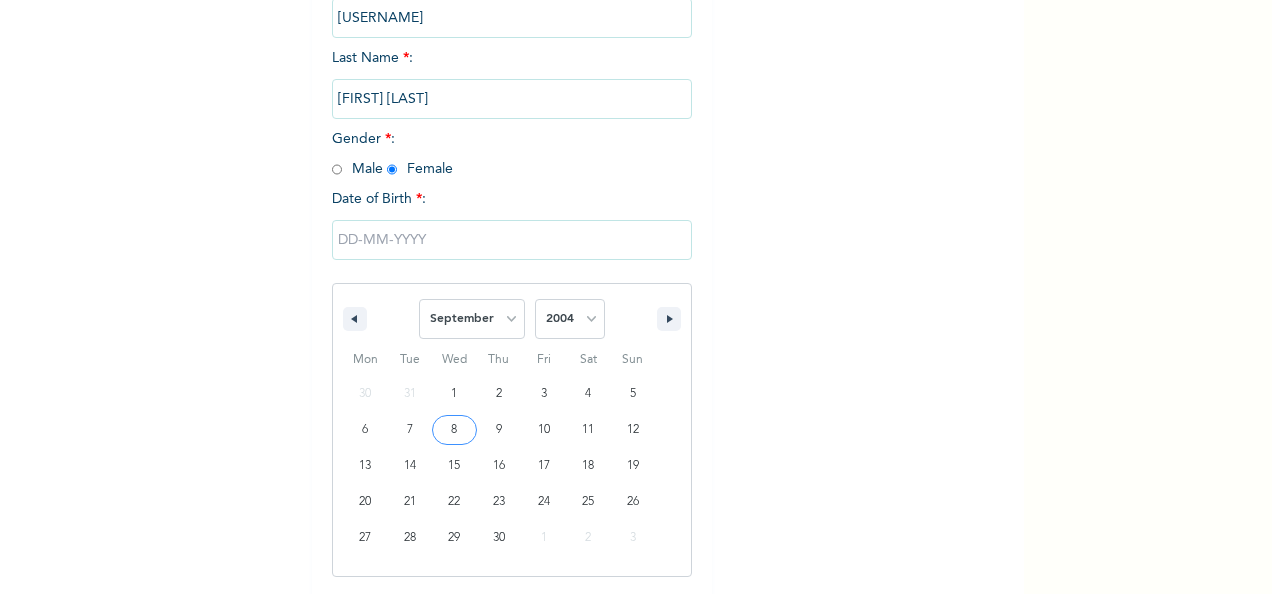 type on "[DATE]" 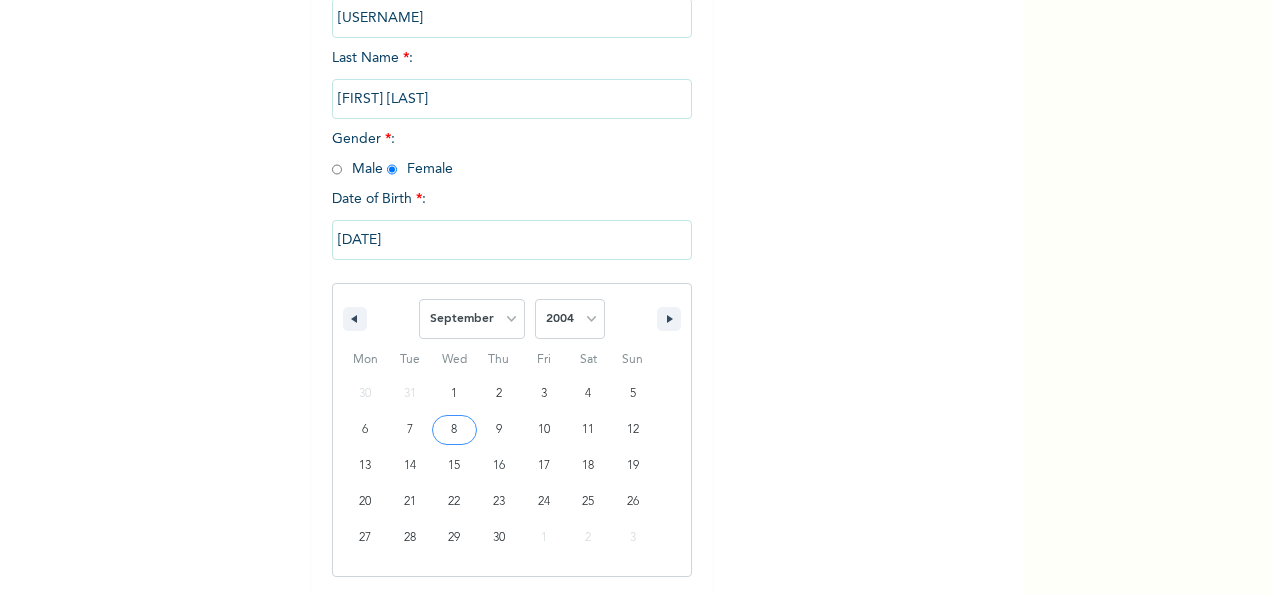 scroll, scrollTop: 112, scrollLeft: 0, axis: vertical 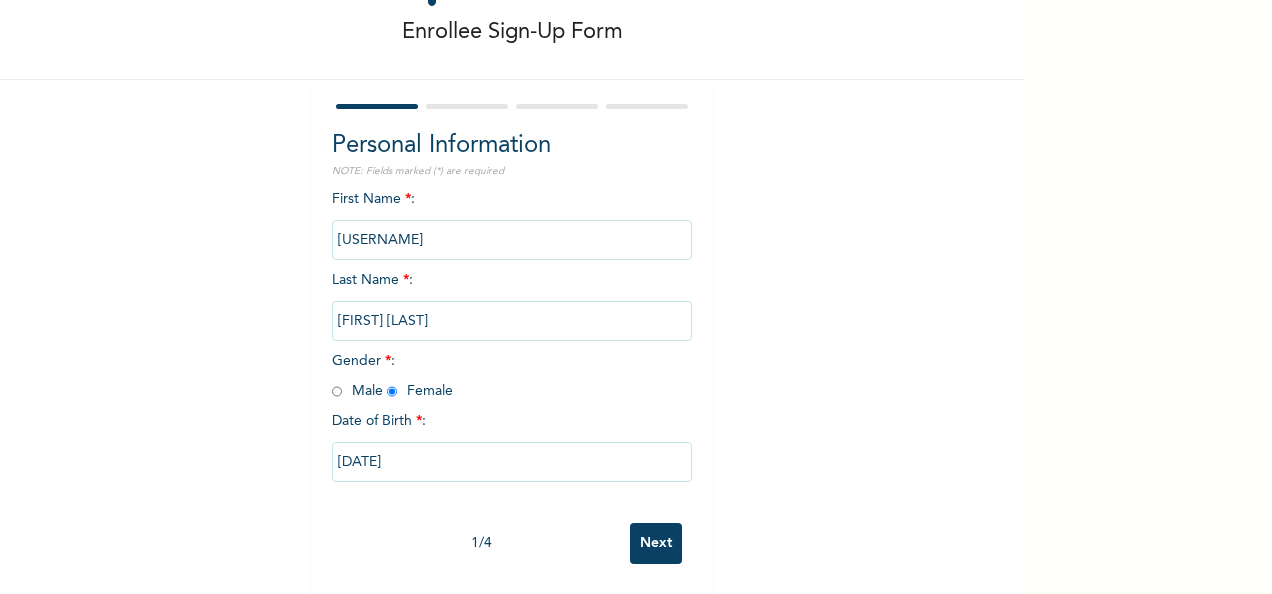 click on "Personal Information NOTE: Fields marked (*) are required First Name   * : [USERNAME] Last Name   * : [LASTNAME] Gender   * : Male   Female Date of Birth   * : [DATE] 1  / 4 Next" at bounding box center (512, 337) 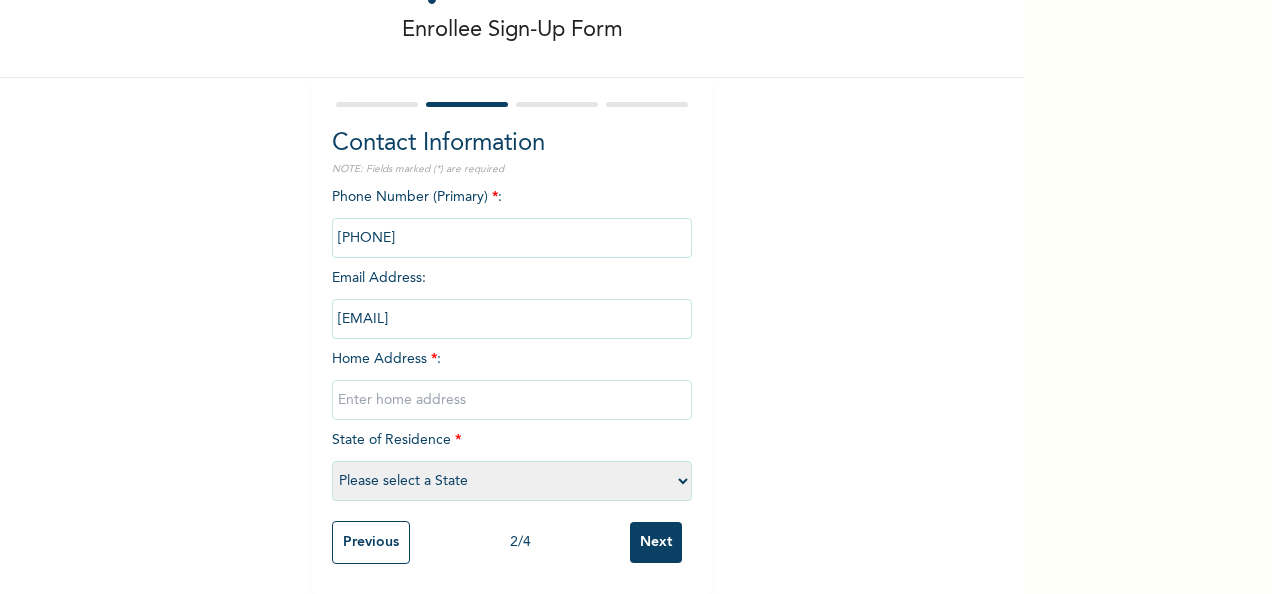 click at bounding box center (512, 400) 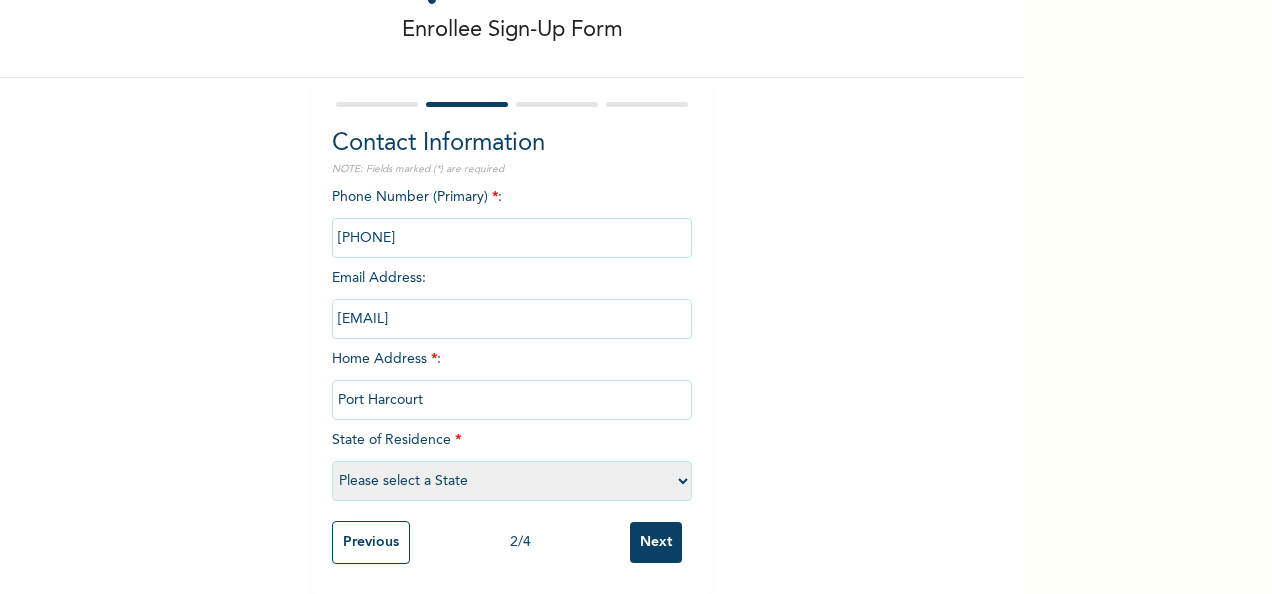 select on "33" 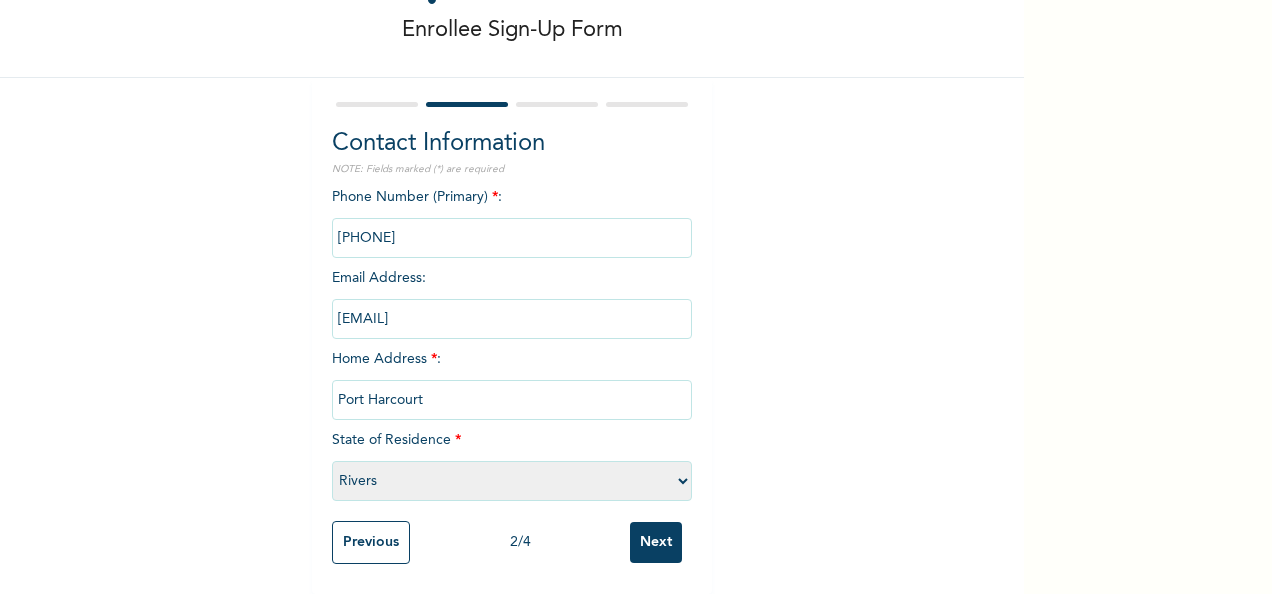 click on "Next" at bounding box center [656, 542] 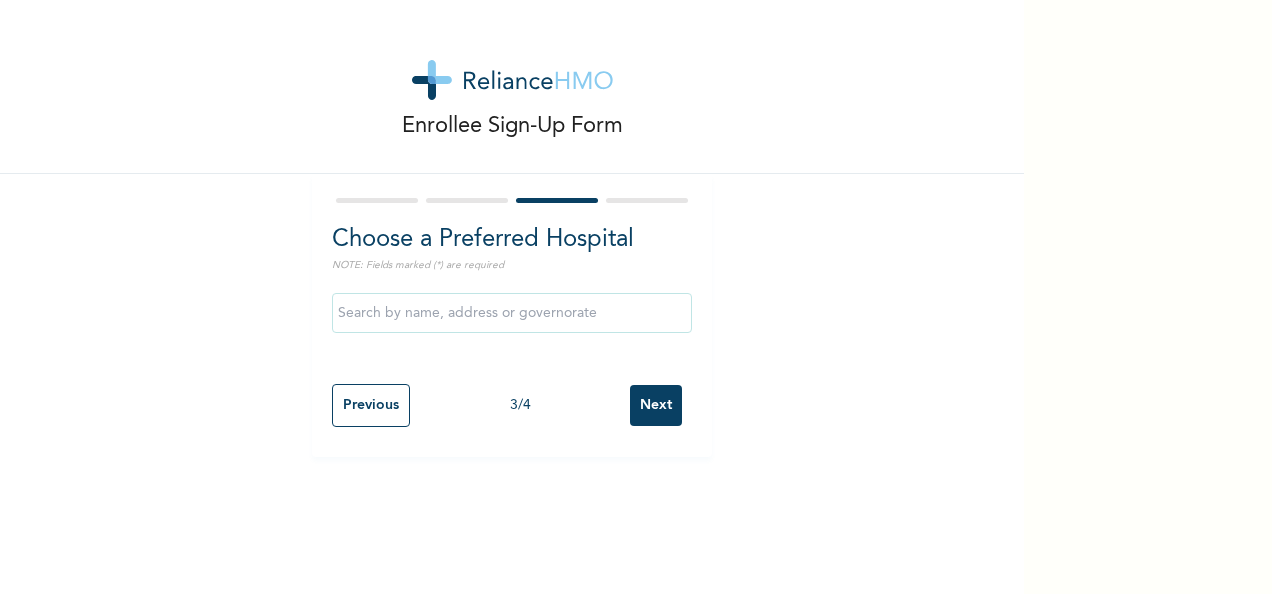 click on "Next" at bounding box center (656, 405) 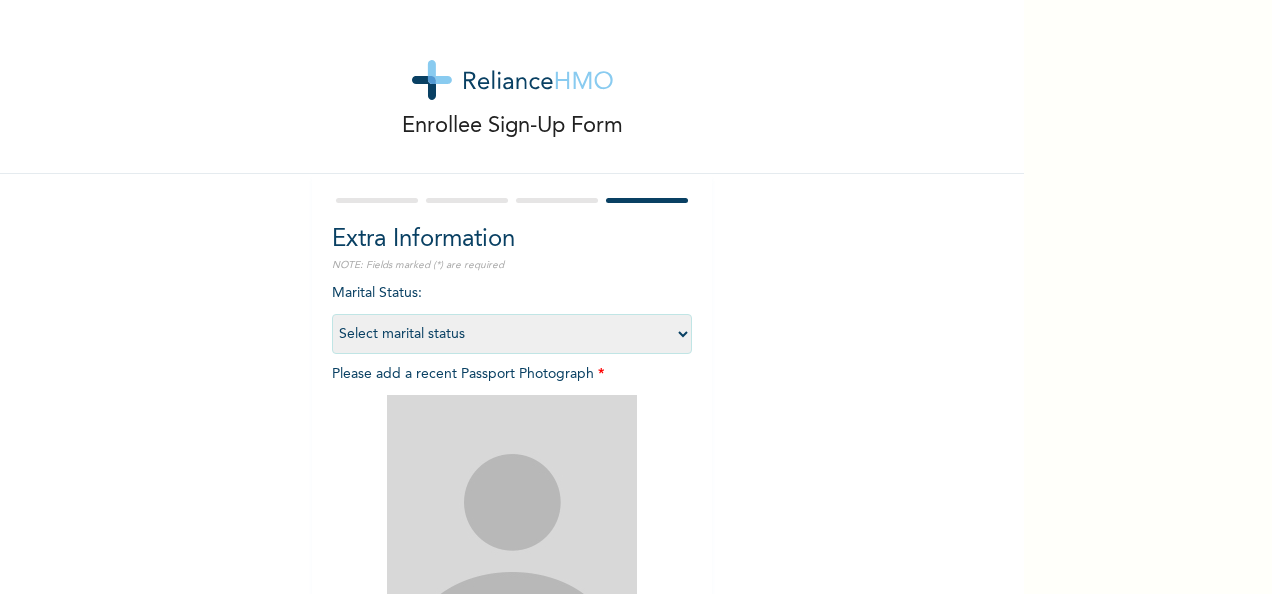click on "Select marital status Single Married Divorced Widow/Widower" at bounding box center (512, 334) 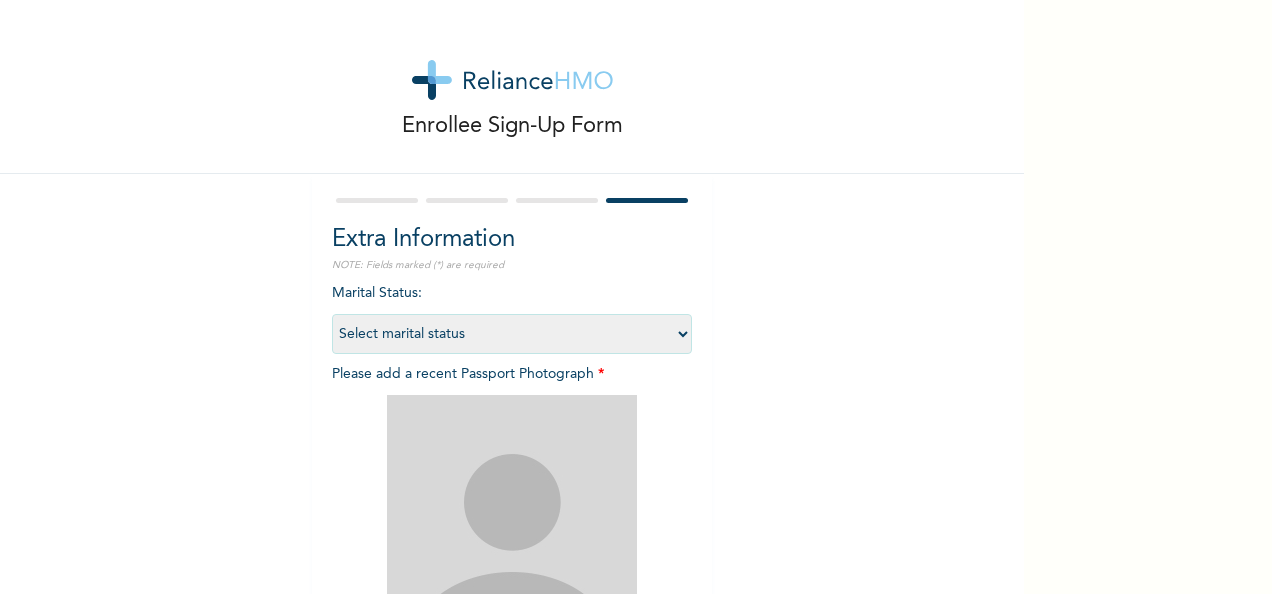 select on "1" 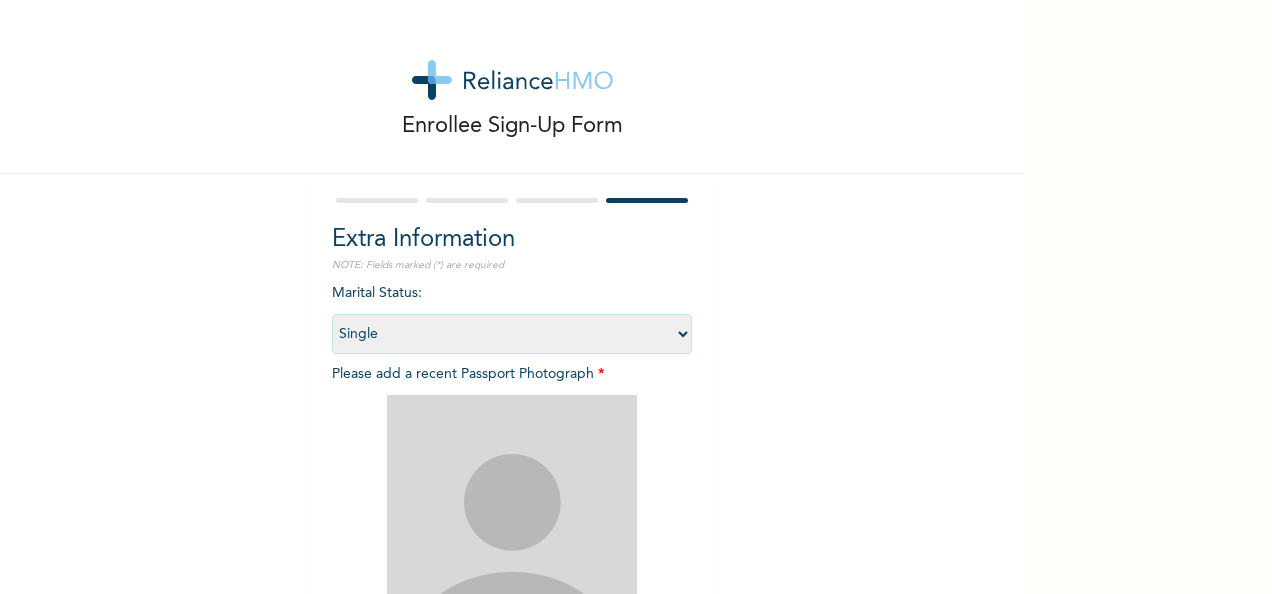 click on "Select marital status Single Married Divorced Widow/Widower" at bounding box center (512, 334) 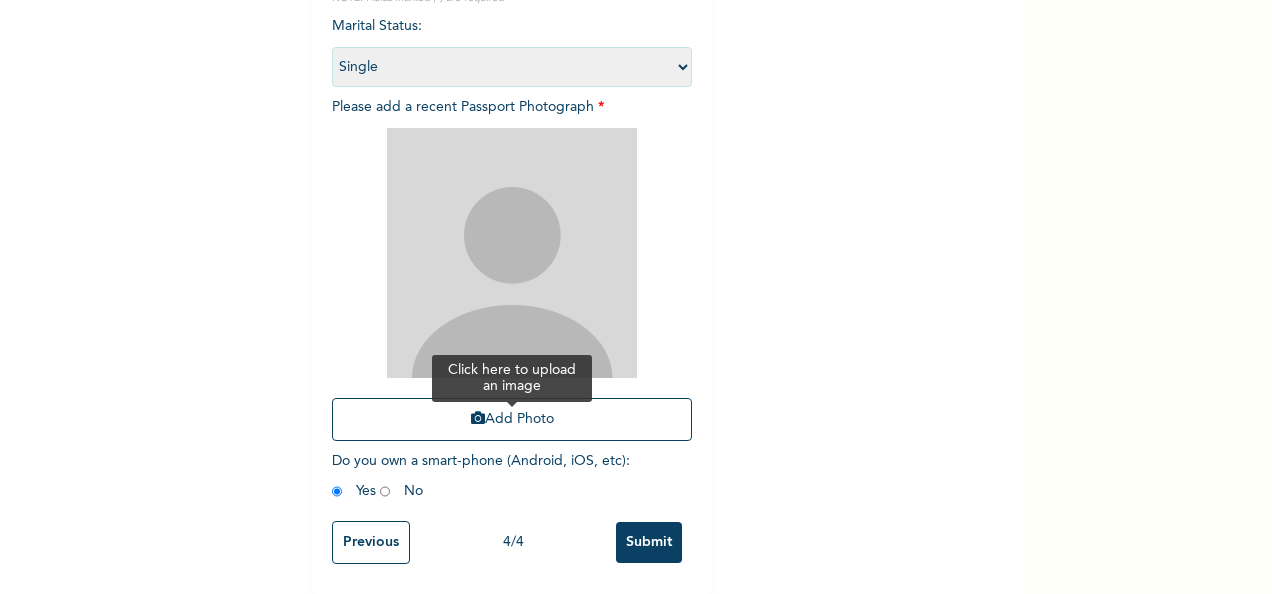 click on "Add Photo" at bounding box center (512, 419) 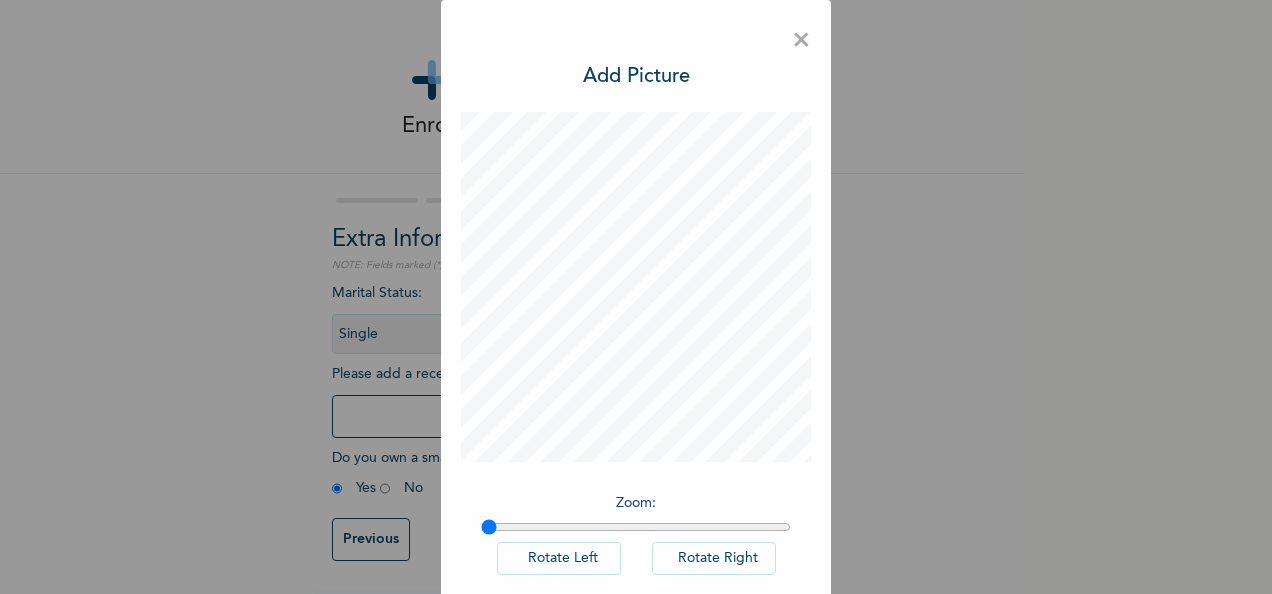 scroll, scrollTop: 14, scrollLeft: 0, axis: vertical 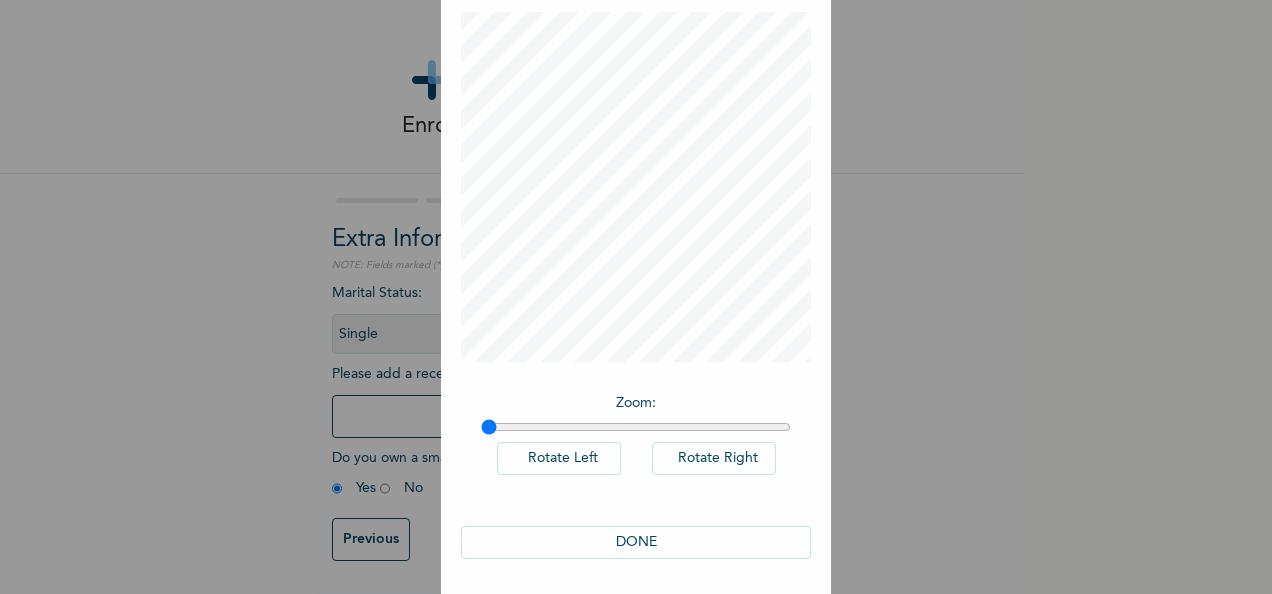 click on "DONE" at bounding box center [636, 542] 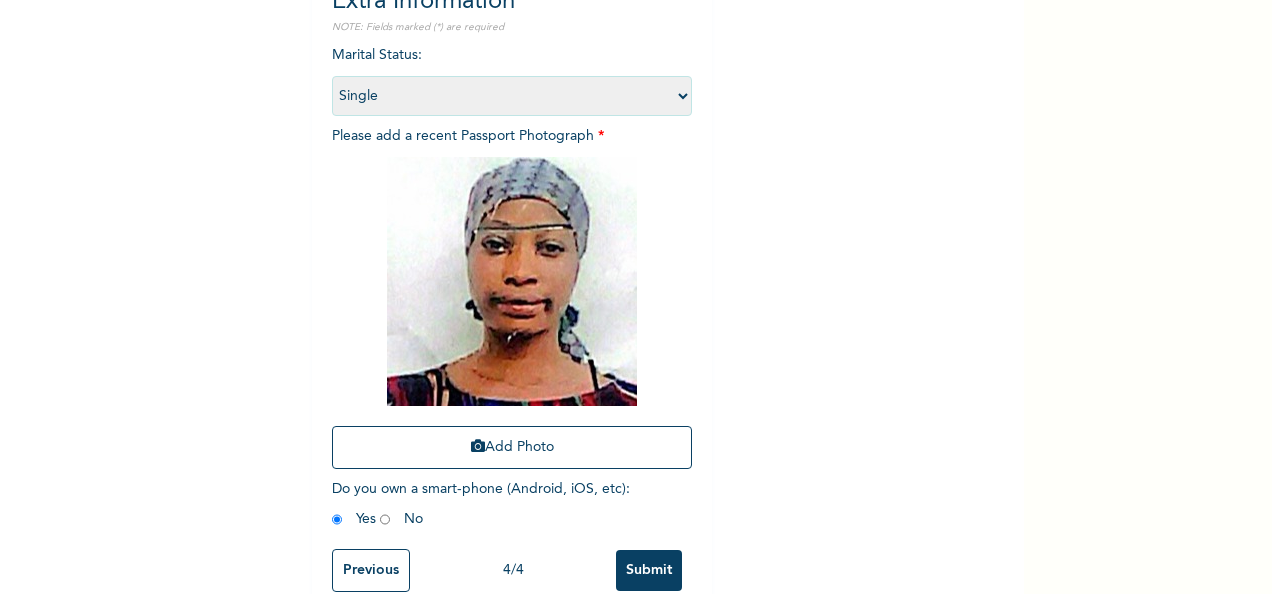 scroll, scrollTop: 283, scrollLeft: 0, axis: vertical 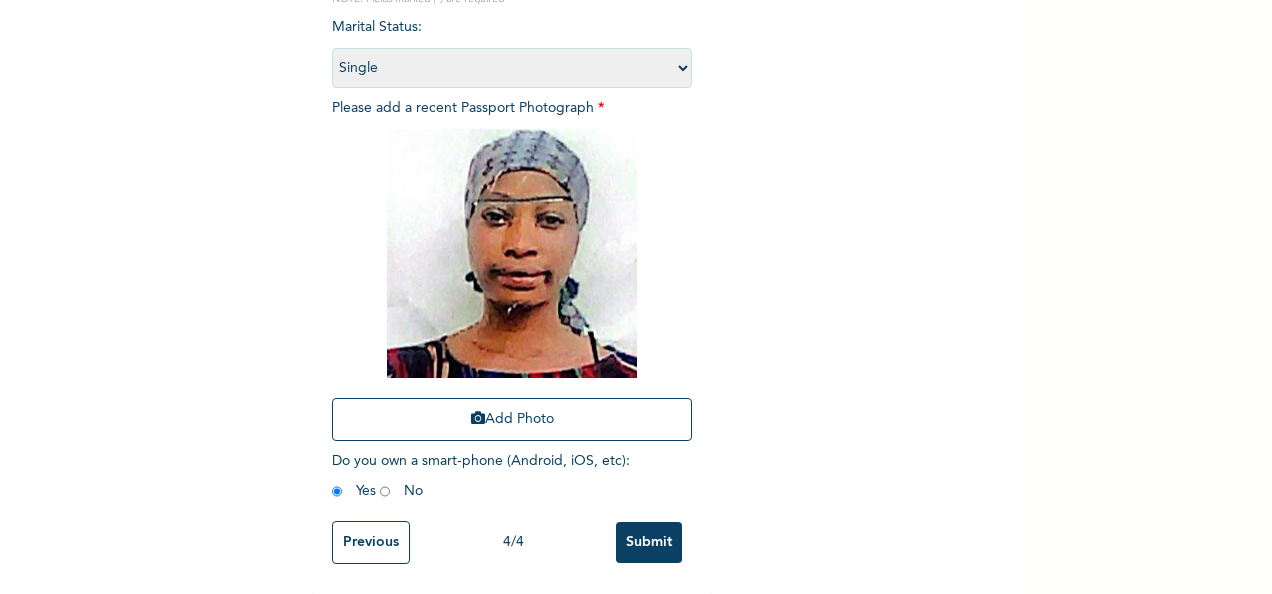 click on "Submit" at bounding box center (649, 542) 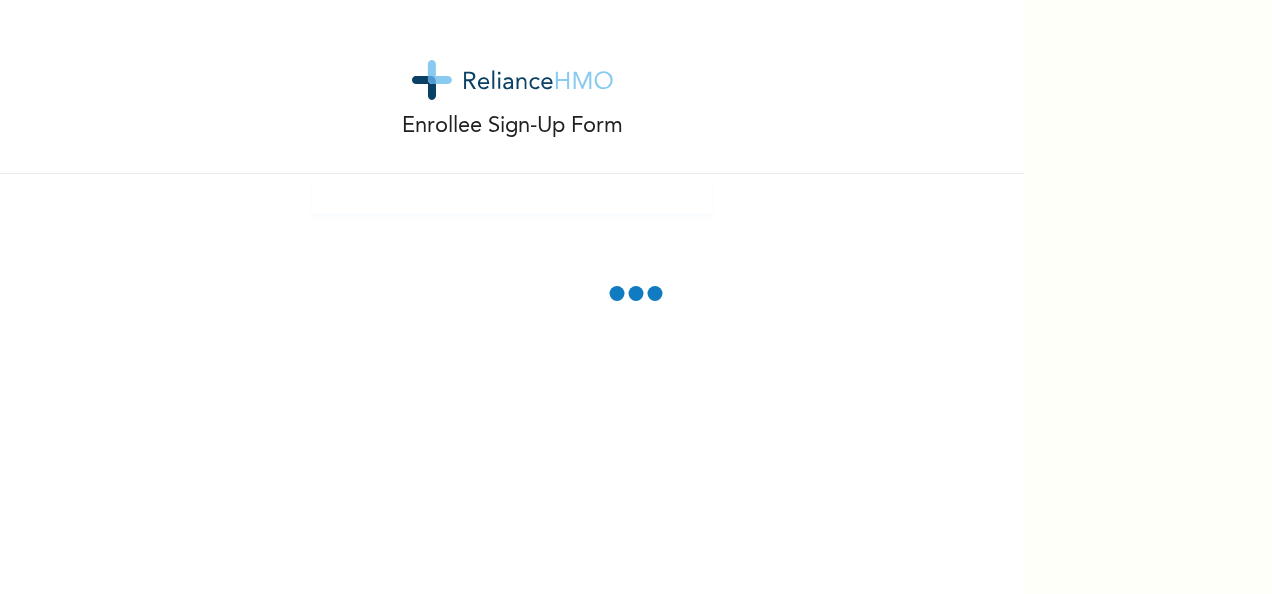 scroll, scrollTop: 0, scrollLeft: 0, axis: both 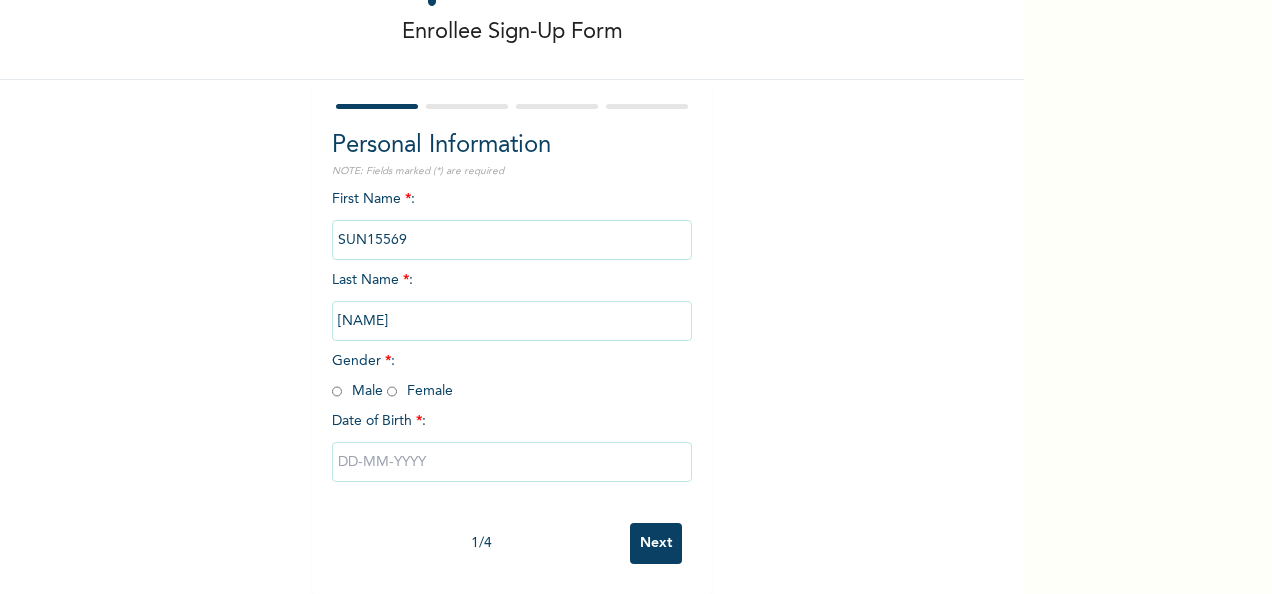 click at bounding box center [392, 391] 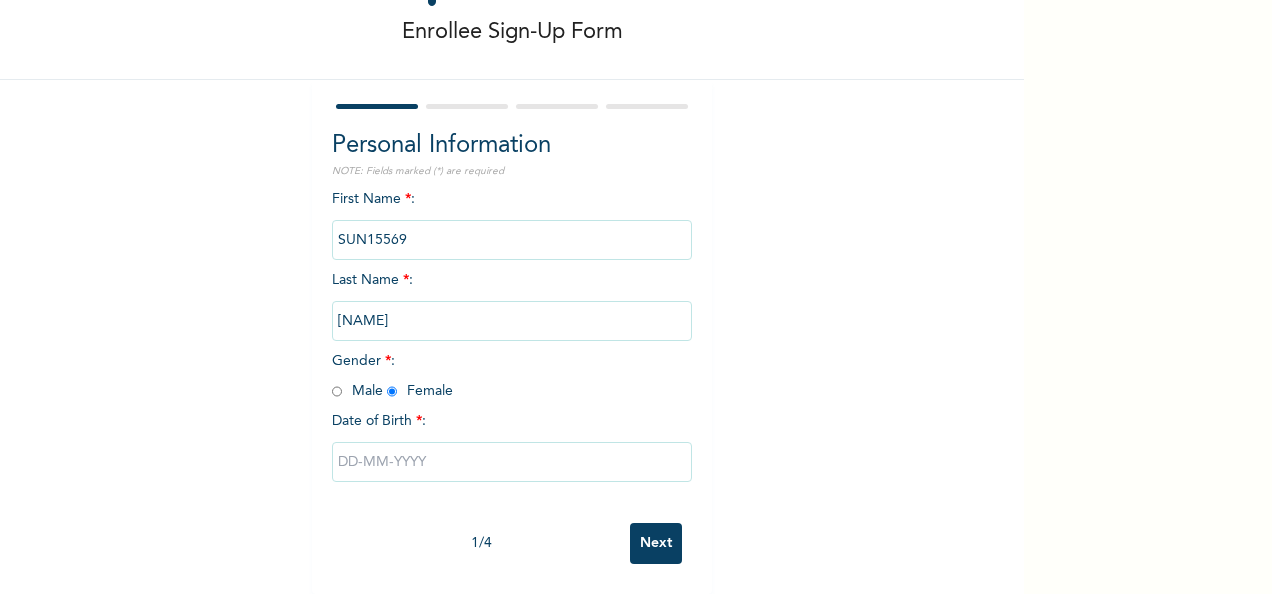 radio on "true" 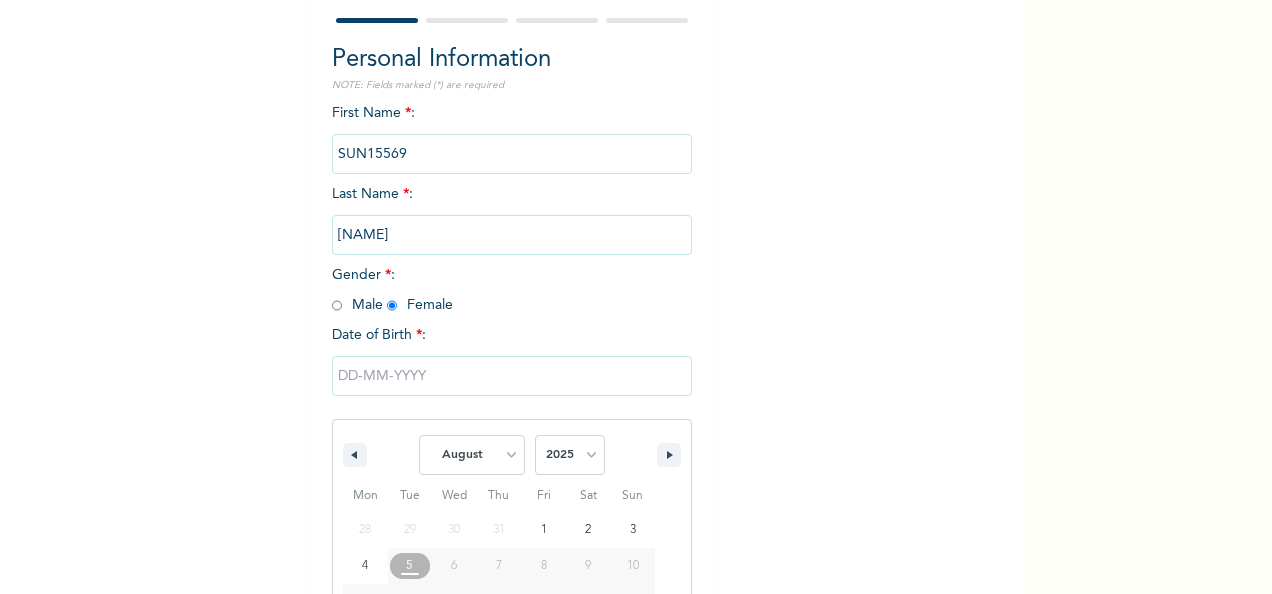 scroll, scrollTop: 316, scrollLeft: 0, axis: vertical 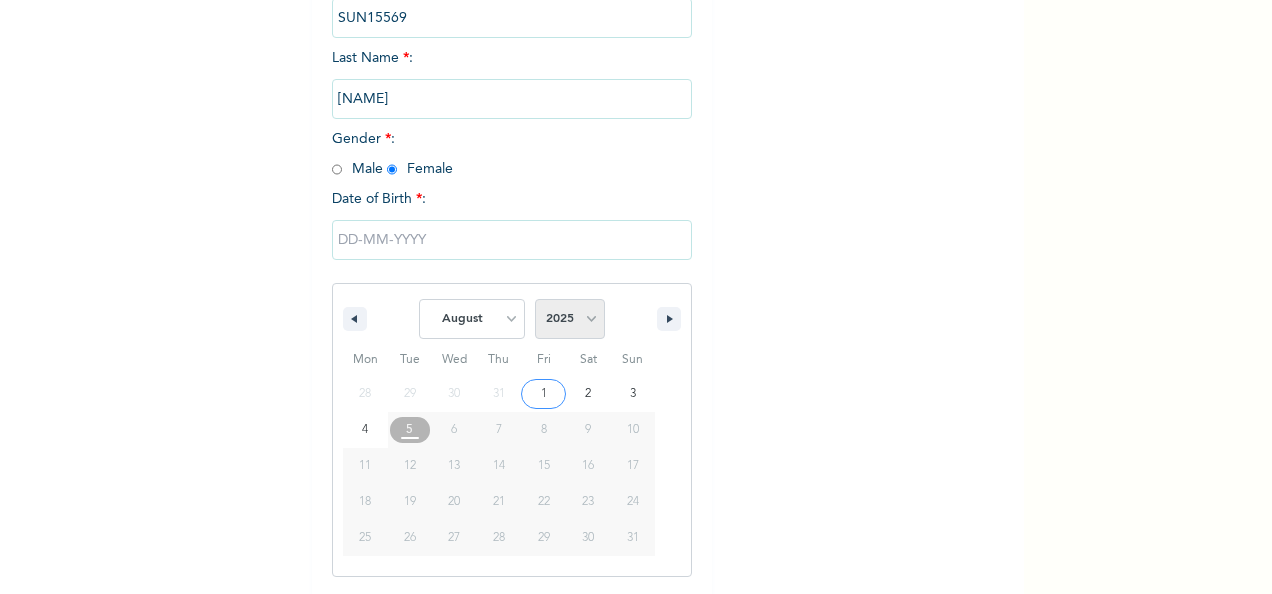 click on "2025 2024 2023 2022 2021 2020 2019 2018 2017 2016 2015 2014 2013 2012 2011 2010 2009 2008 2007 2006 2005 2004 2003 2002 2001 2000 1999 1998 1997 1996 1995 1994 1993 1992 1991 1990 1989 1988 1987 1986 1985 1984 1983 1982 1981 1980 1979 1978 1977 1976 1975 1974 1973 1972 1971 1970 1969 1968 1967 1966 1965 1964 1963 1962 1961 1960" at bounding box center [570, 319] 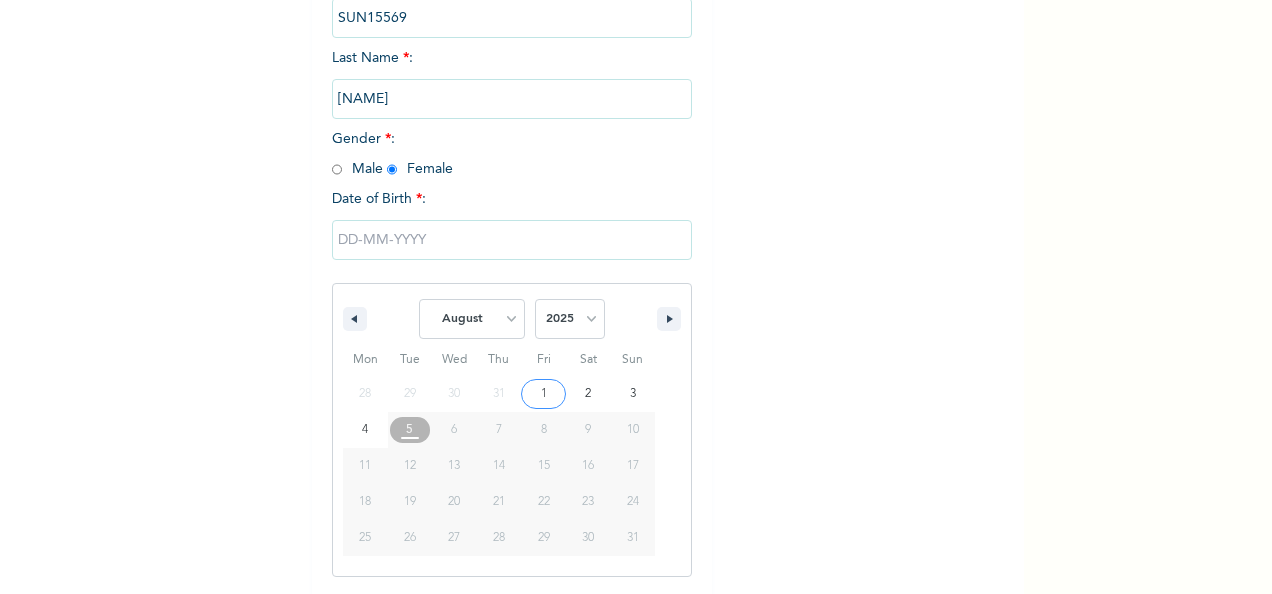 select on "2003" 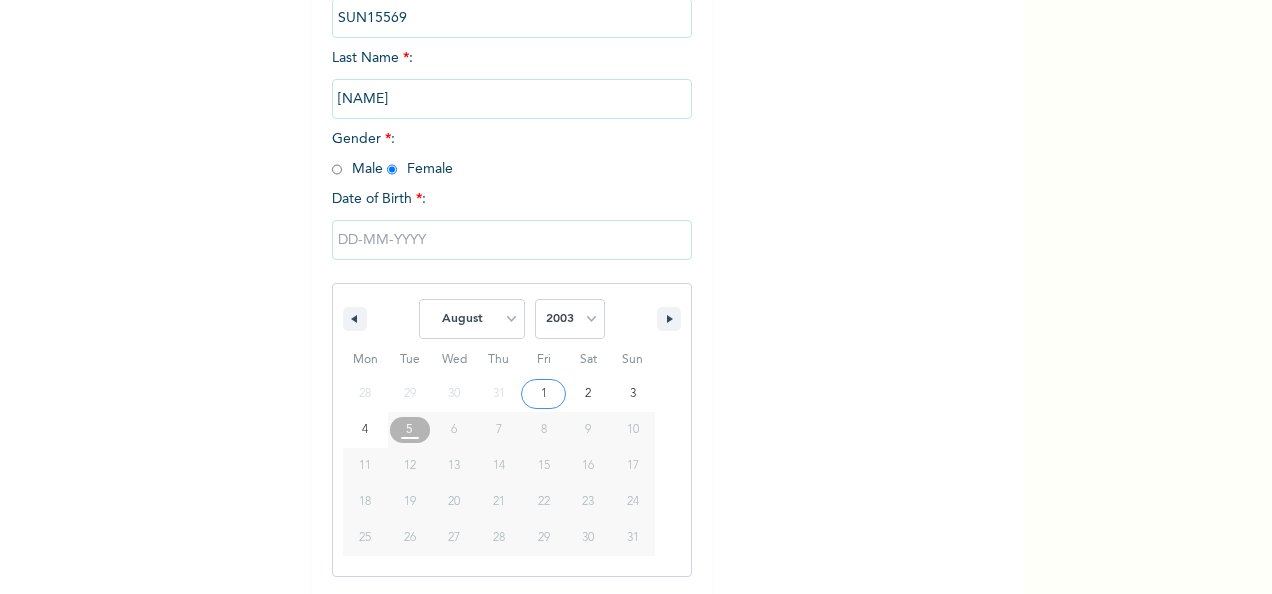 click on "2025 2024 2023 2022 2021 2020 2019 2018 2017 2016 2015 2014 2013 2012 2011 2010 2009 2008 2007 2006 2005 2004 2003 2002 2001 2000 1999 1998 1997 1996 1995 1994 1993 1992 1991 1990 1989 1988 1987 1986 1985 1984 1983 1982 1981 1980 1979 1978 1977 1976 1975 1974 1973 1972 1971 1970 1969 1968 1967 1966 1965 1964 1963 1962 1961 1960" at bounding box center [570, 319] 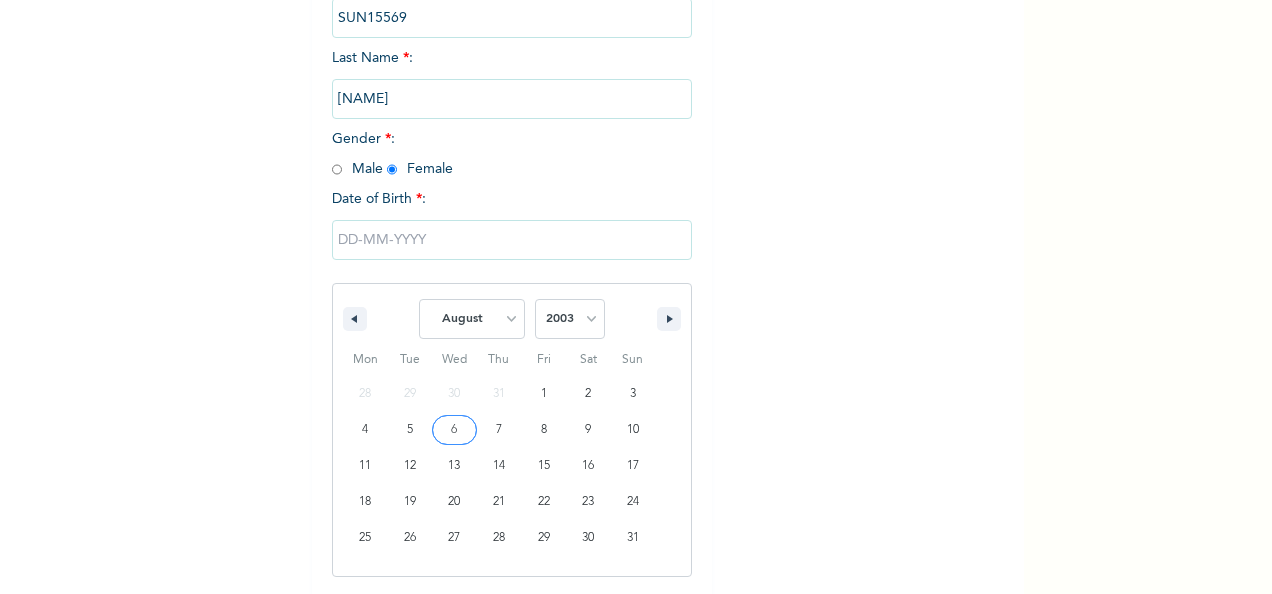 type on "08/06/2003" 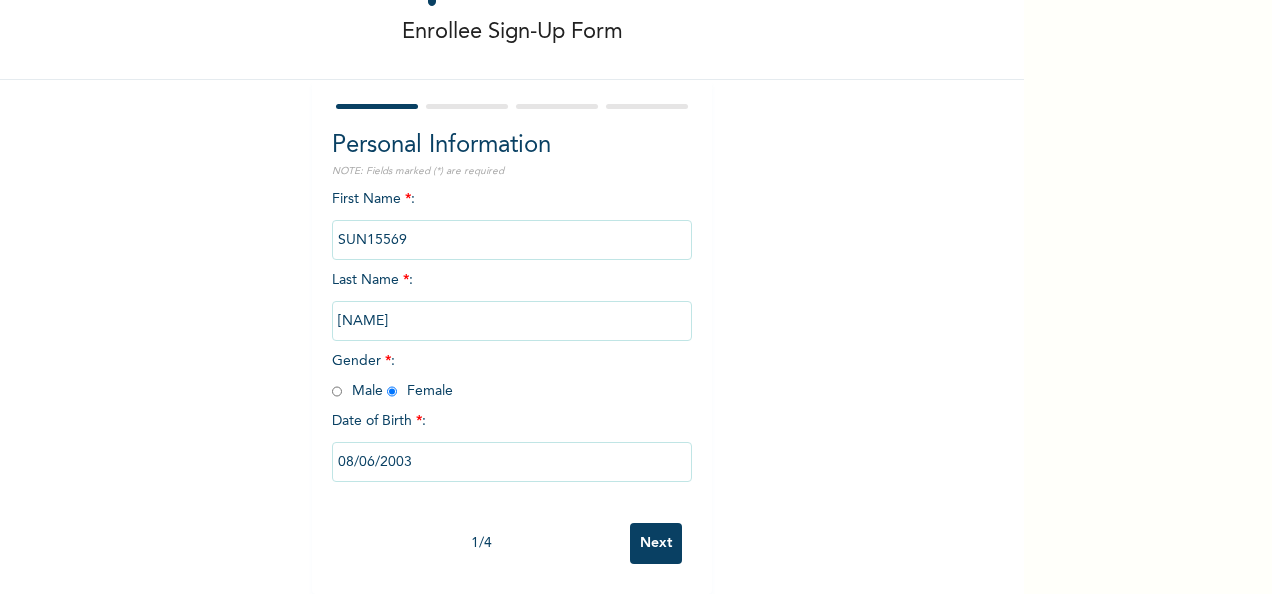 scroll, scrollTop: 112, scrollLeft: 0, axis: vertical 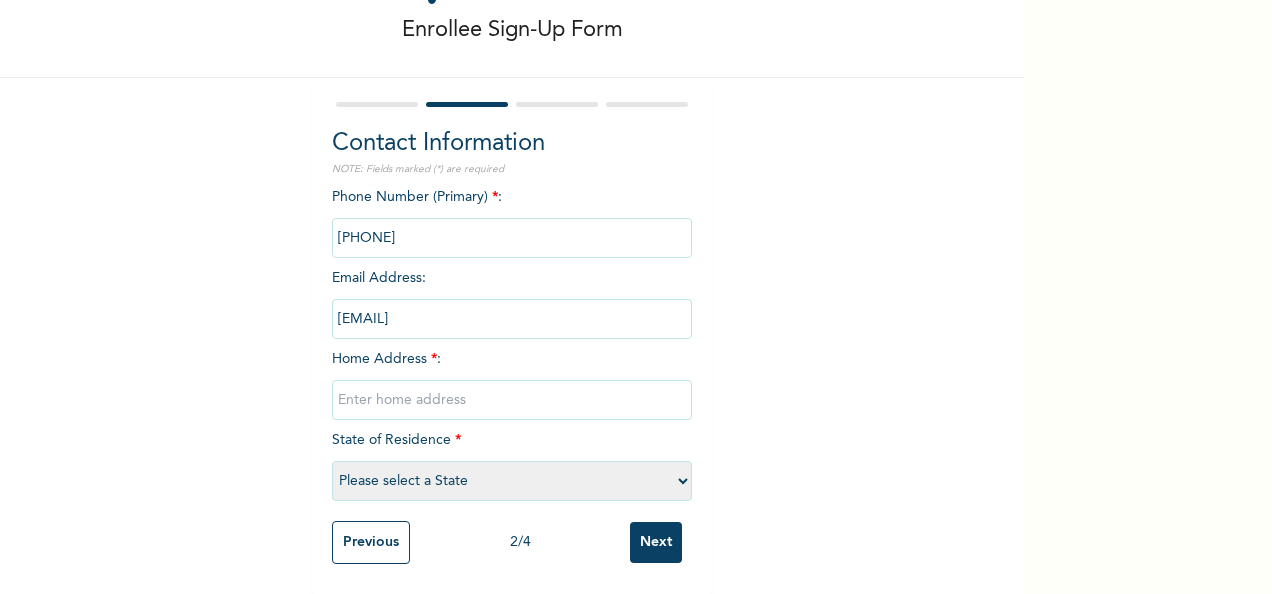 click at bounding box center [512, 400] 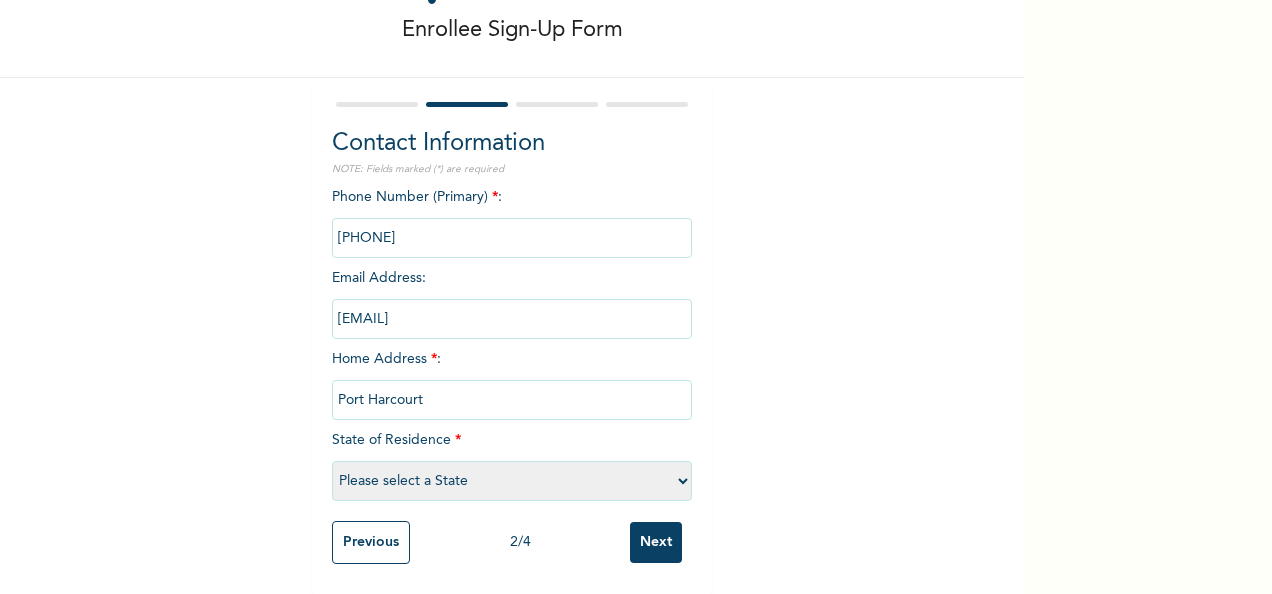 select on "33" 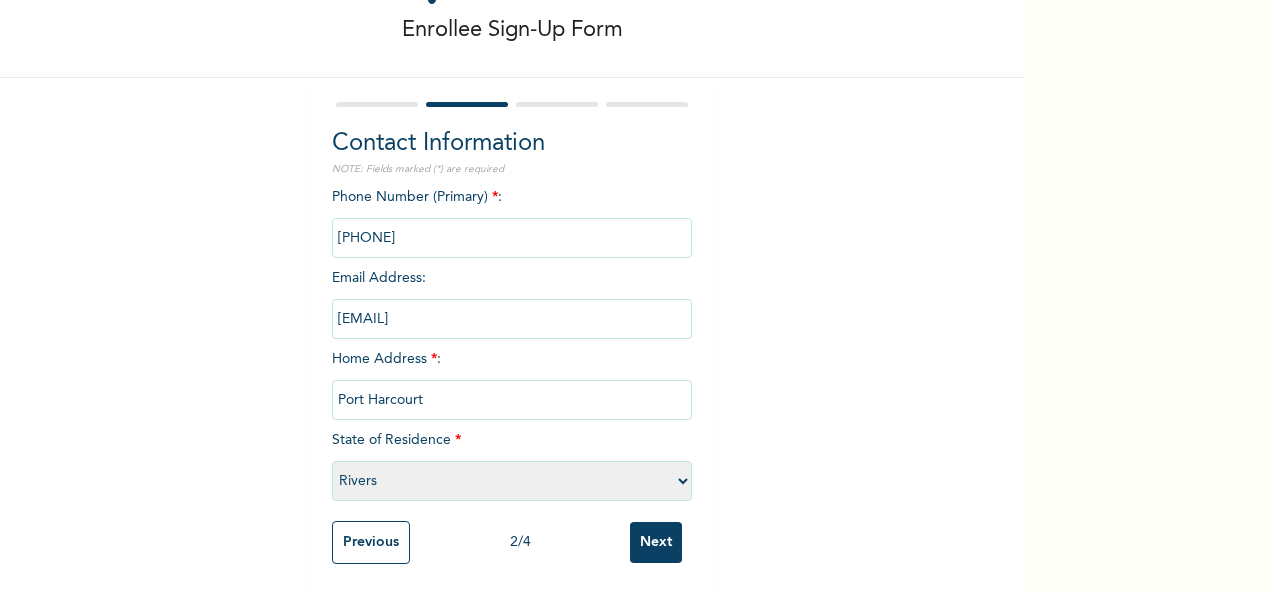 drag, startPoint x: 636, startPoint y: 526, endPoint x: 630, endPoint y: 505, distance: 21.84033 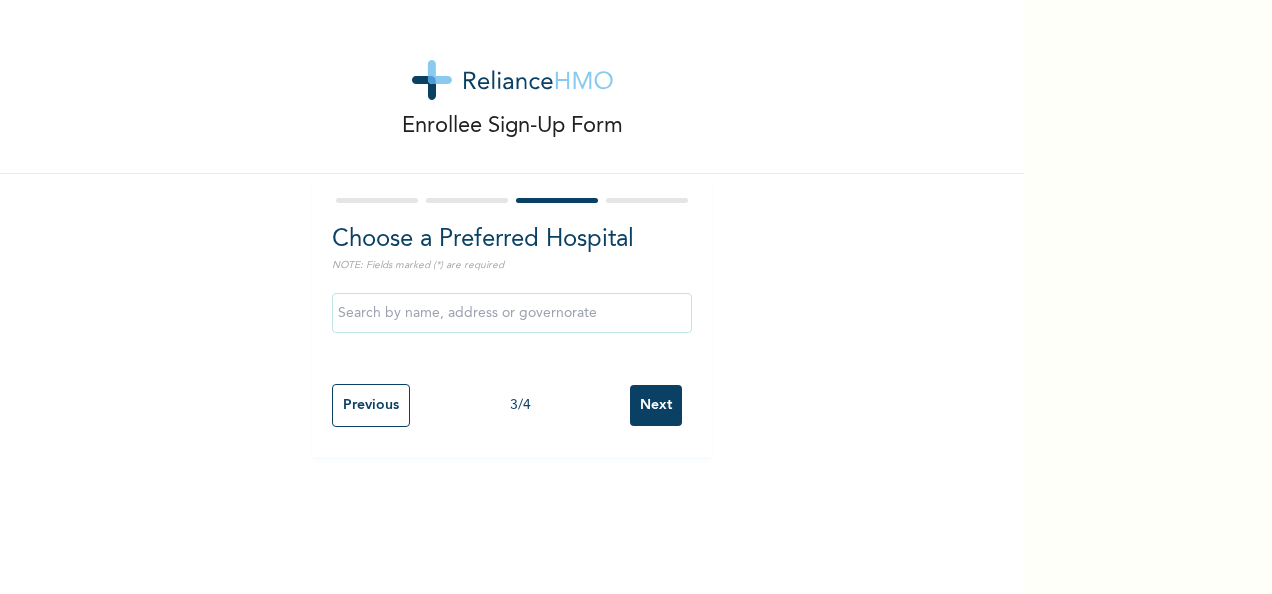 click at bounding box center (512, 313) 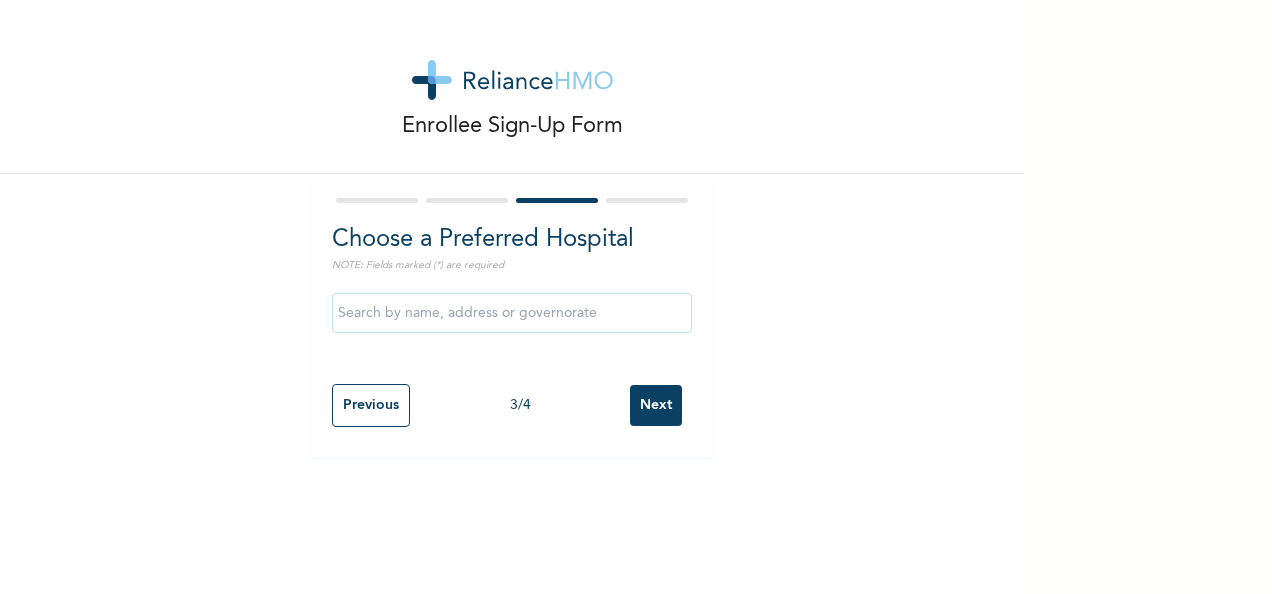 click on "Enrollee Sign-Up Form Choose a Preferred Hospital NOTE: Fields marked (*) are required Previous 3  / 4 Next" at bounding box center (512, 228) 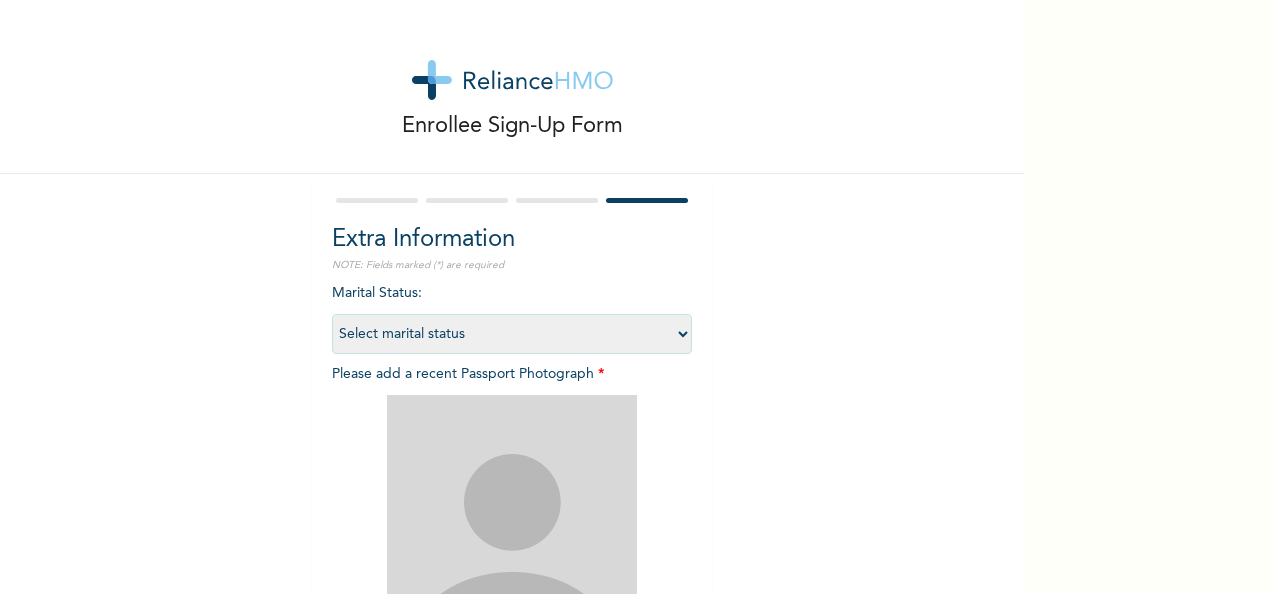 click on "Marital Status : Select marital status Single Married Divorced Widow/Widower Please add a recent Passport Photograph   *  Add Photo Do you own a smart-phone (Android, iOS, etc) :      Yes        No" at bounding box center [512, 530] 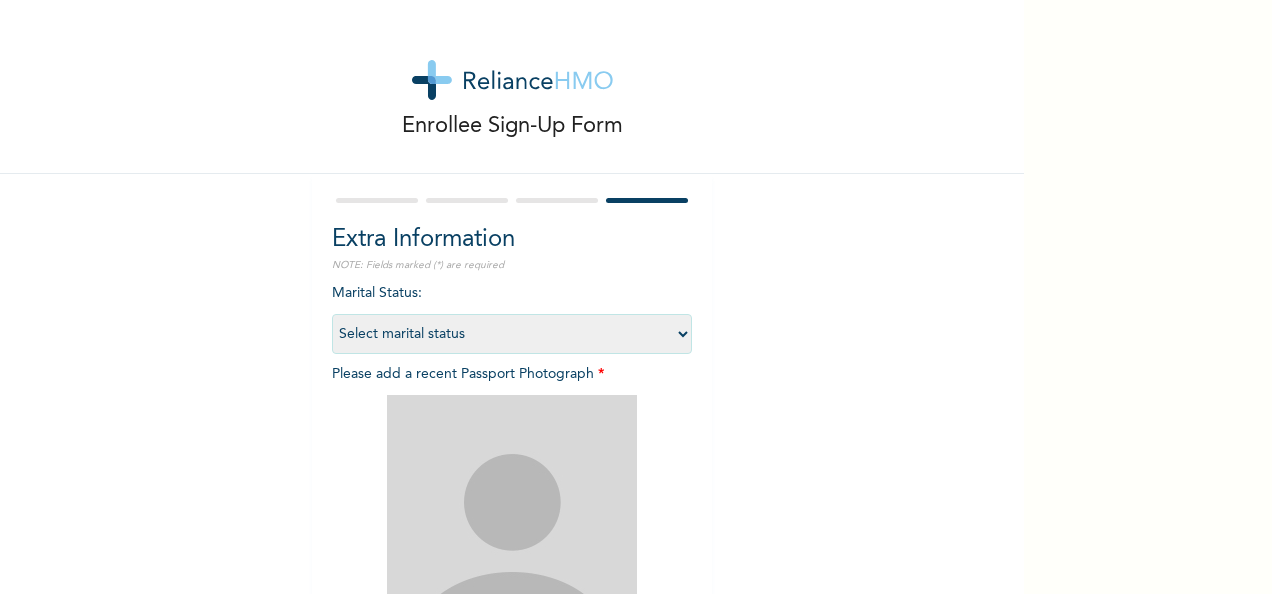click on "Select marital status Single Married Divorced Widow/Widower" at bounding box center (512, 334) 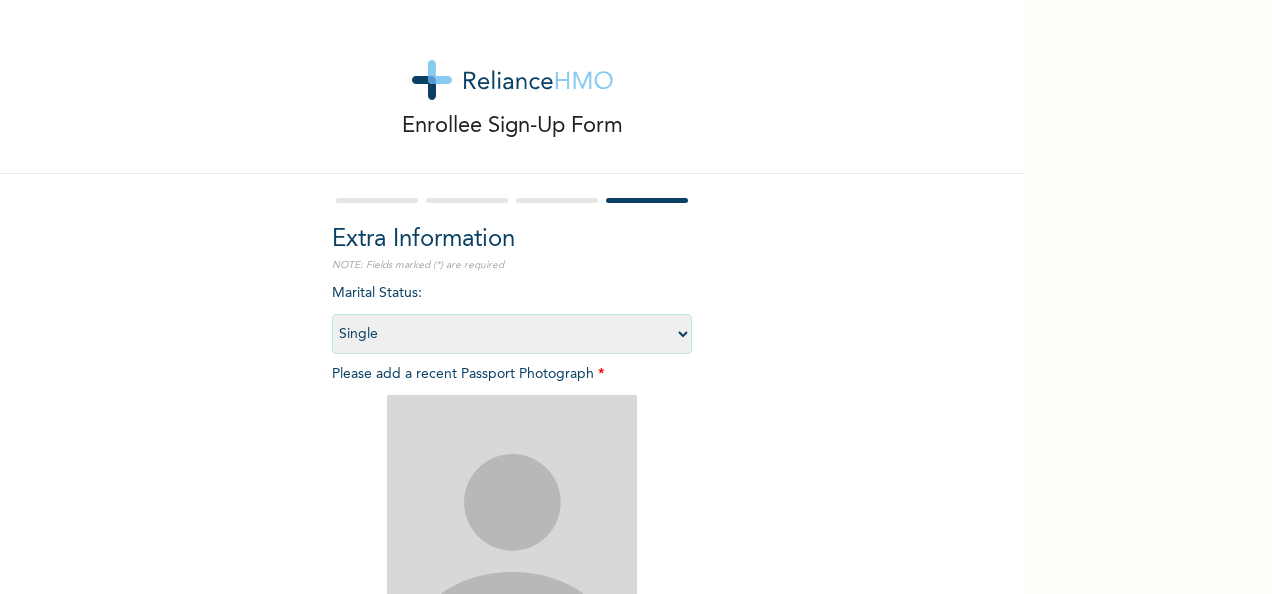 click on "Select marital status Single Married Divorced Widow/Widower" at bounding box center (512, 334) 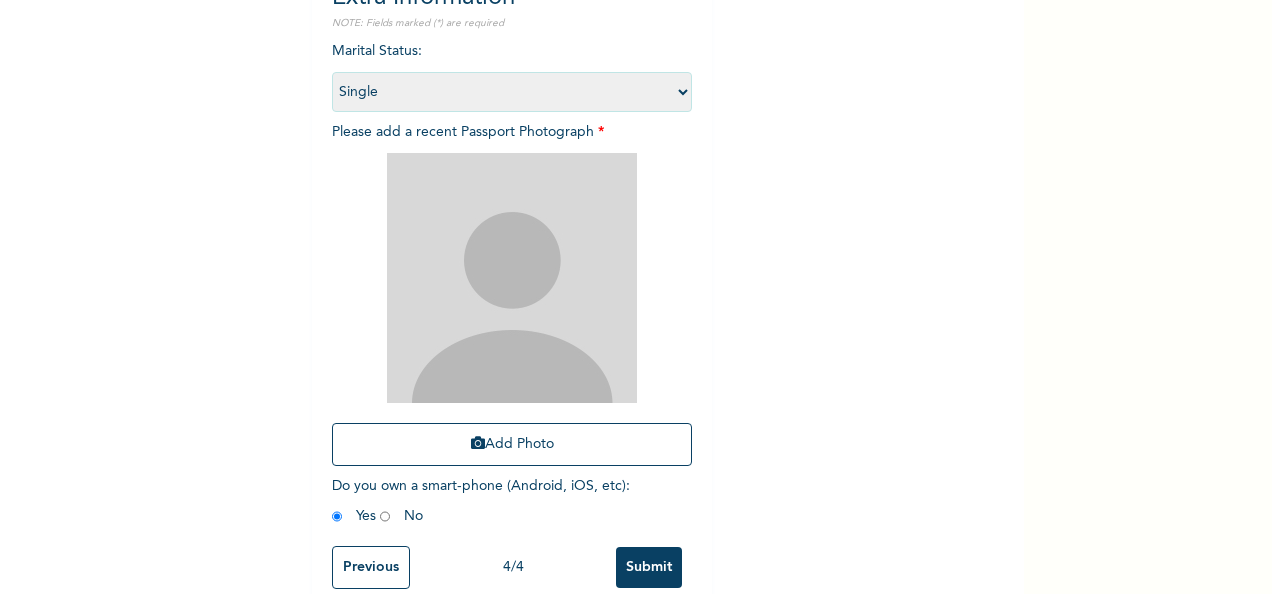 scroll, scrollTop: 284, scrollLeft: 0, axis: vertical 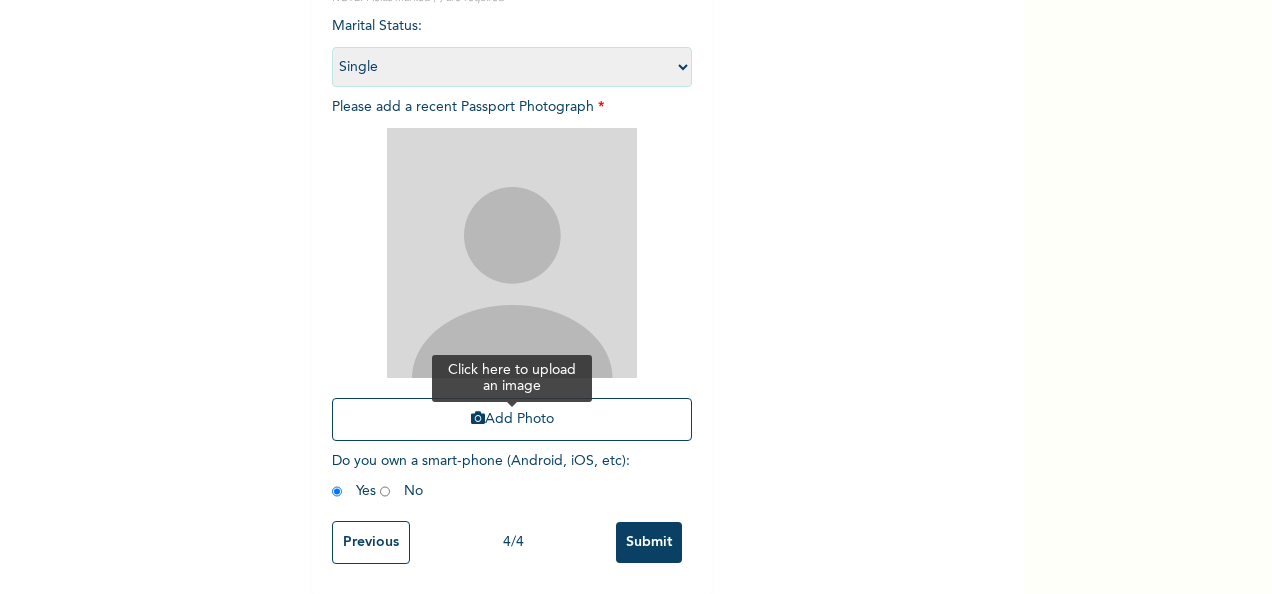click on "Add Photo" at bounding box center [512, 419] 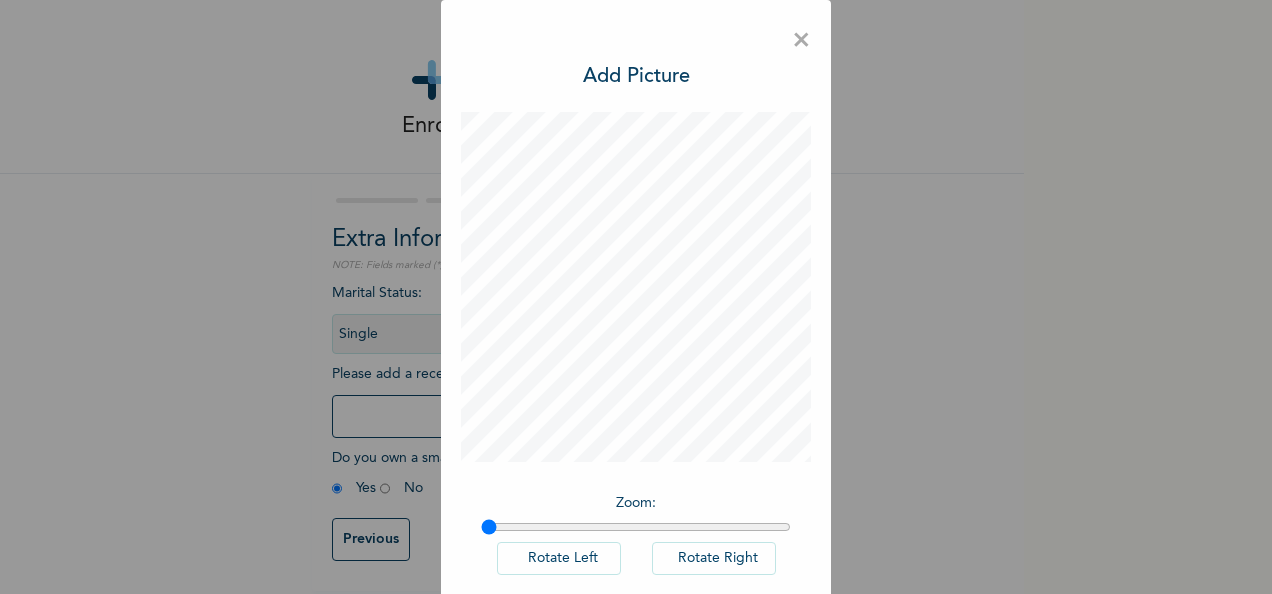 scroll, scrollTop: 14, scrollLeft: 0, axis: vertical 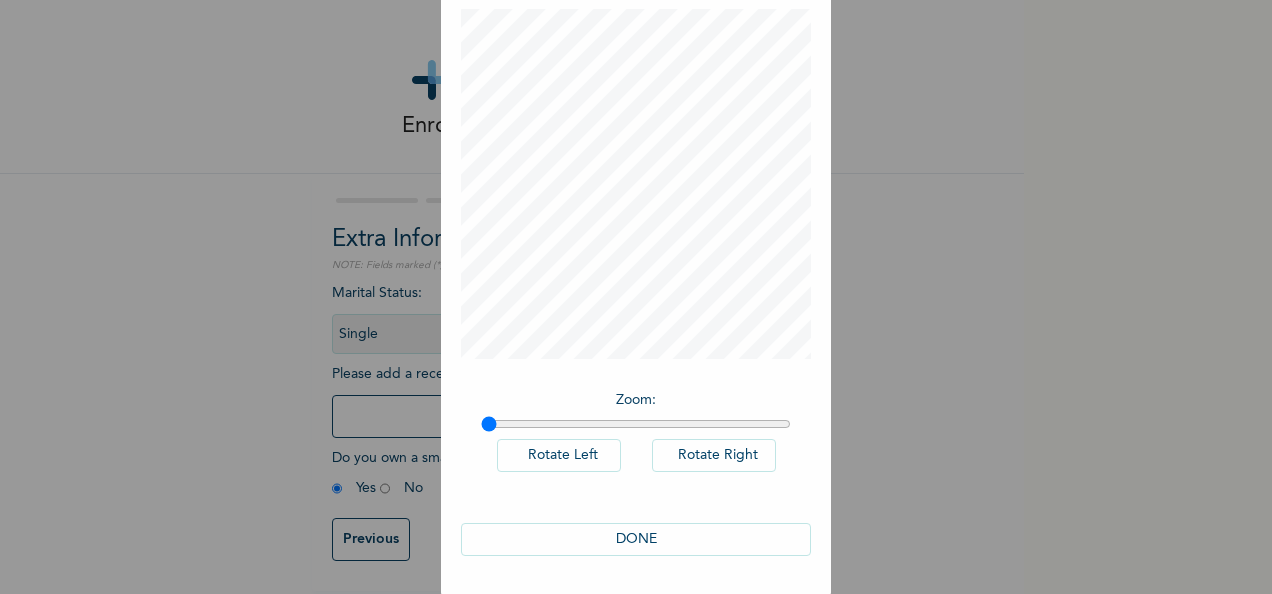 click on "DONE" at bounding box center (636, 539) 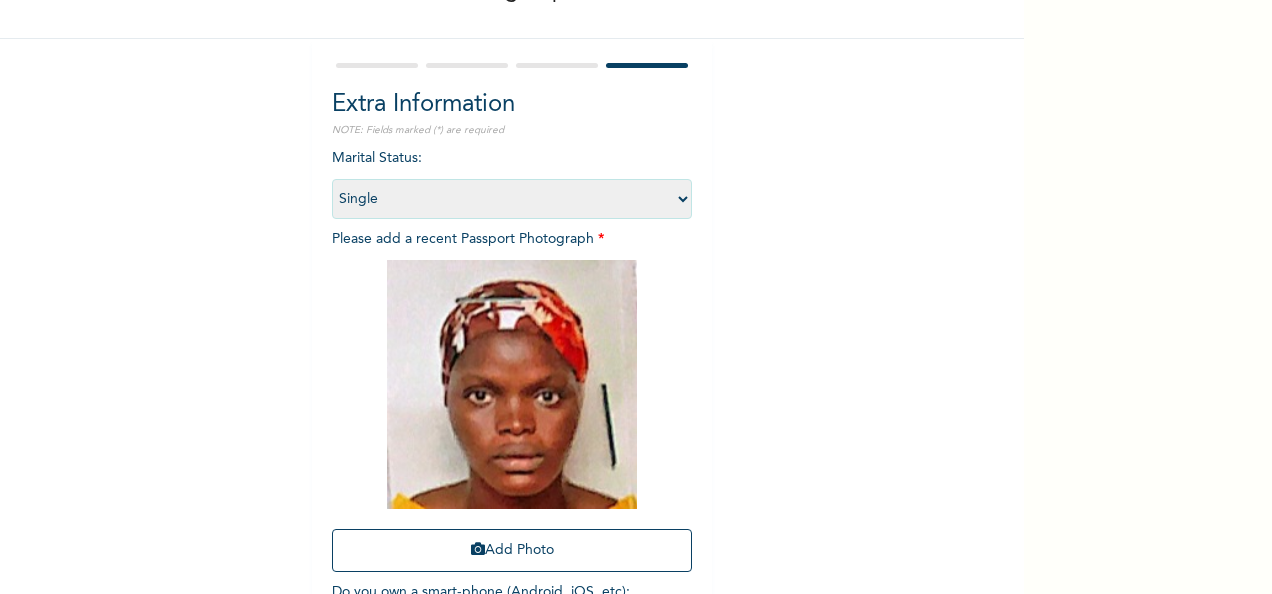 scroll, scrollTop: 282, scrollLeft: 0, axis: vertical 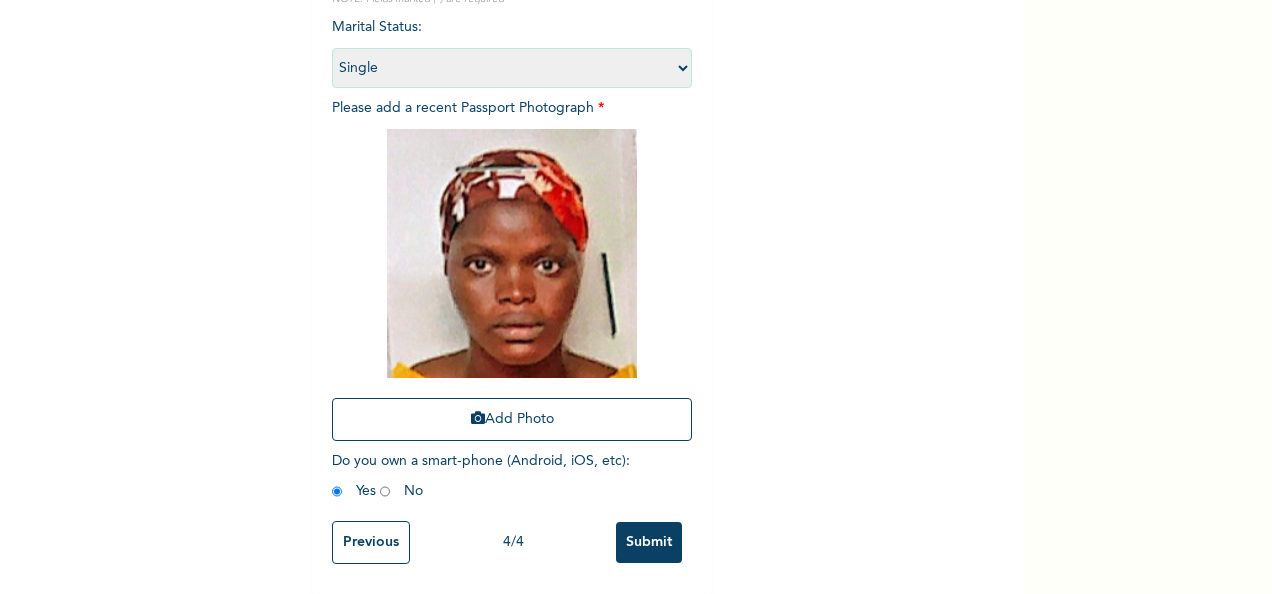 click on "Submit" at bounding box center (649, 542) 